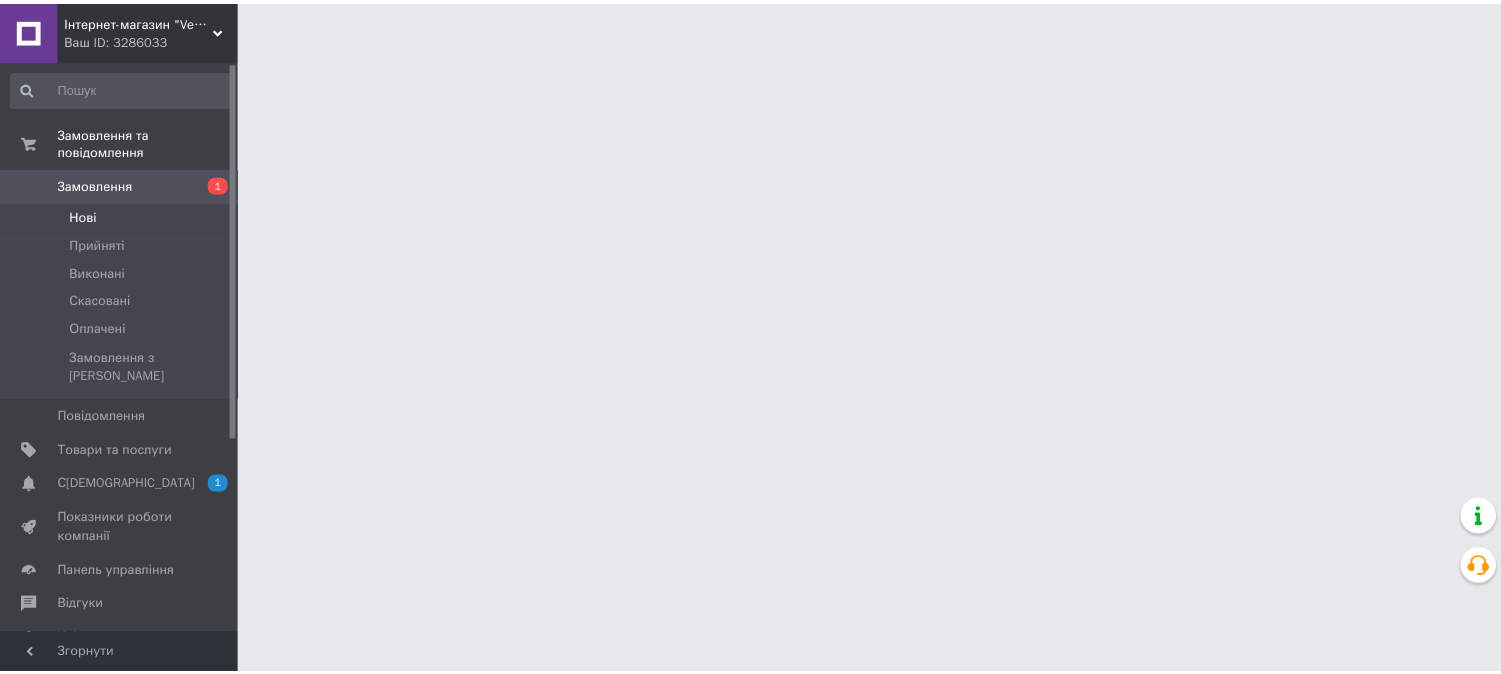 scroll, scrollTop: 0, scrollLeft: 0, axis: both 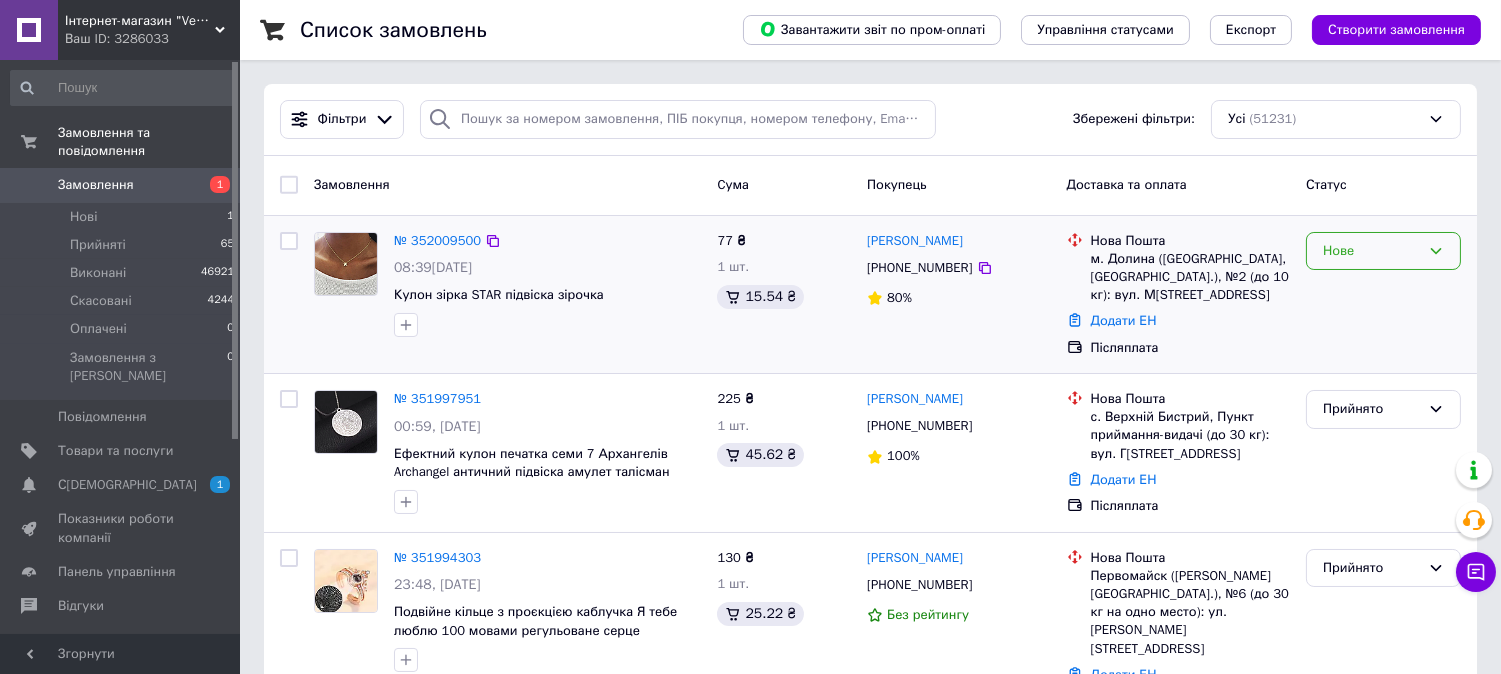 click on "Нове" at bounding box center [1371, 251] 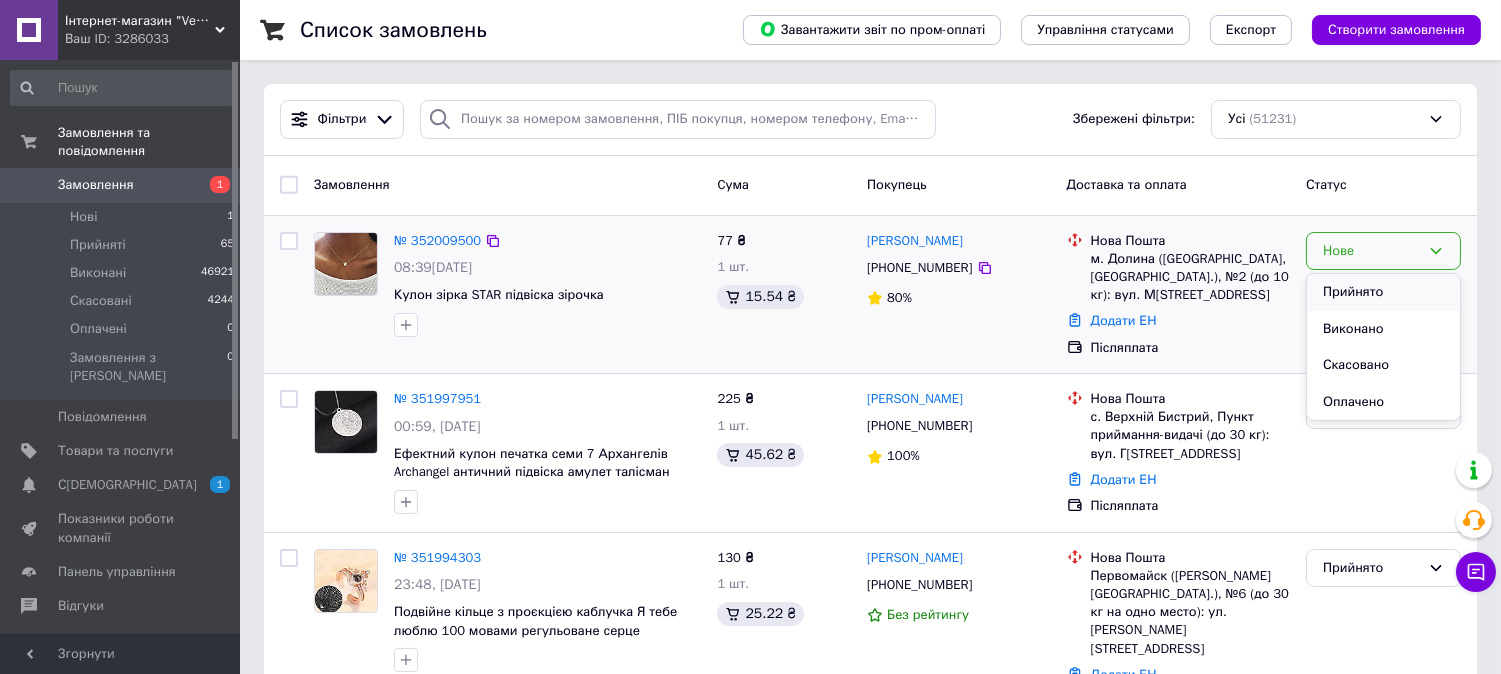 click on "Прийнято" at bounding box center [1383, 292] 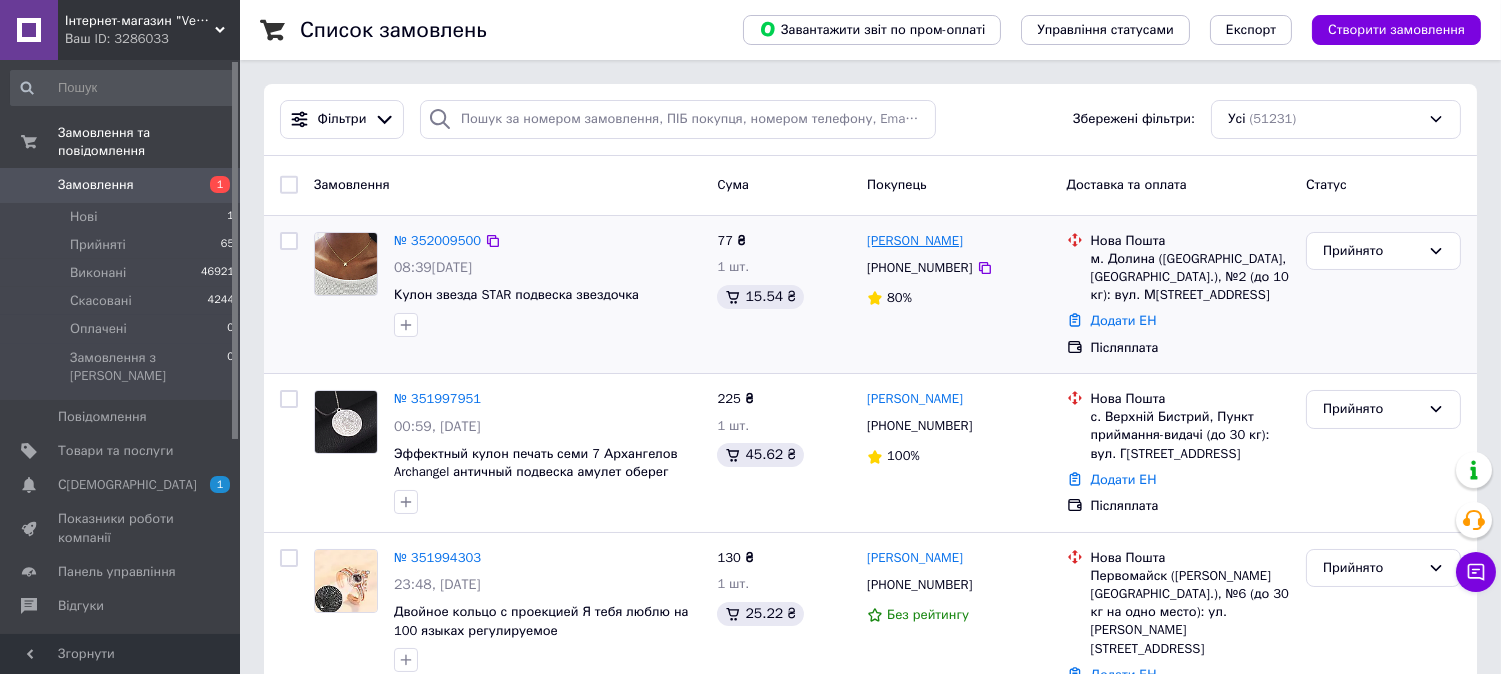 click on "[PERSON_NAME]" at bounding box center (915, 241) 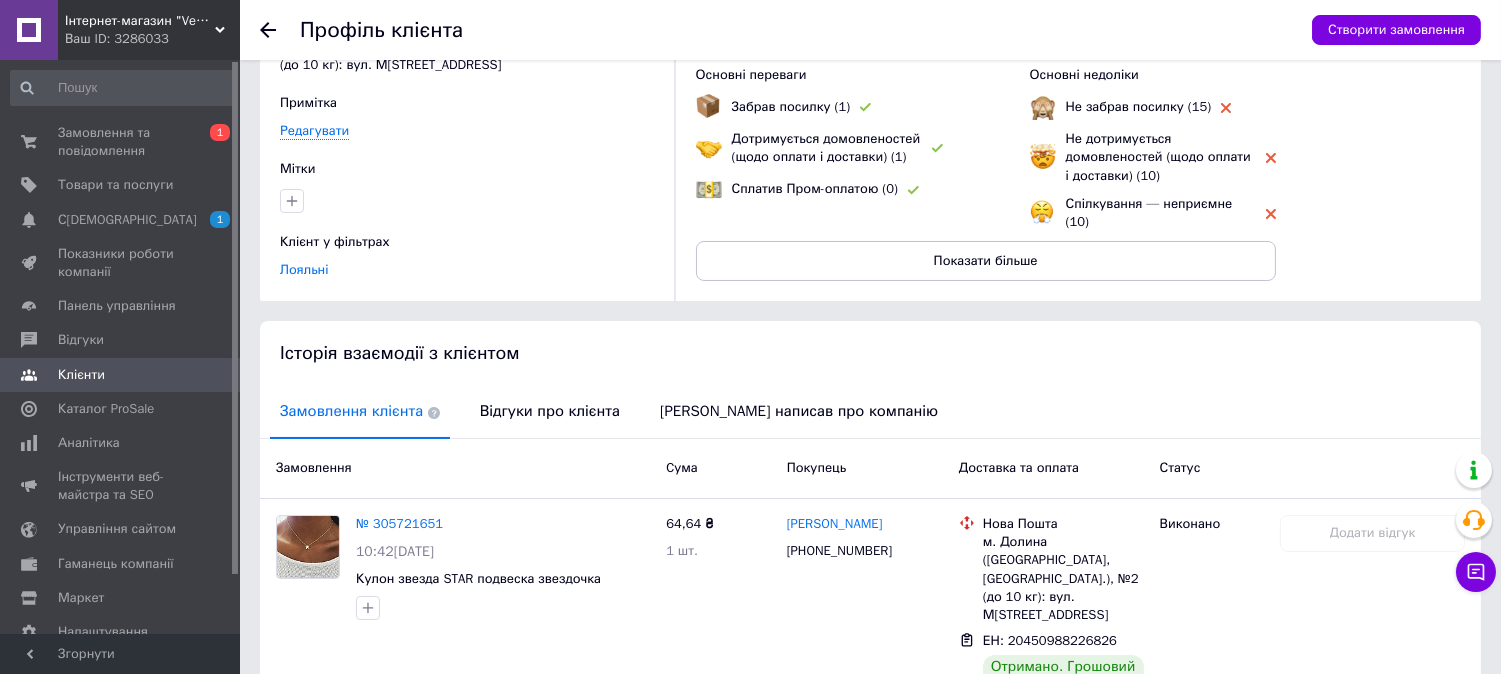 scroll, scrollTop: 0, scrollLeft: 0, axis: both 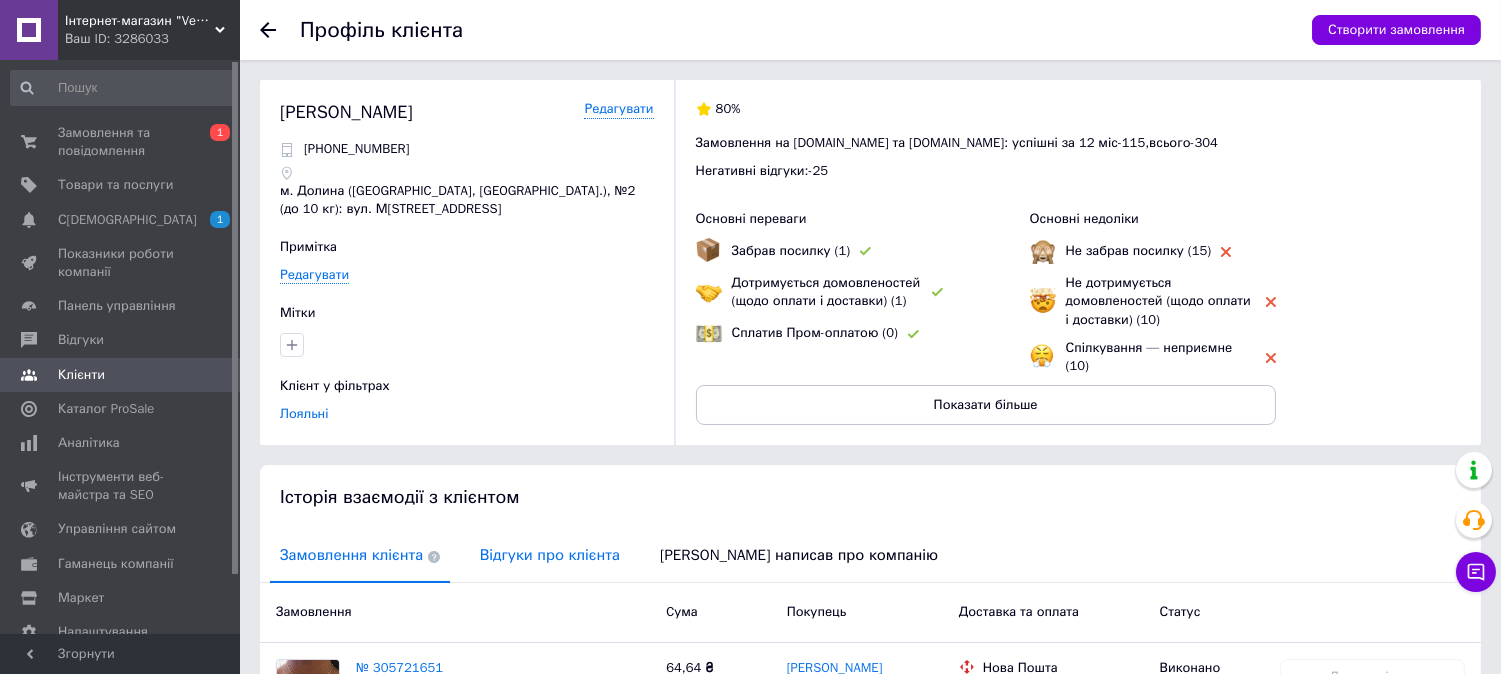 click on "Відгуки про клієнта" at bounding box center [550, 555] 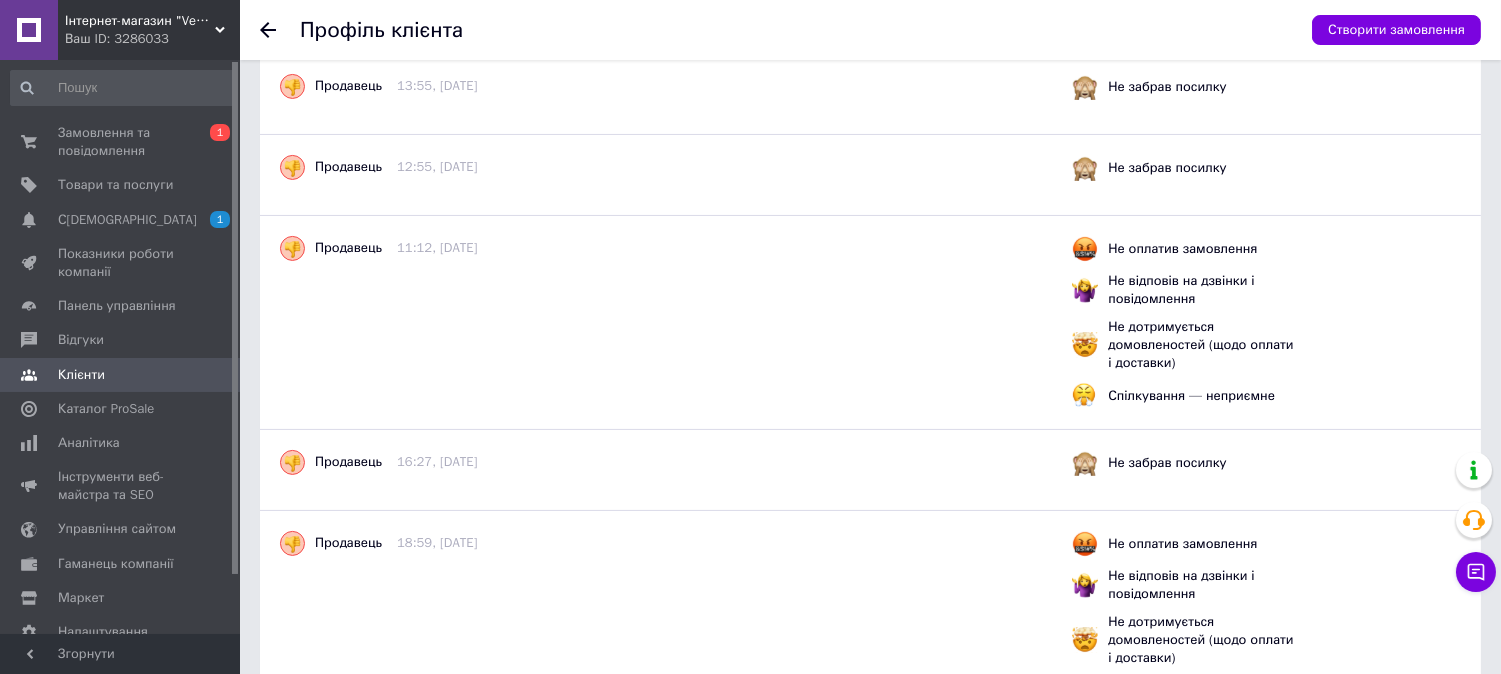 scroll, scrollTop: 0, scrollLeft: 0, axis: both 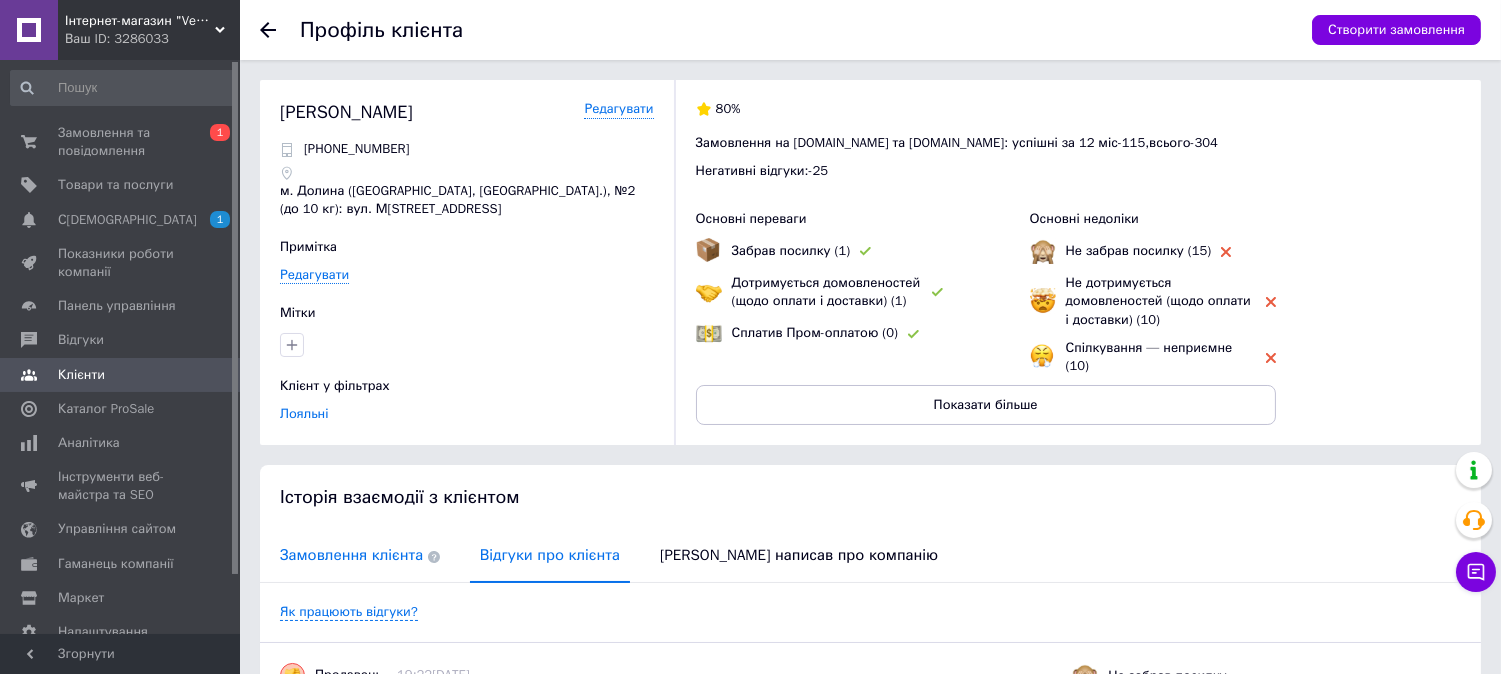 click on "Замовлення клієнта" at bounding box center (360, 555) 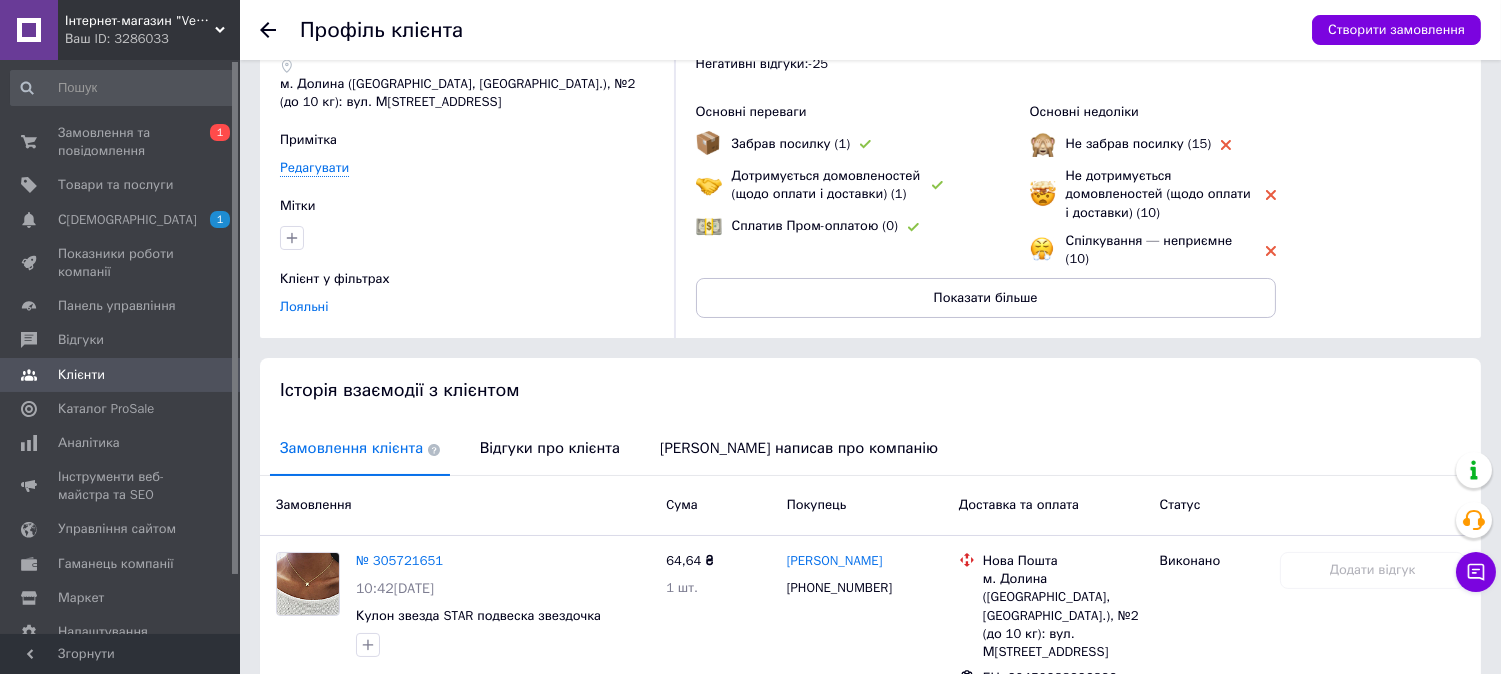 scroll, scrollTop: 0, scrollLeft: 0, axis: both 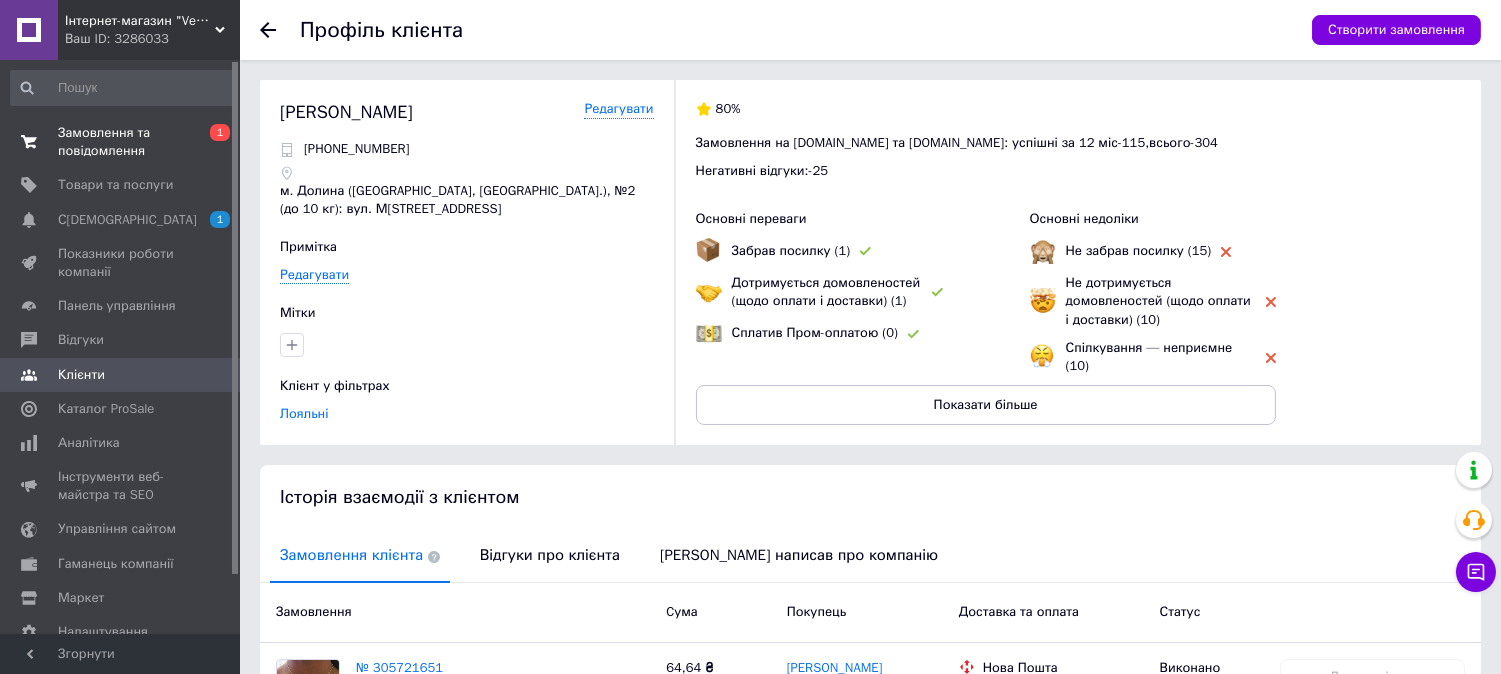 click on "Замовлення та повідомлення" at bounding box center [121, 142] 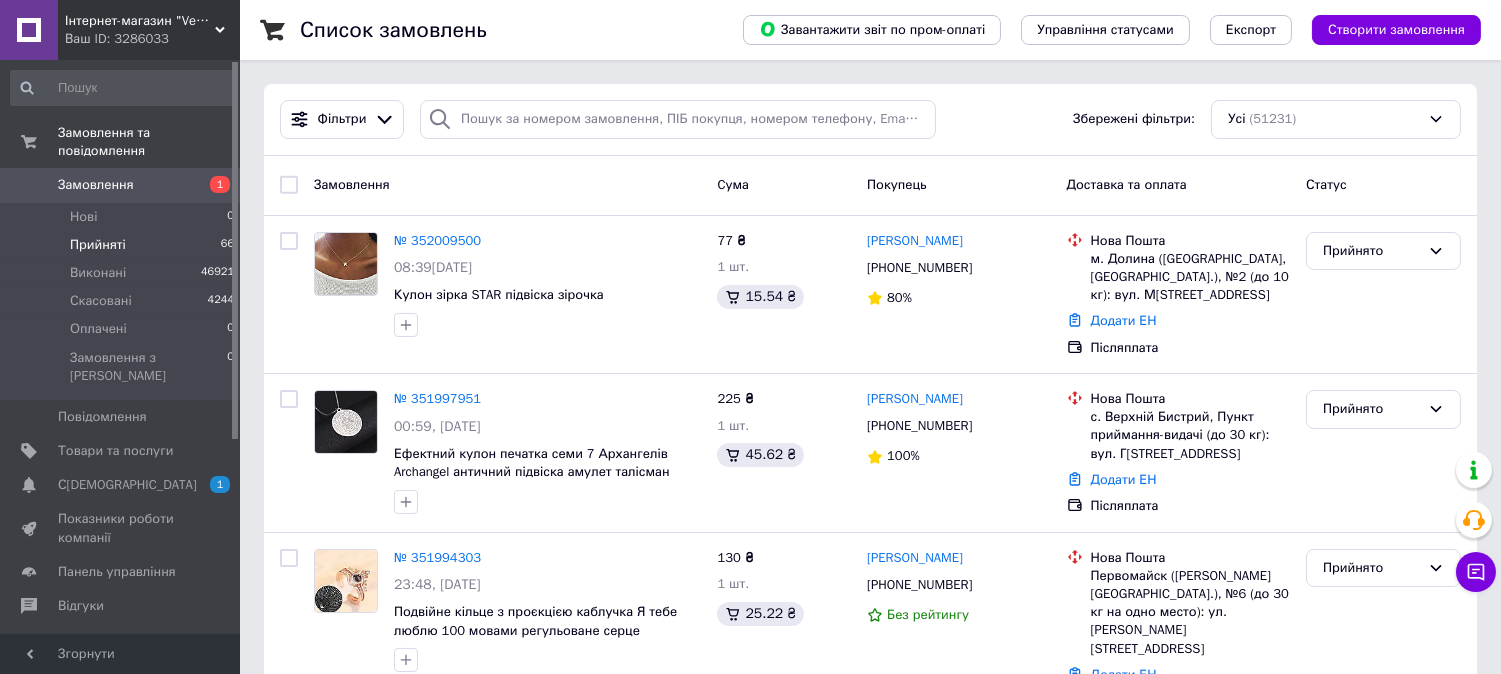 click on "Прийняті 66" at bounding box center (123, 245) 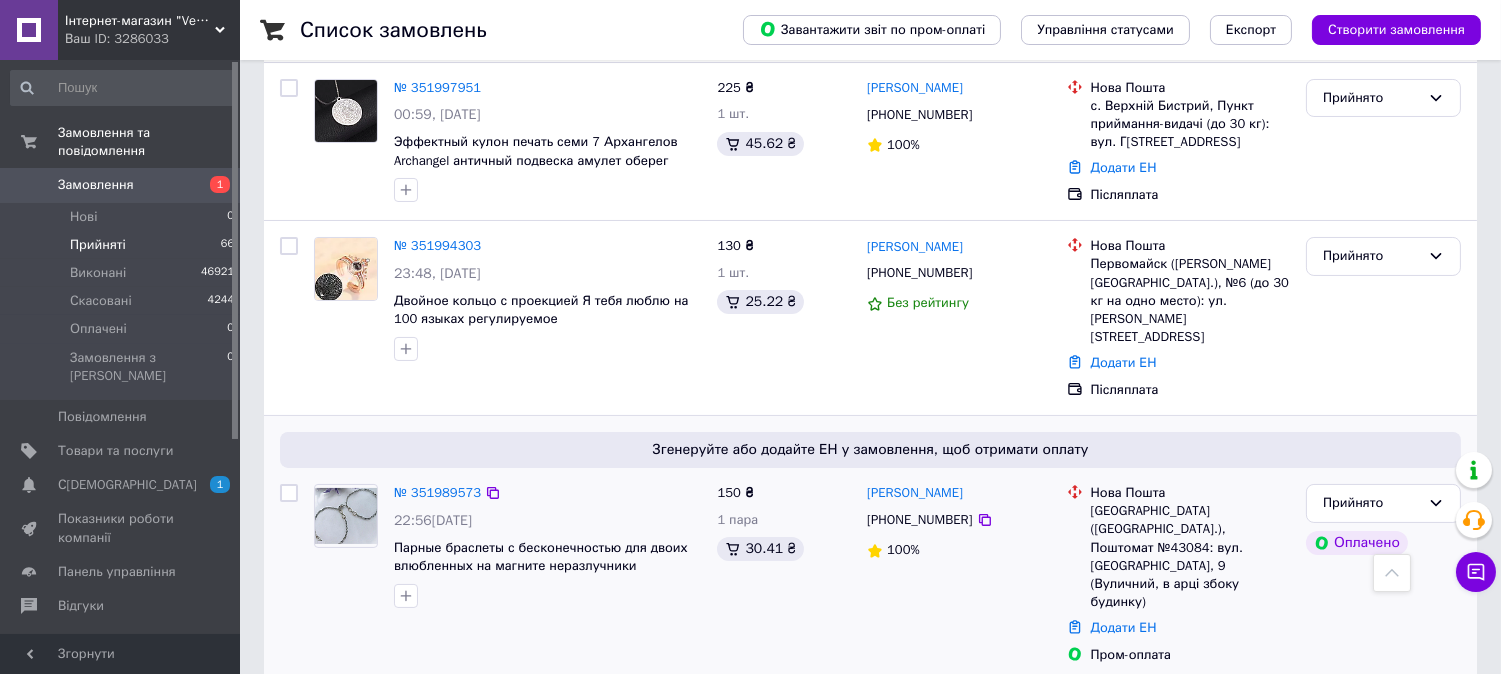 scroll, scrollTop: 333, scrollLeft: 0, axis: vertical 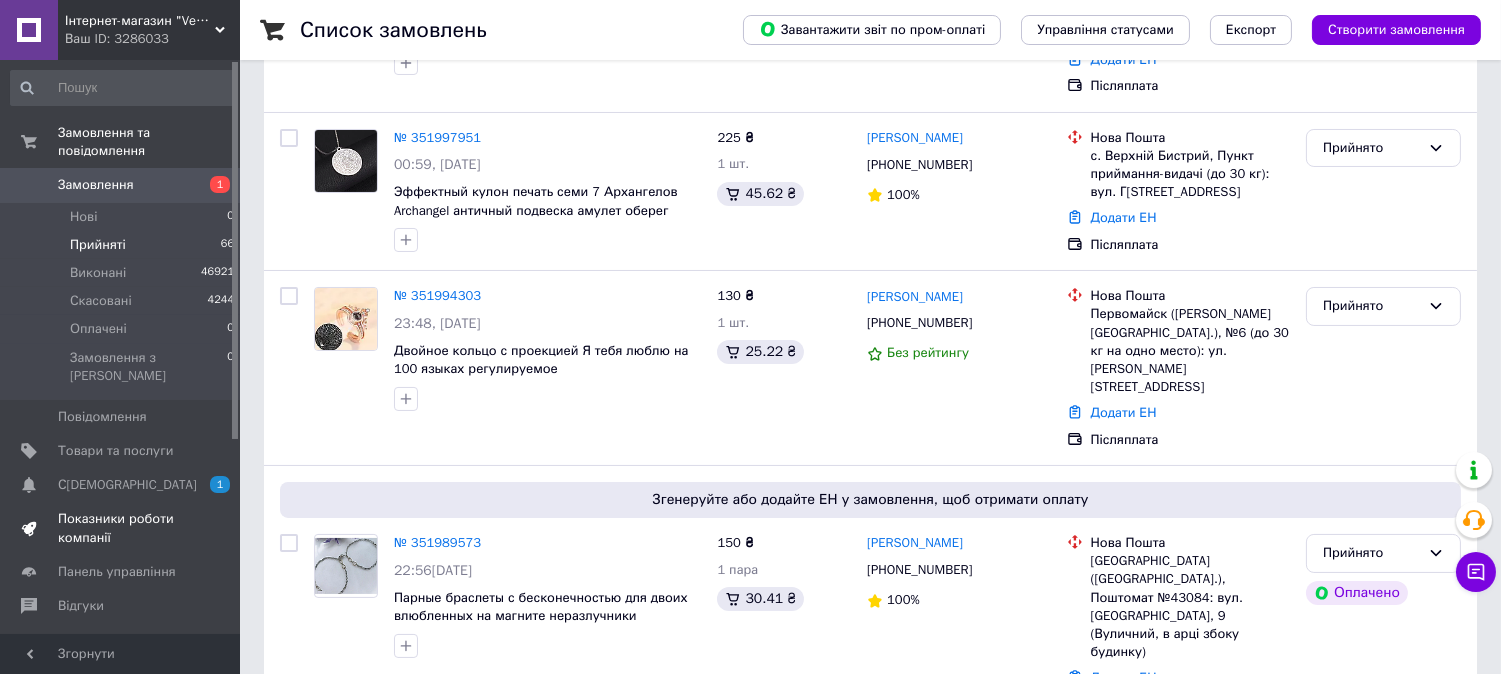click on "Показники роботи компанії" at bounding box center [121, 528] 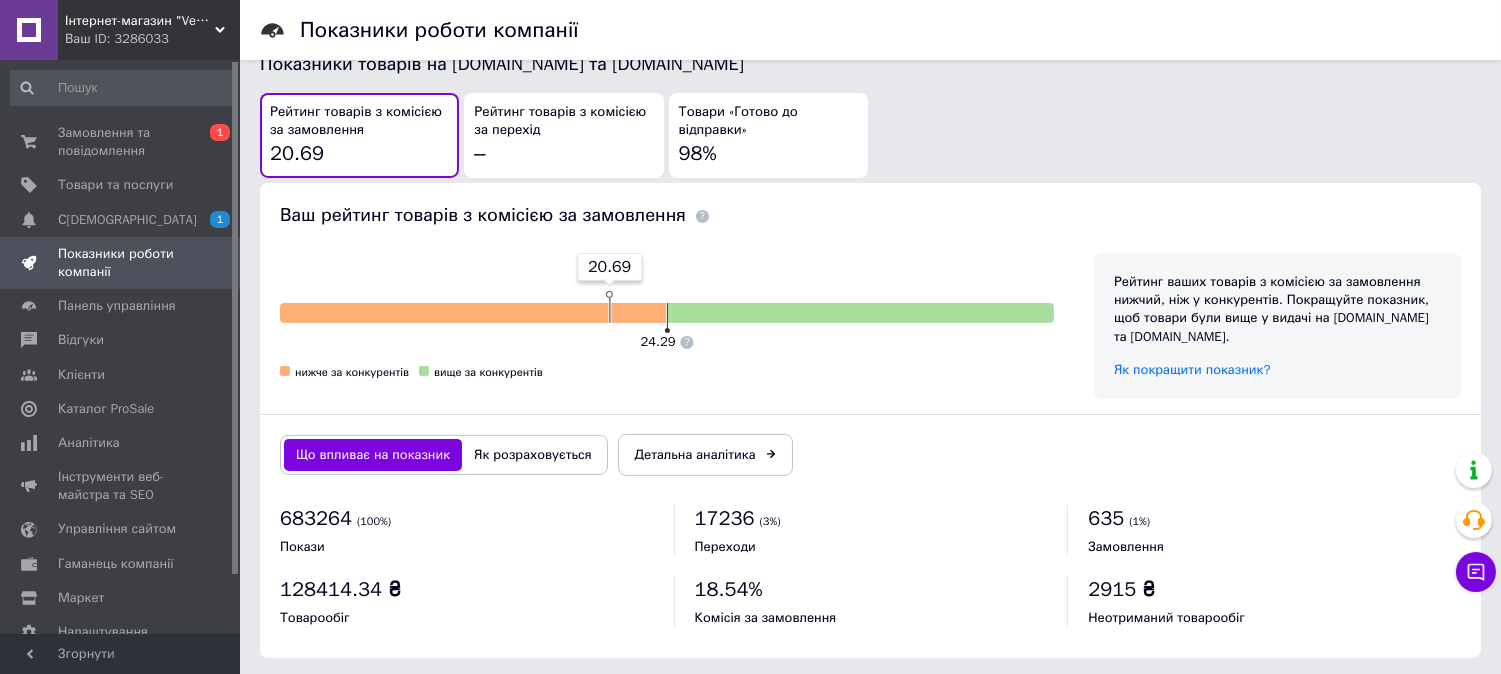 scroll, scrollTop: 1097, scrollLeft: 0, axis: vertical 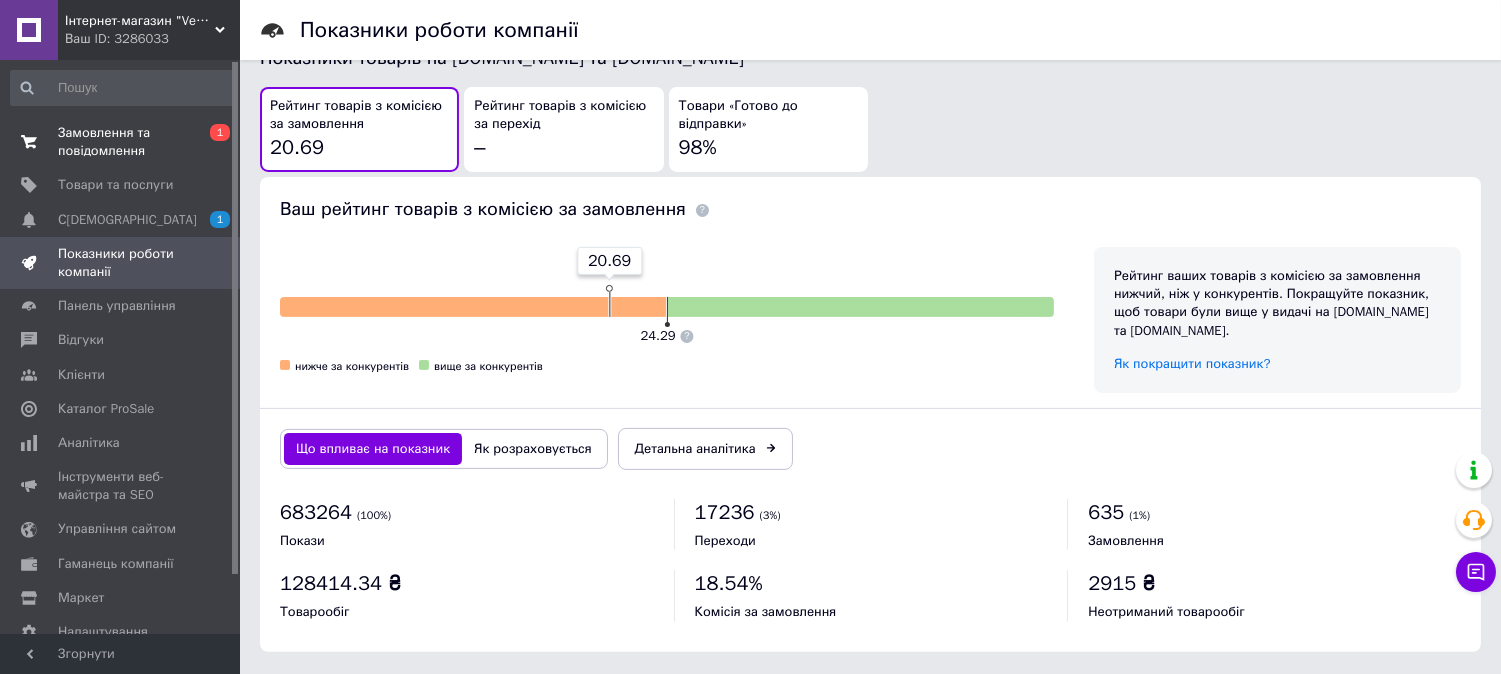 click on "Замовлення та повідомлення" at bounding box center (121, 142) 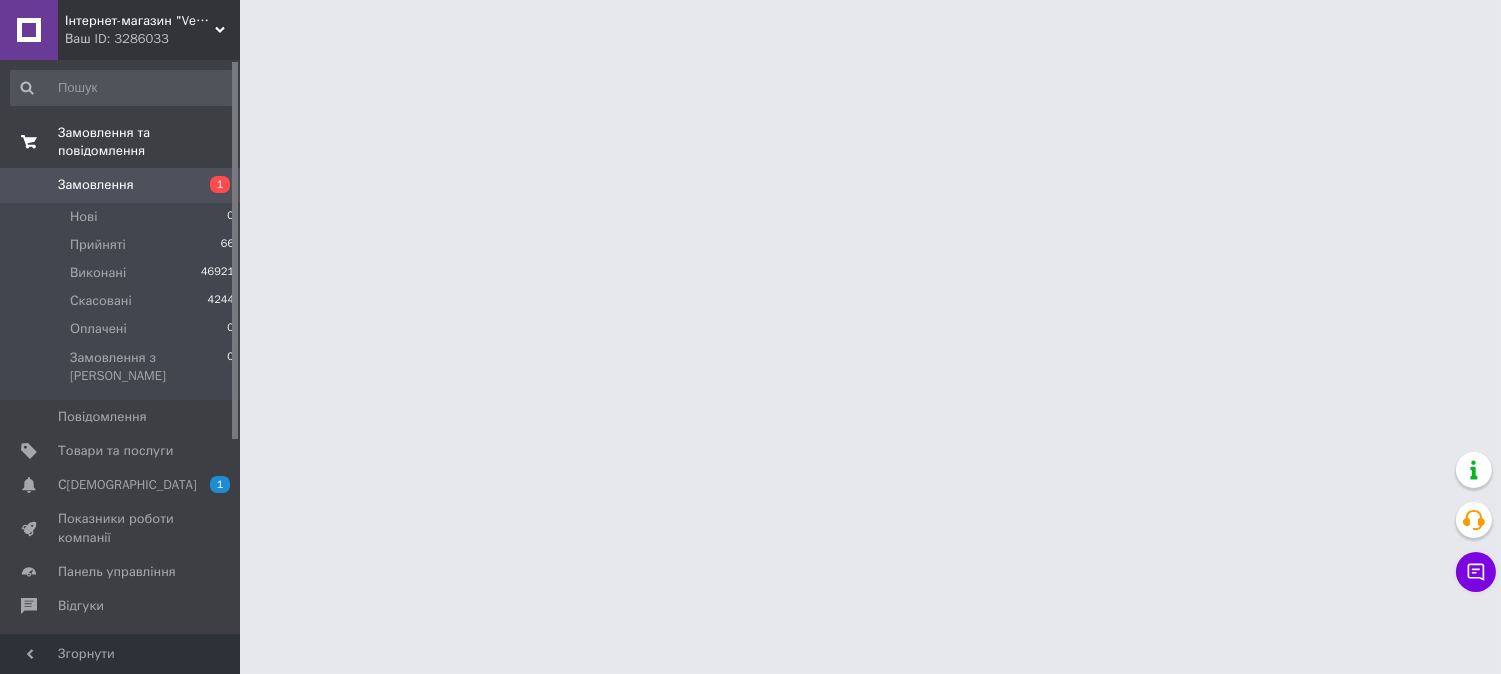 scroll, scrollTop: 0, scrollLeft: 0, axis: both 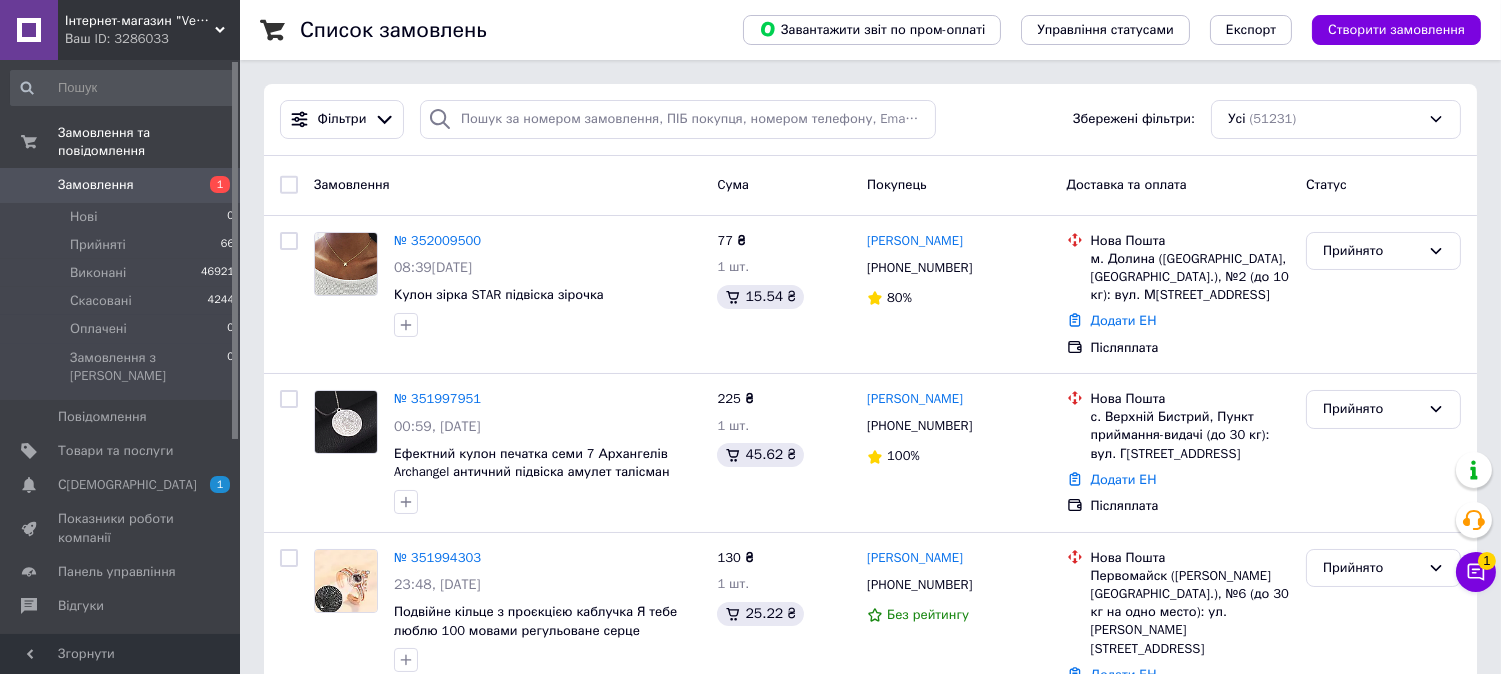 drag, startPoint x: 1394, startPoint y: 43, endPoint x: 1392, endPoint y: 23, distance: 20.09975 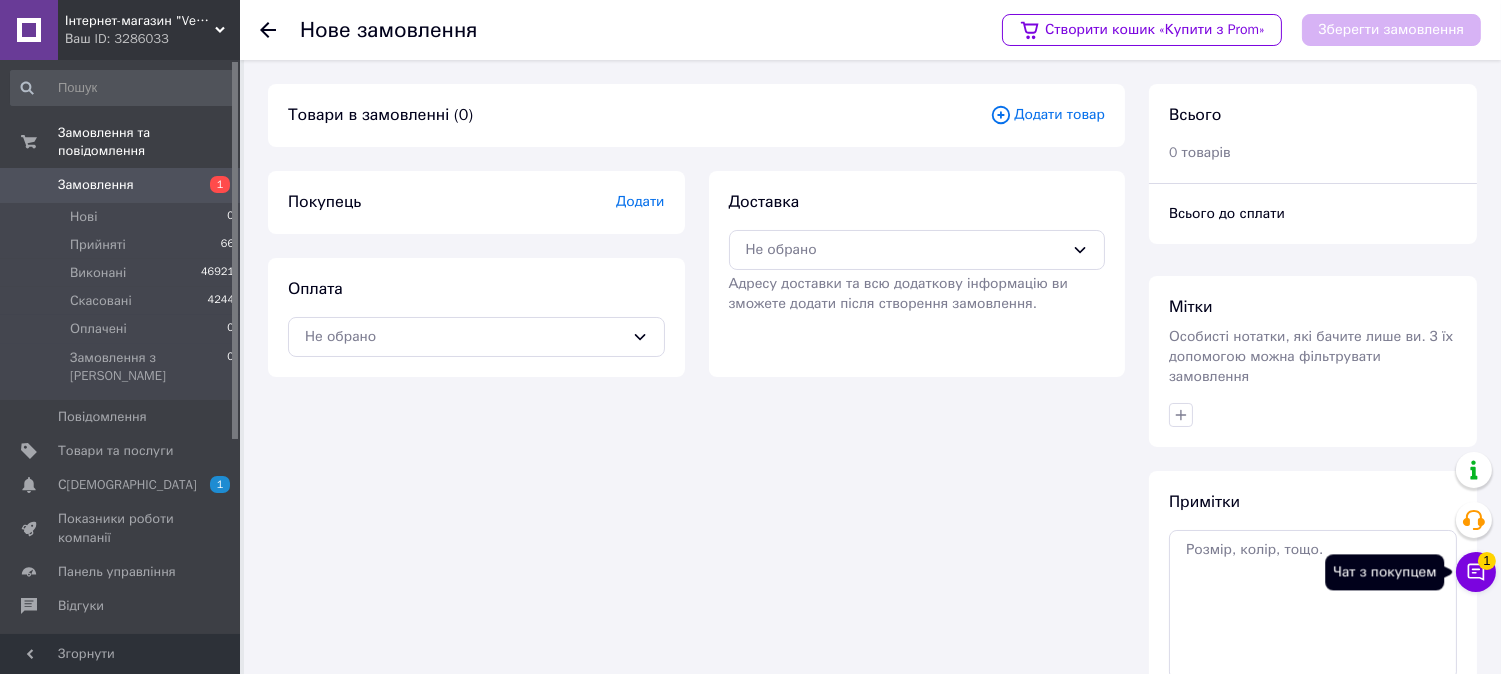 click 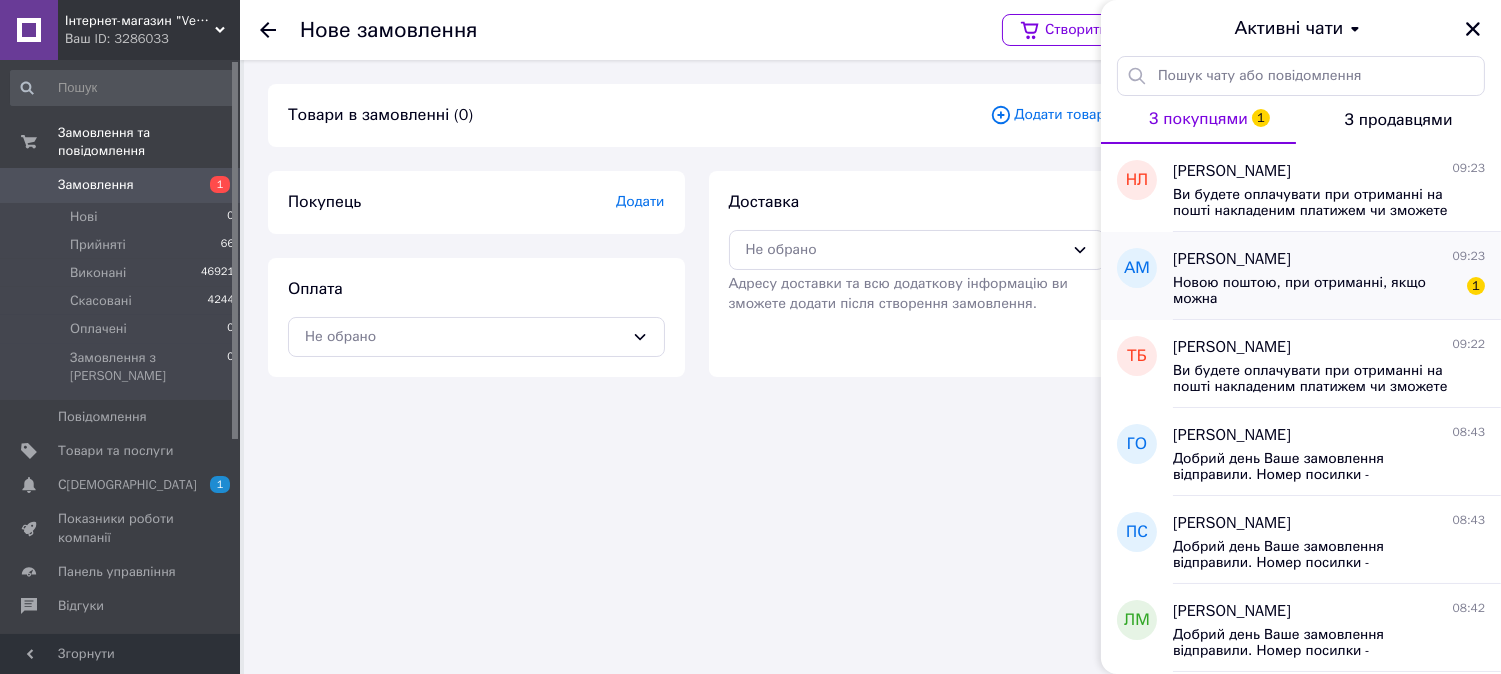 click on "Новою поштою, при отриманні, якщо можна" at bounding box center (1315, 291) 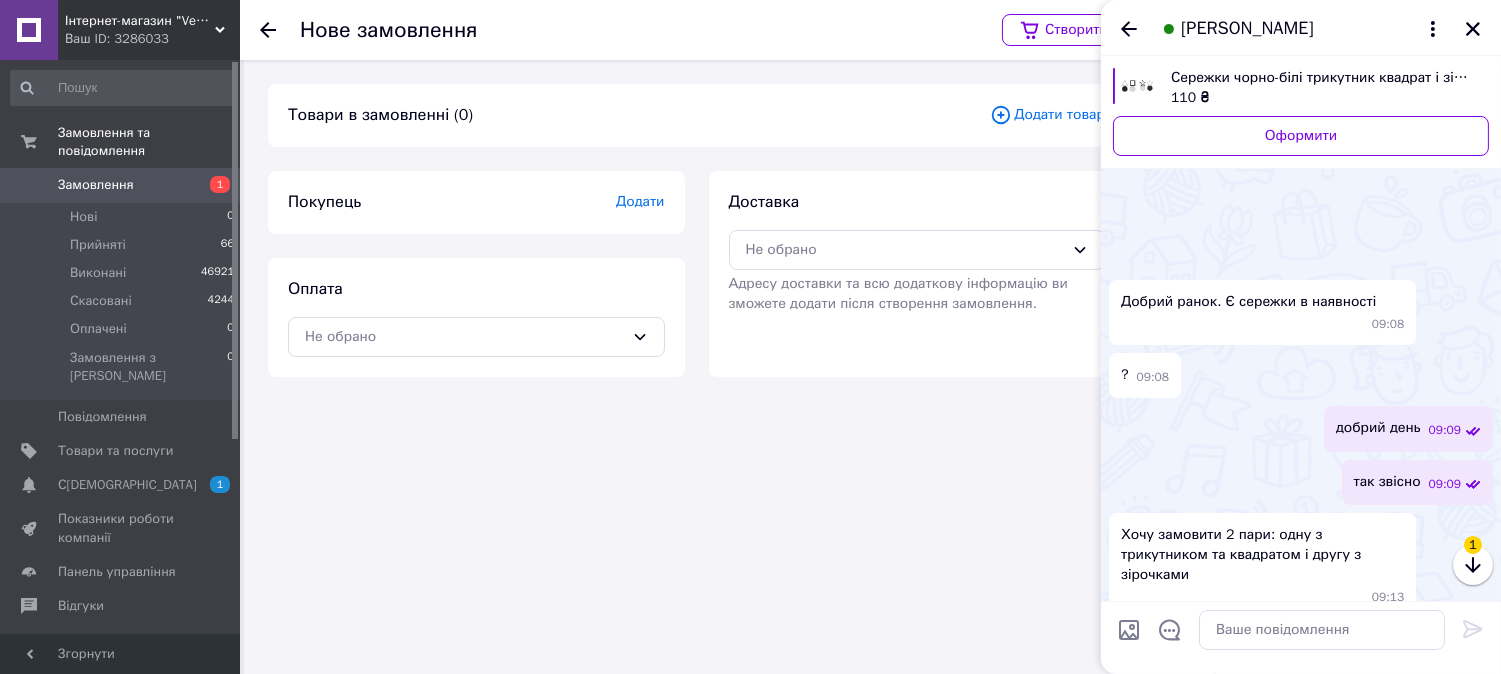 scroll, scrollTop: 258, scrollLeft: 0, axis: vertical 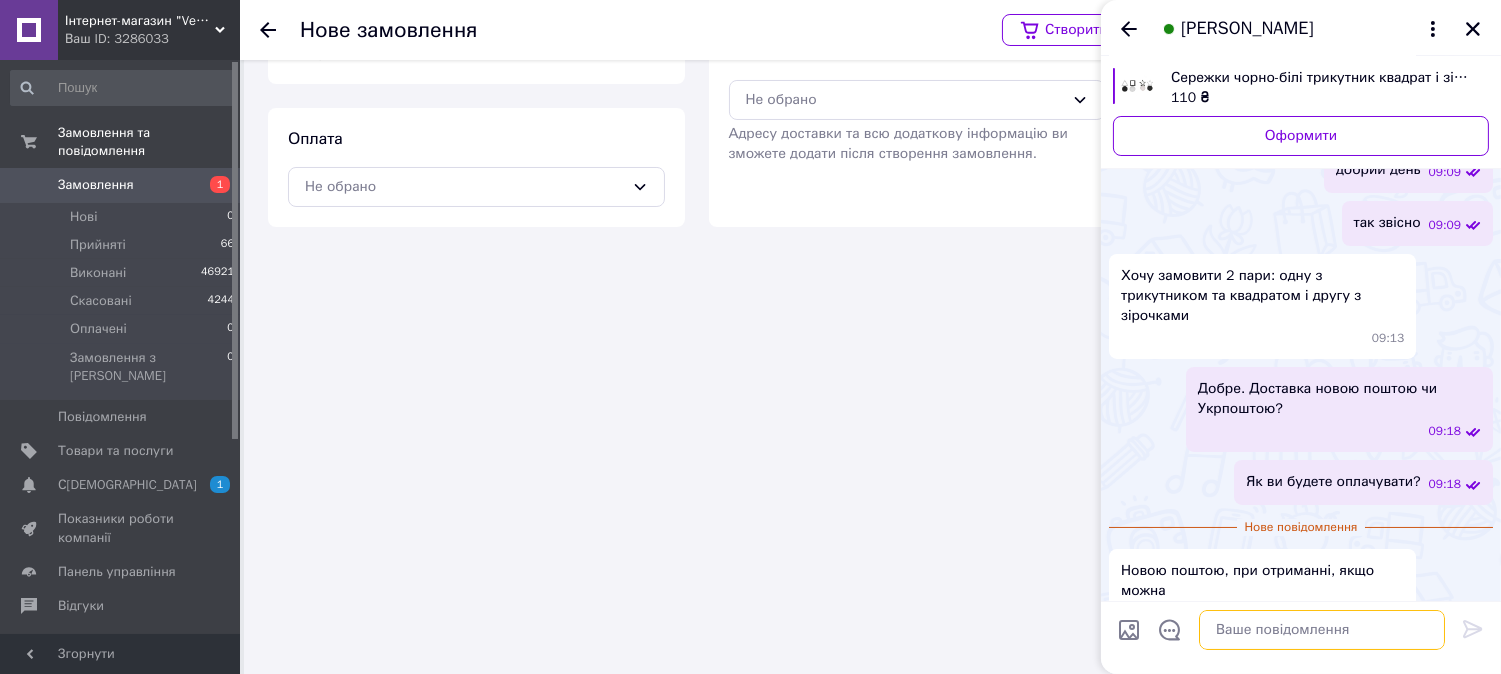 click at bounding box center (1322, 630) 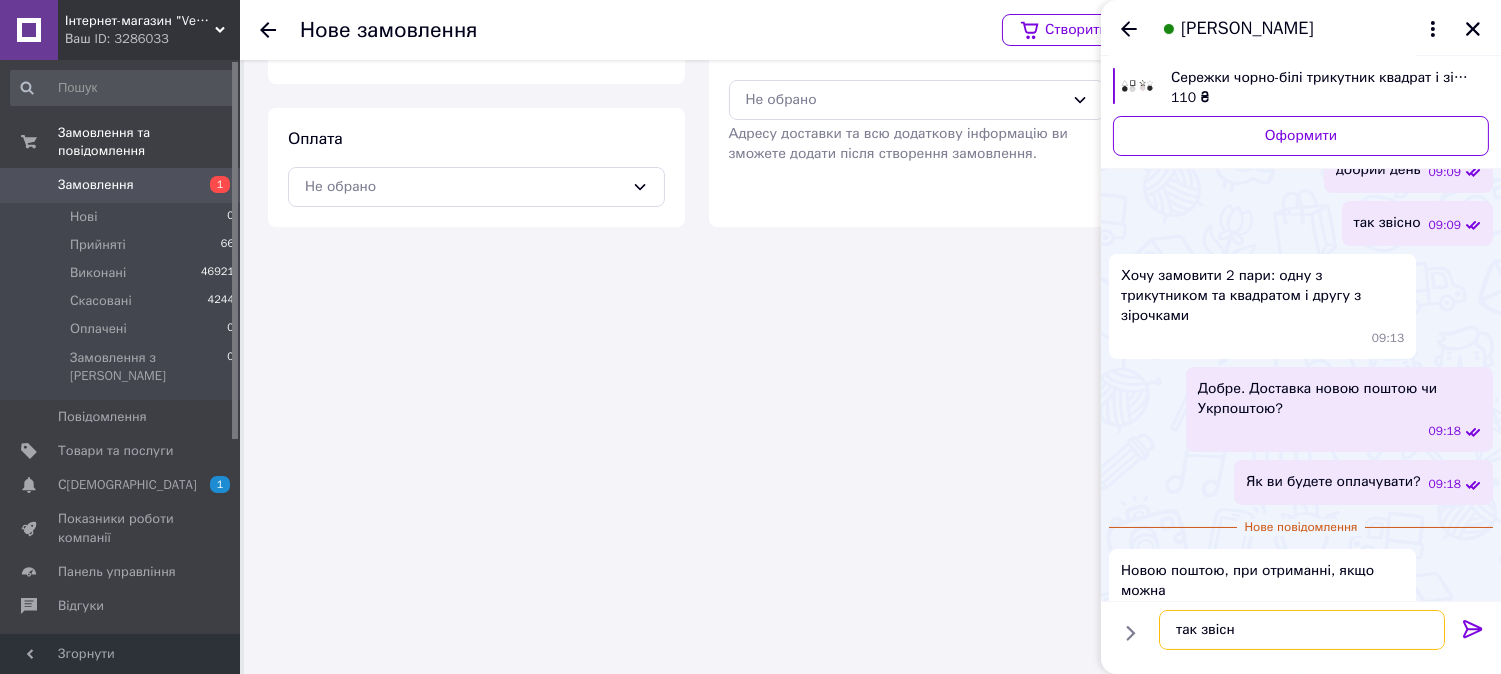 type on "так звісно" 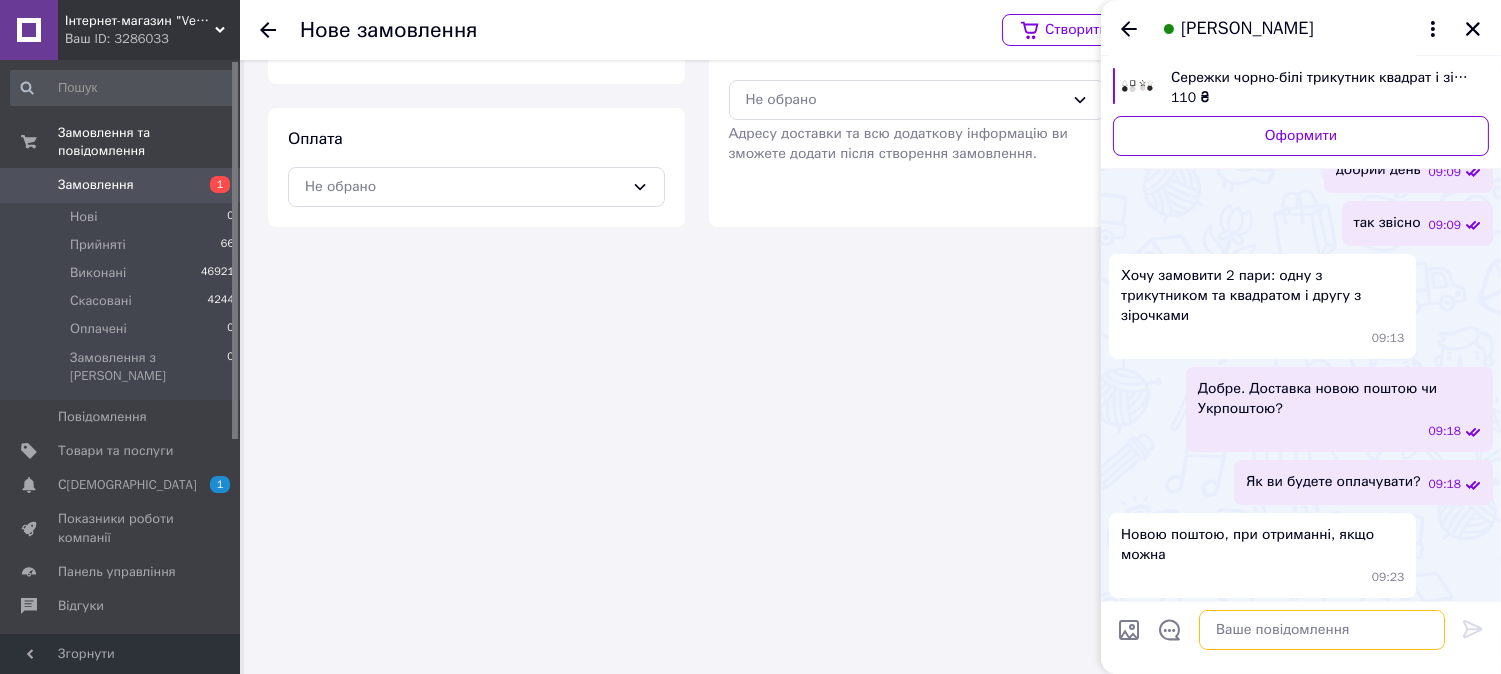 scroll, scrollTop: 225, scrollLeft: 0, axis: vertical 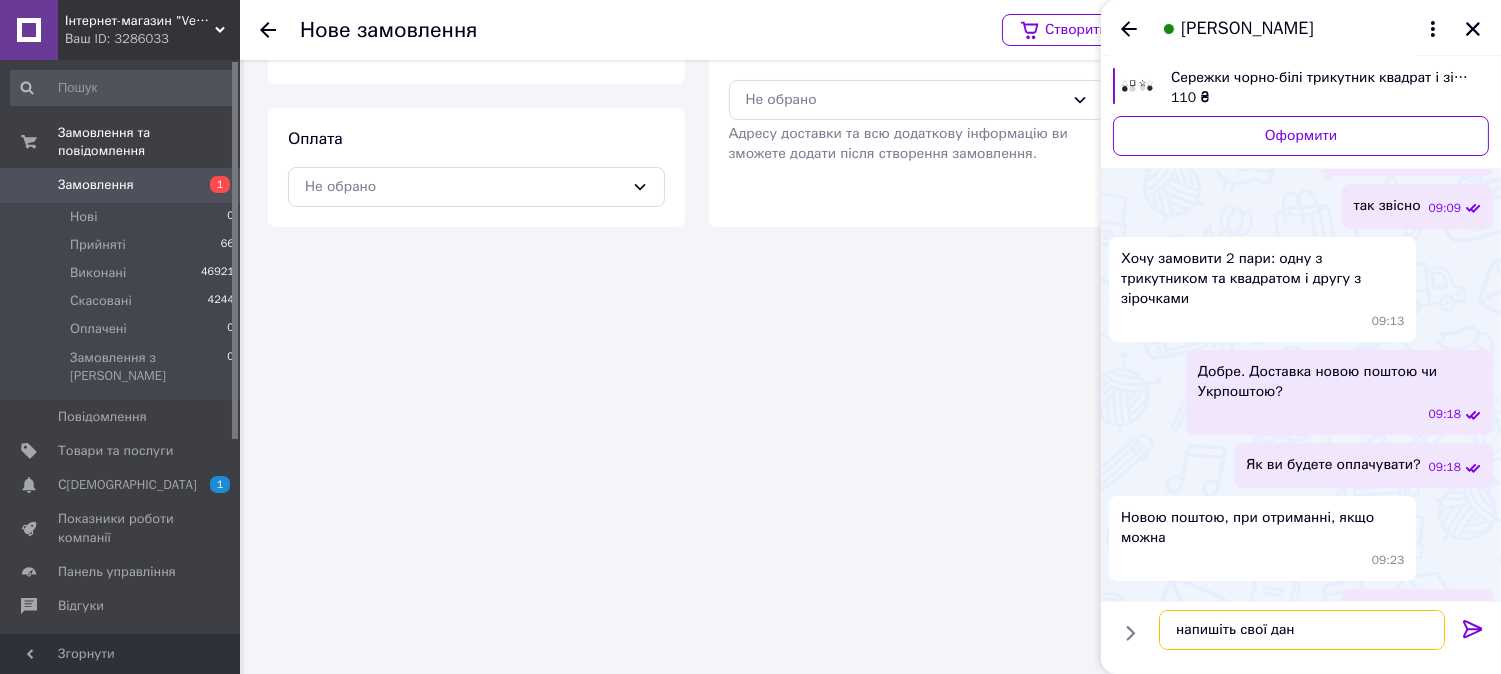 type on "напишіть свої дані" 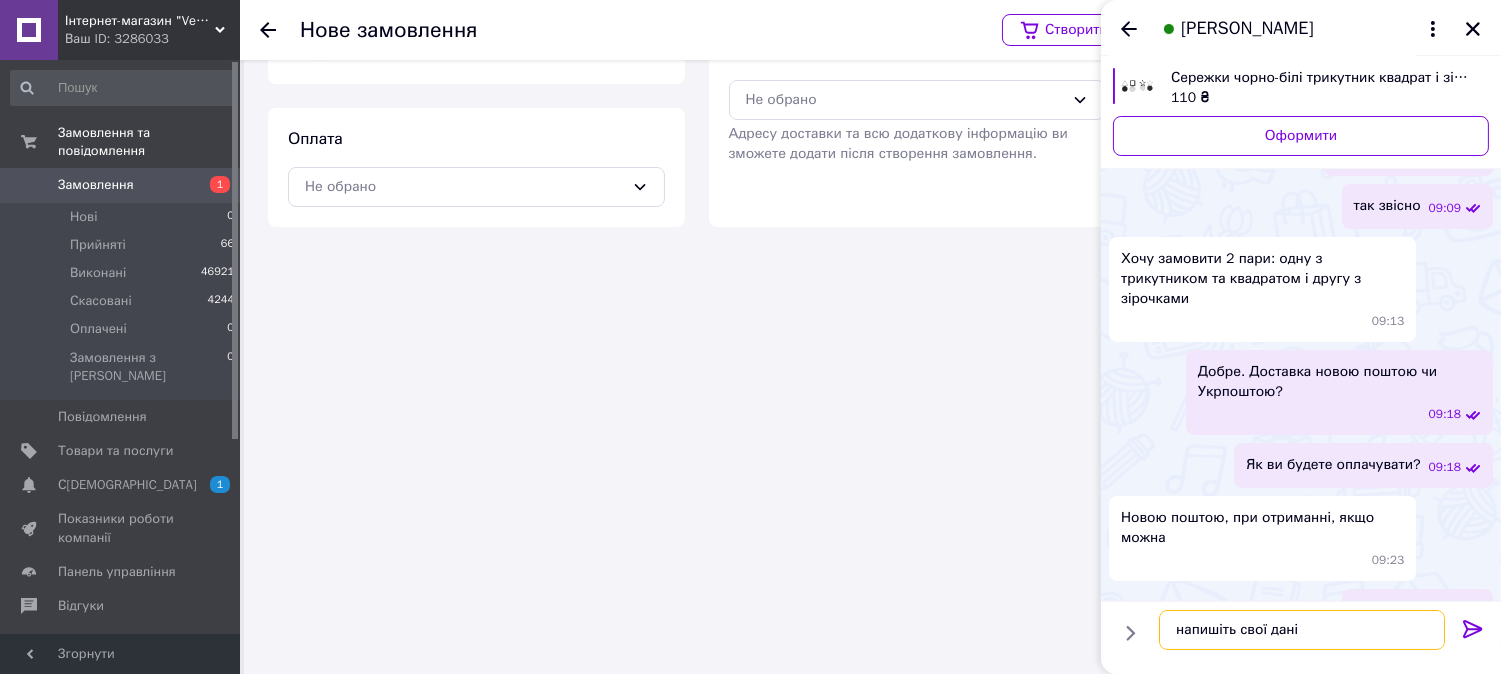 type 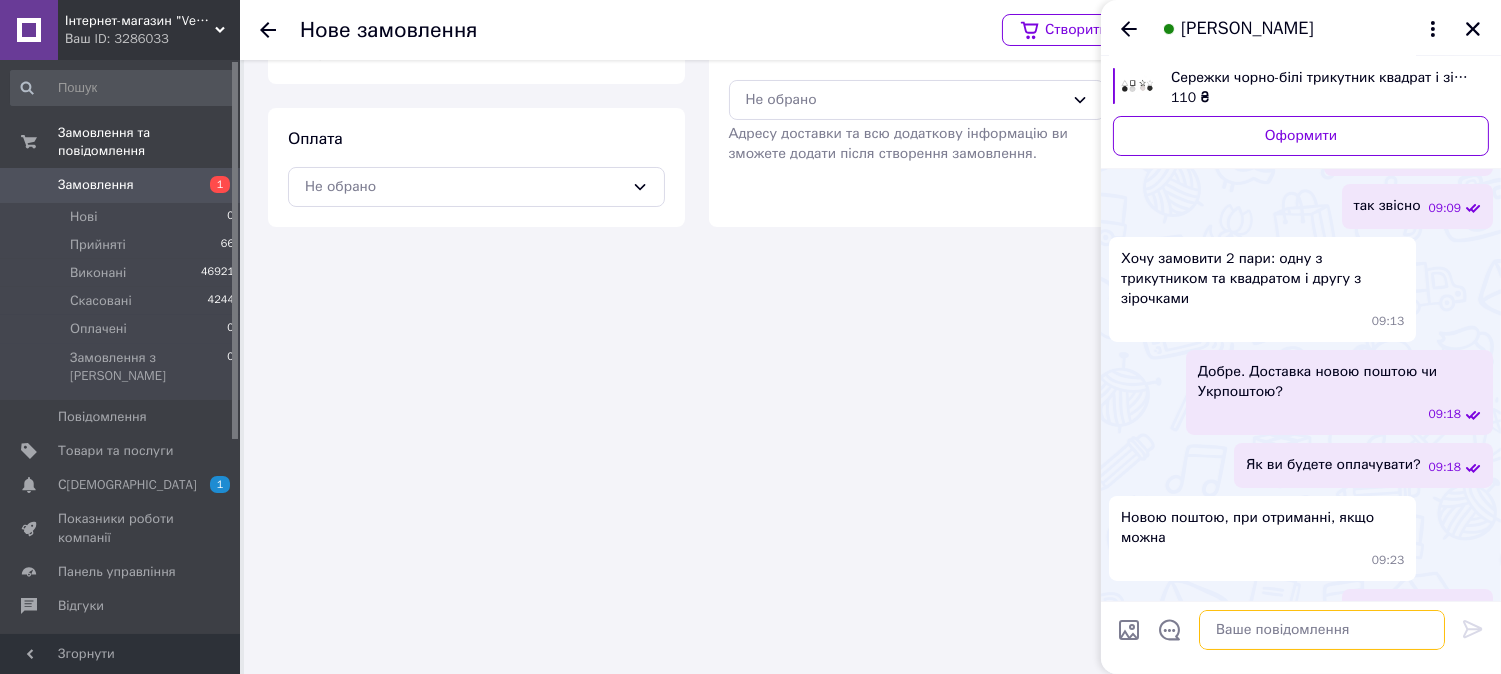 scroll, scrollTop: 278, scrollLeft: 0, axis: vertical 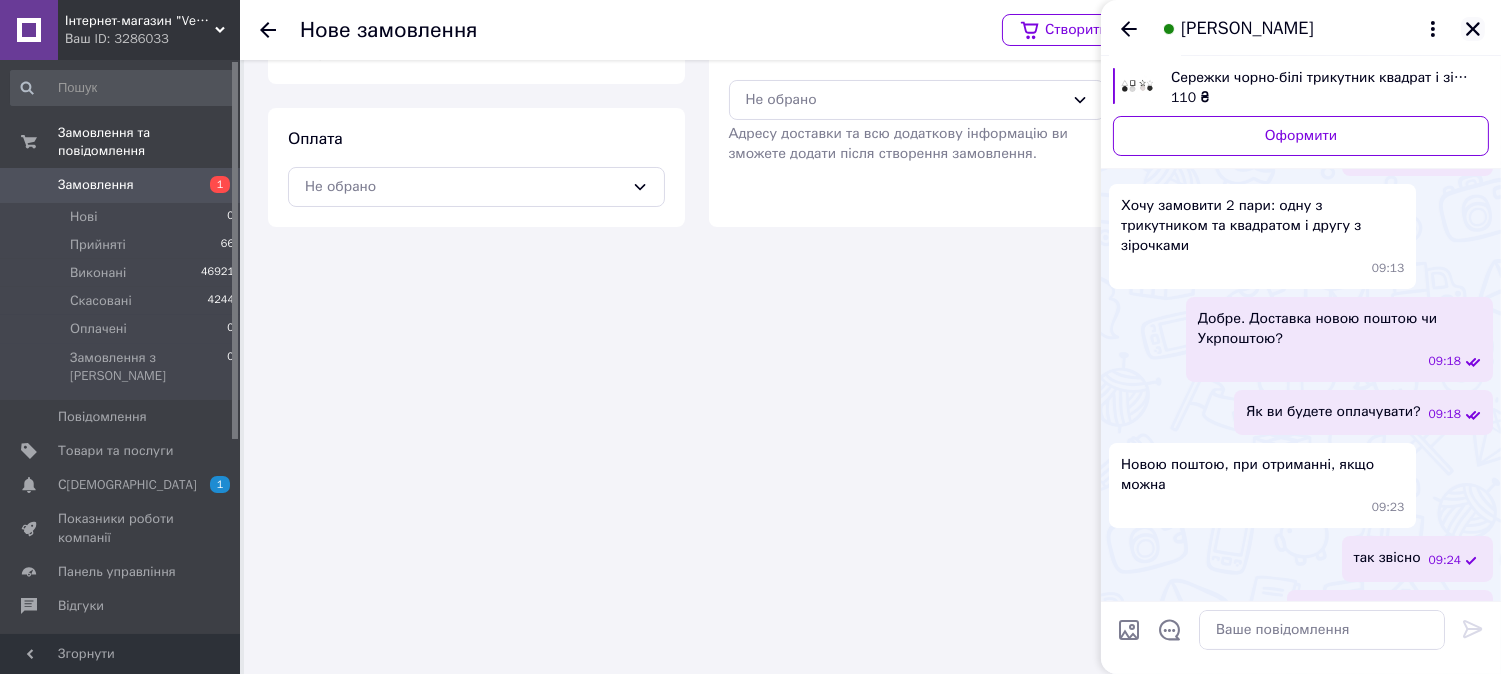 click 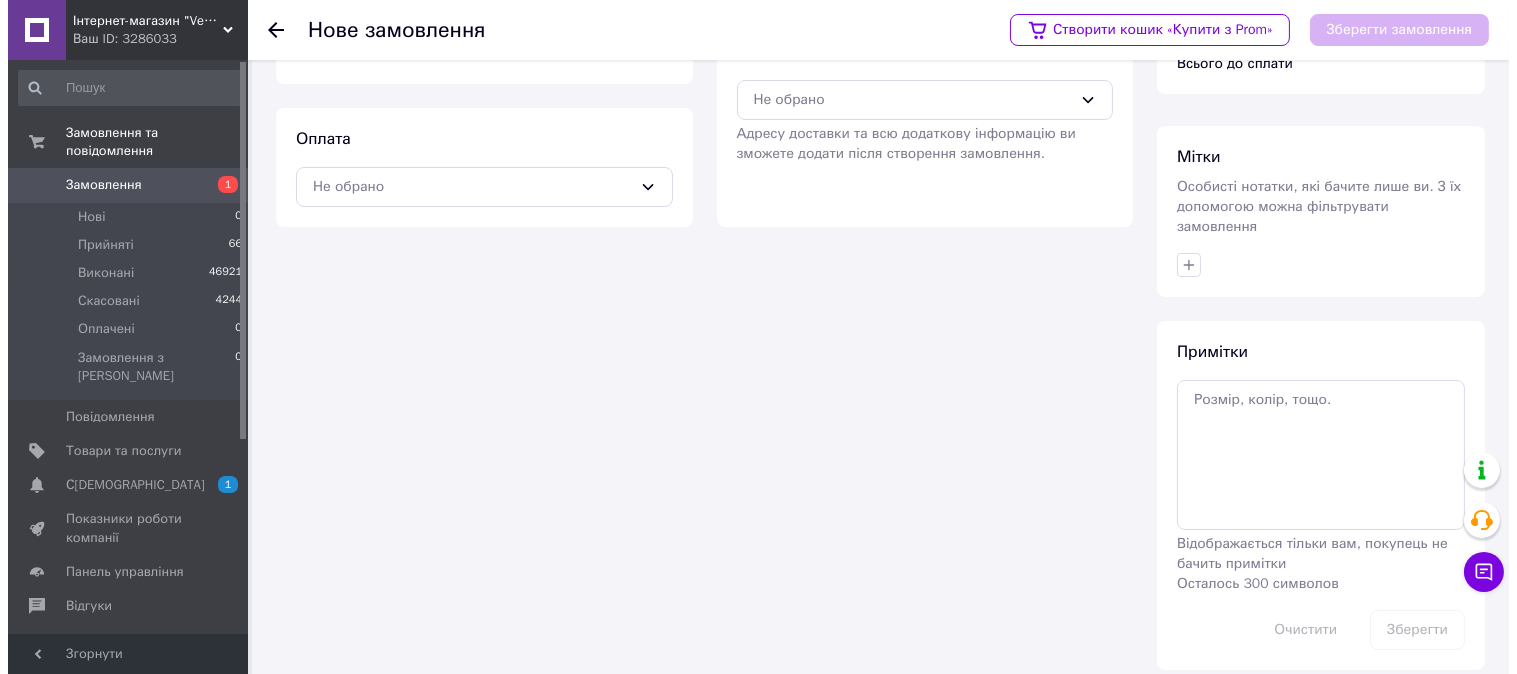 scroll, scrollTop: 0, scrollLeft: 0, axis: both 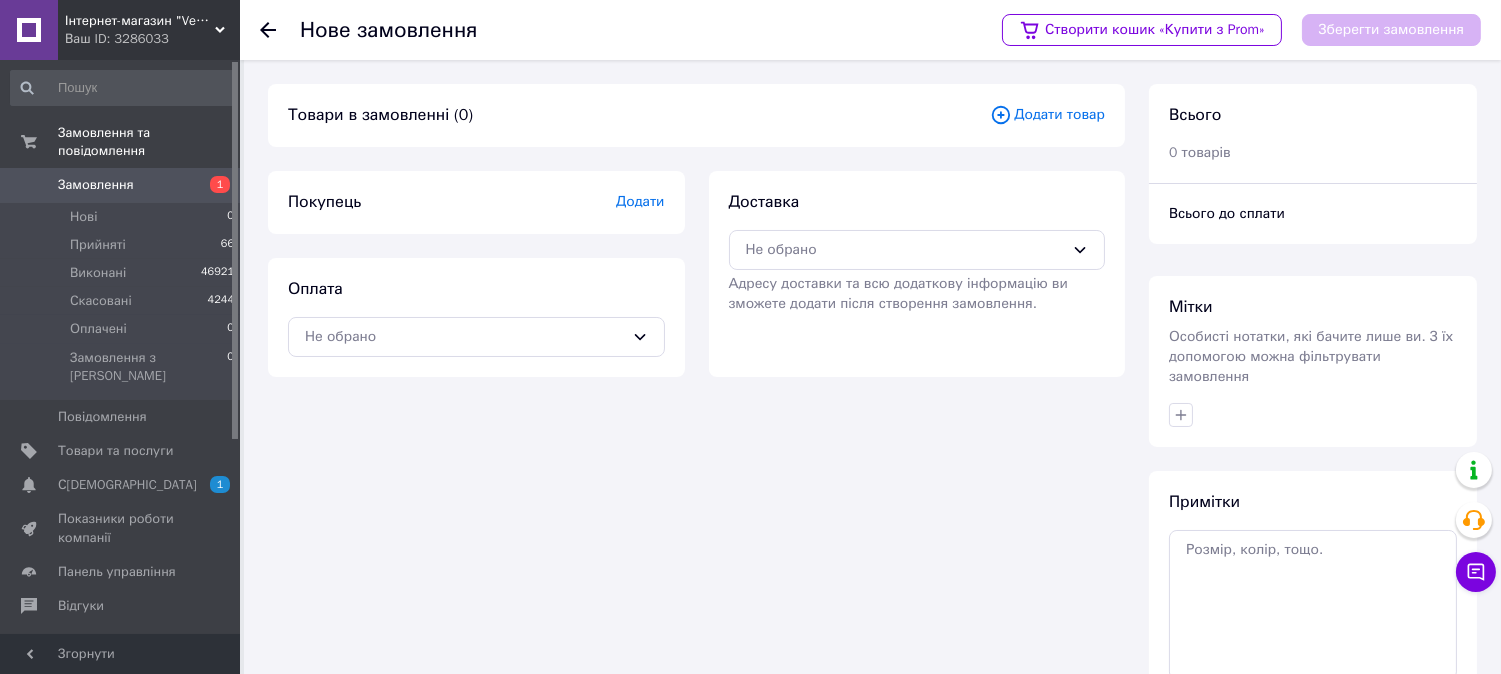 click on "Додати товар" at bounding box center [1047, 115] 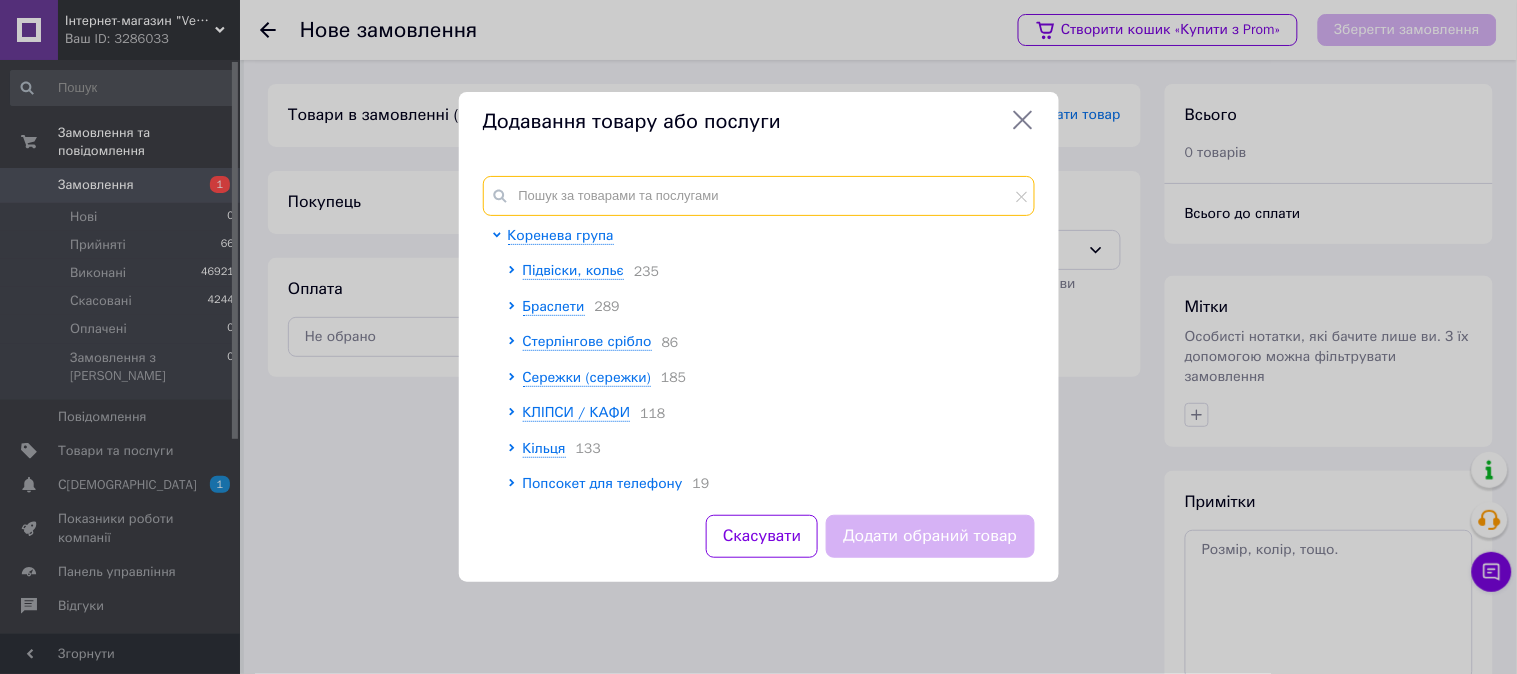 click at bounding box center [759, 196] 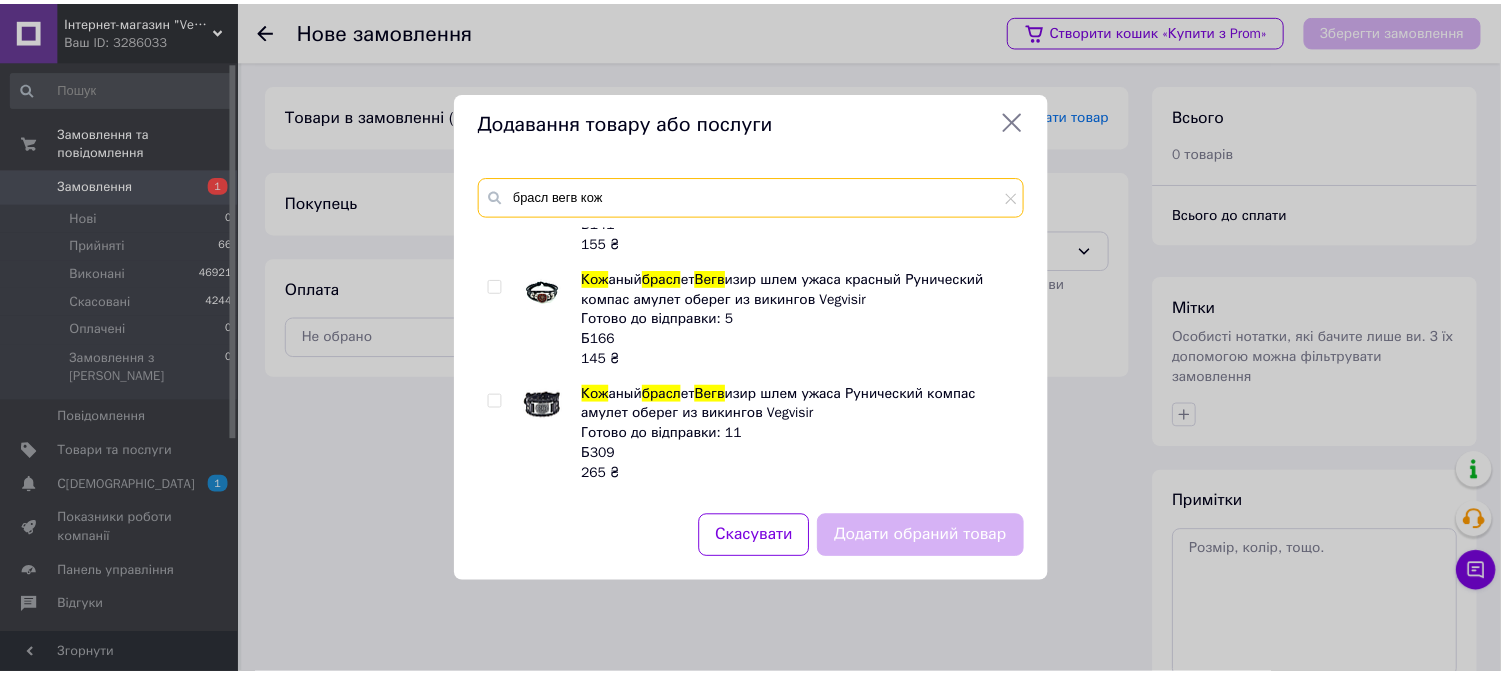 scroll, scrollTop: 111, scrollLeft: 0, axis: vertical 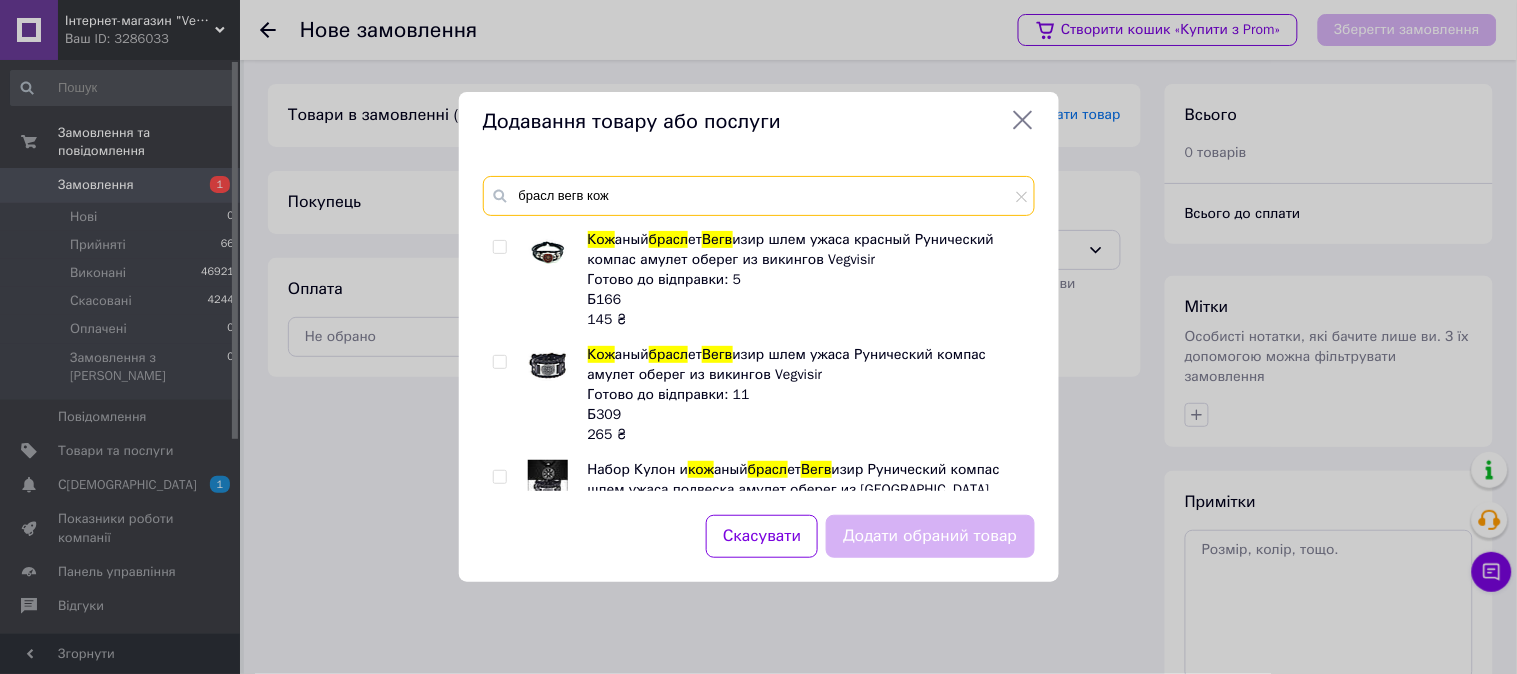 type on "брасл вегв кож" 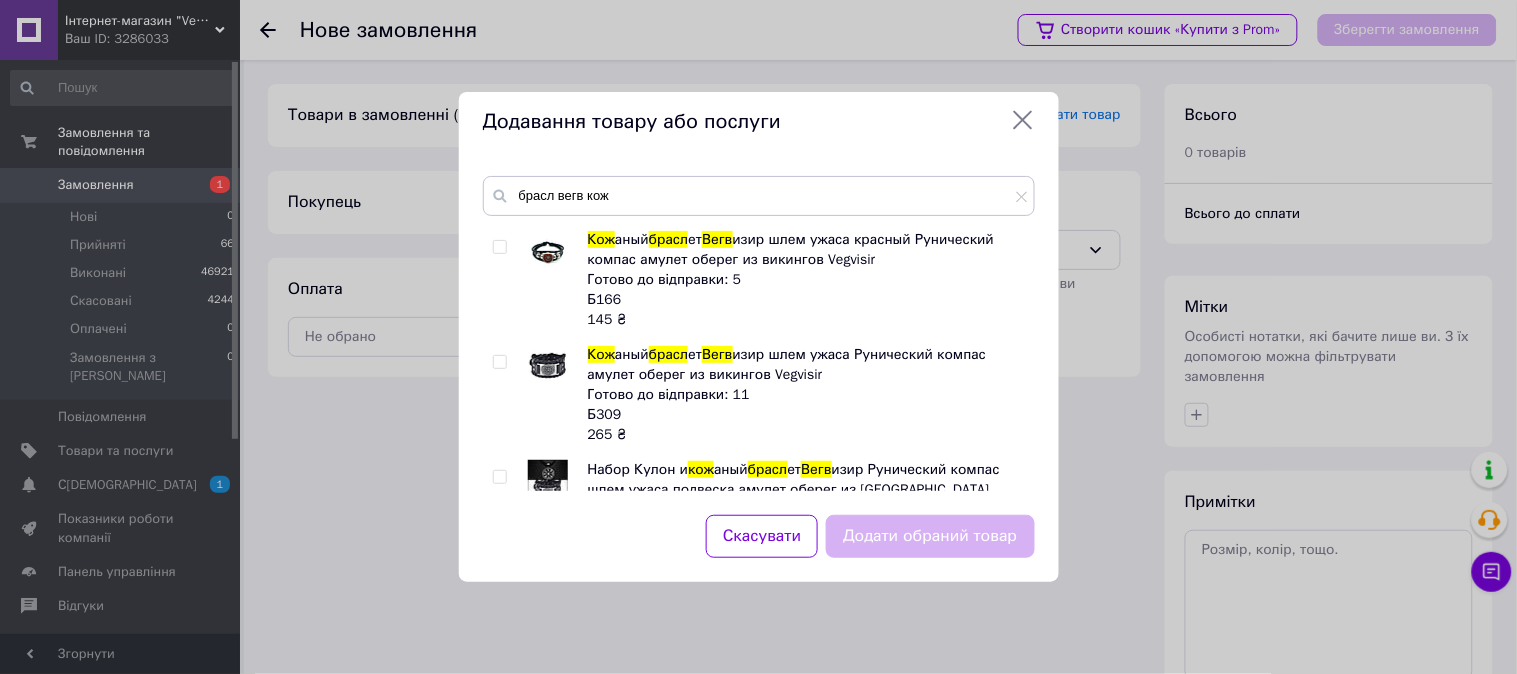 click at bounding box center [499, 362] 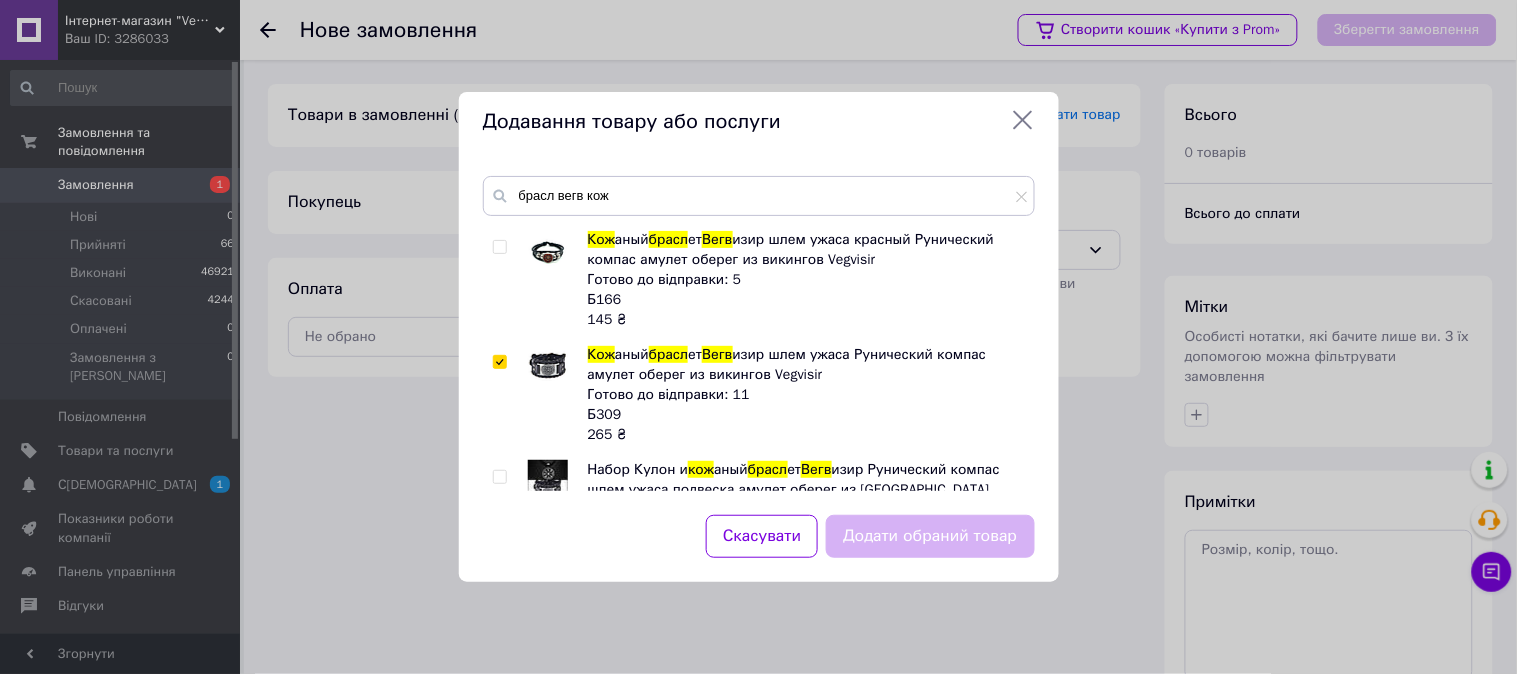 checkbox on "true" 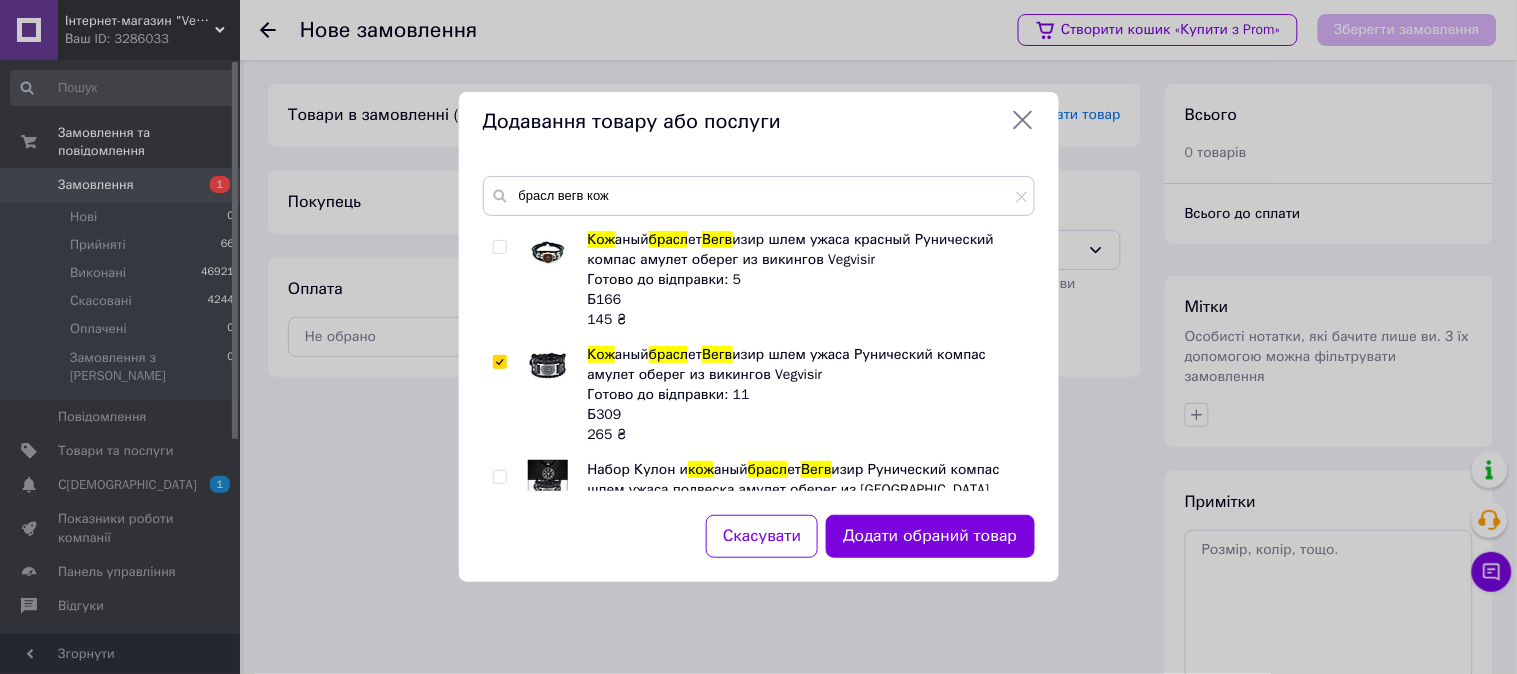 drag, startPoint x: 896, startPoint y: 534, endPoint x: 868, endPoint y: 512, distance: 35.608986 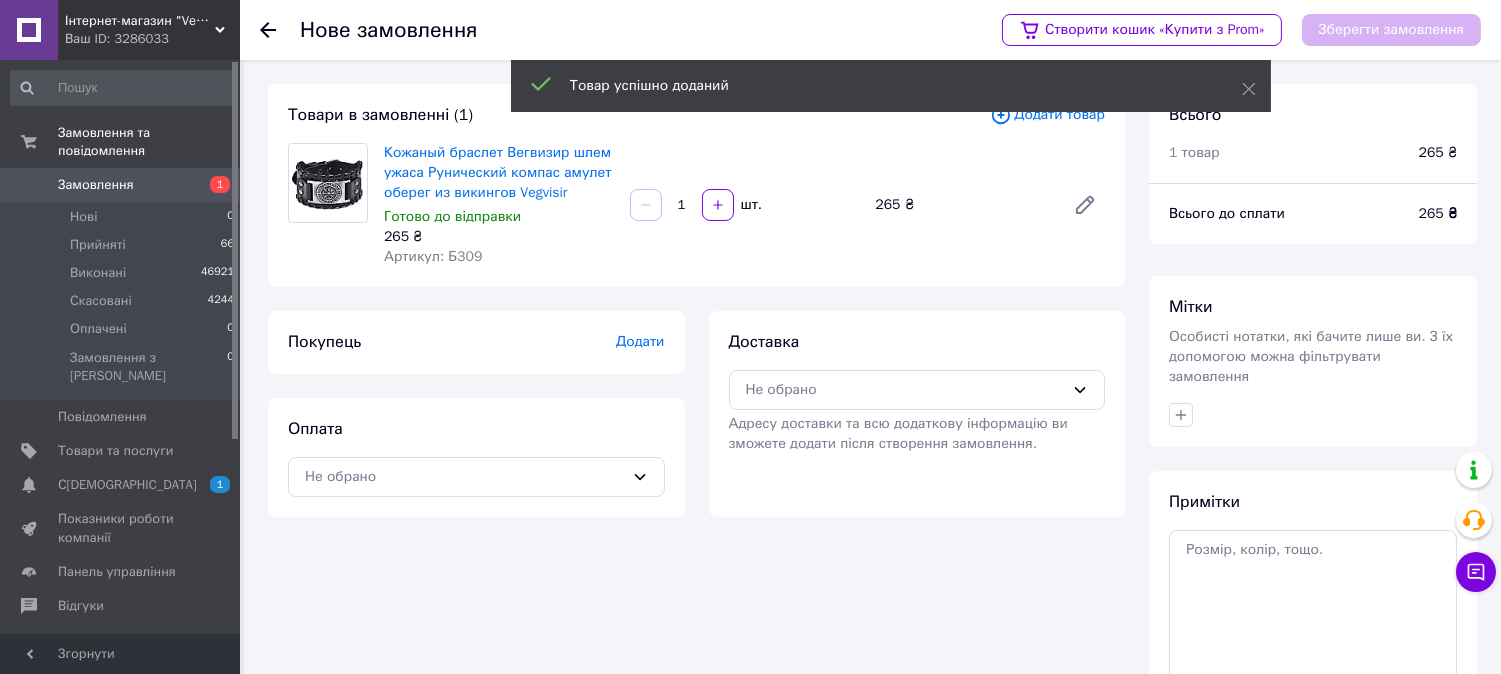 click on "Додати" at bounding box center (640, 341) 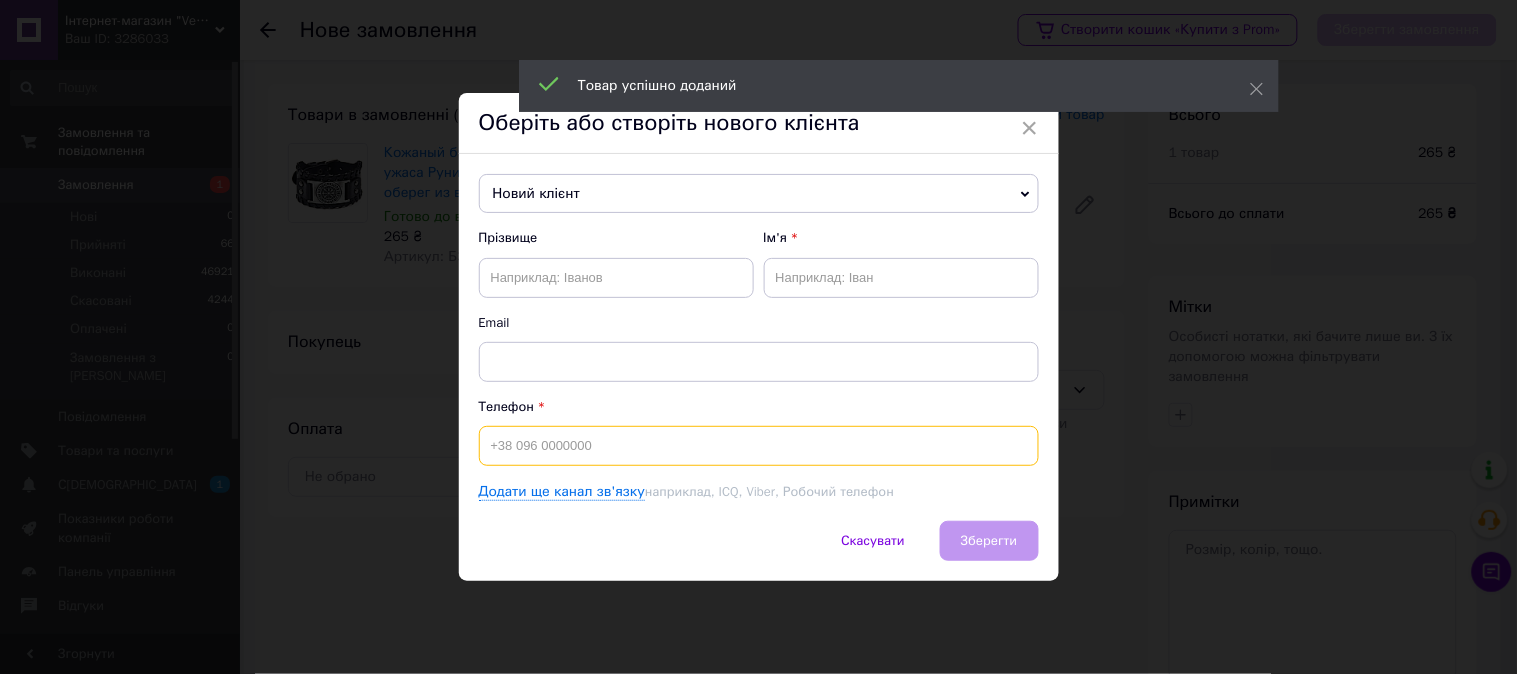 click at bounding box center [759, 446] 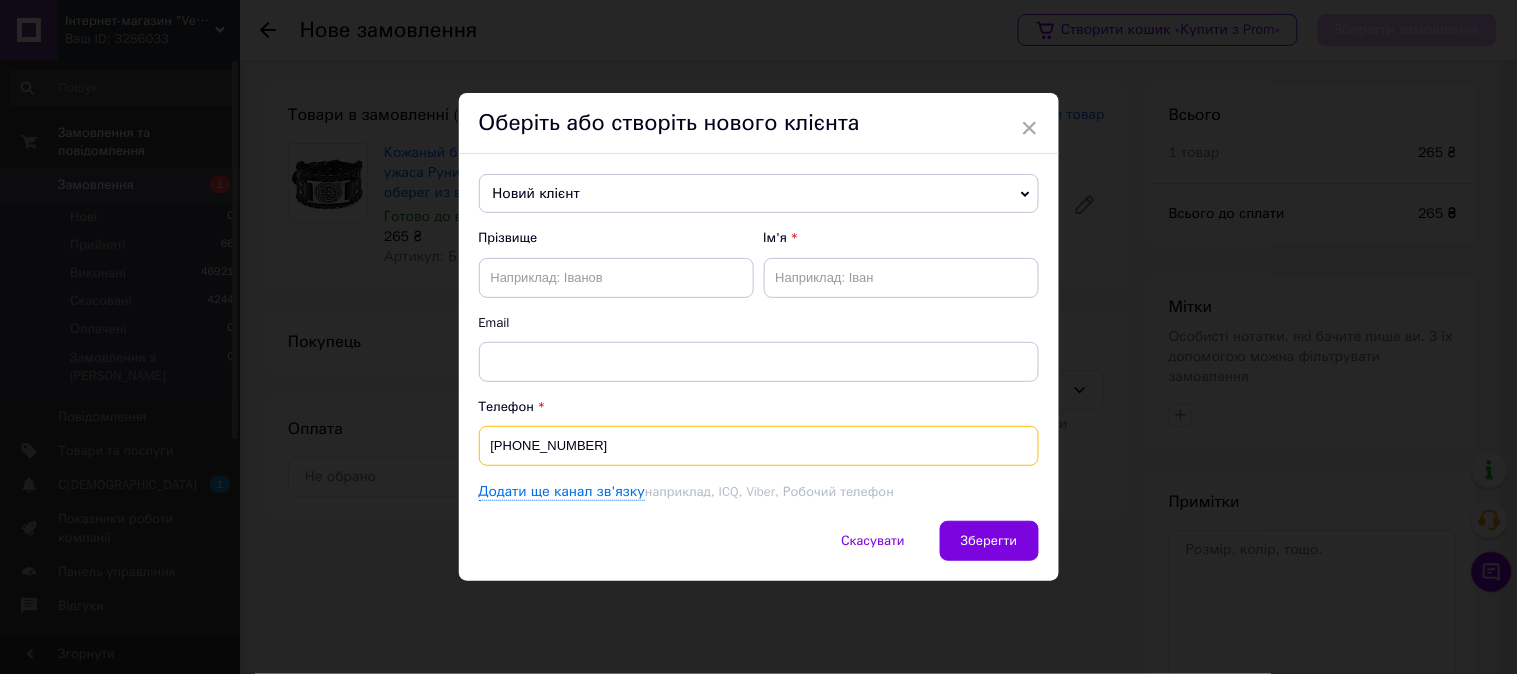 type on "[PHONE_NUMBER]" 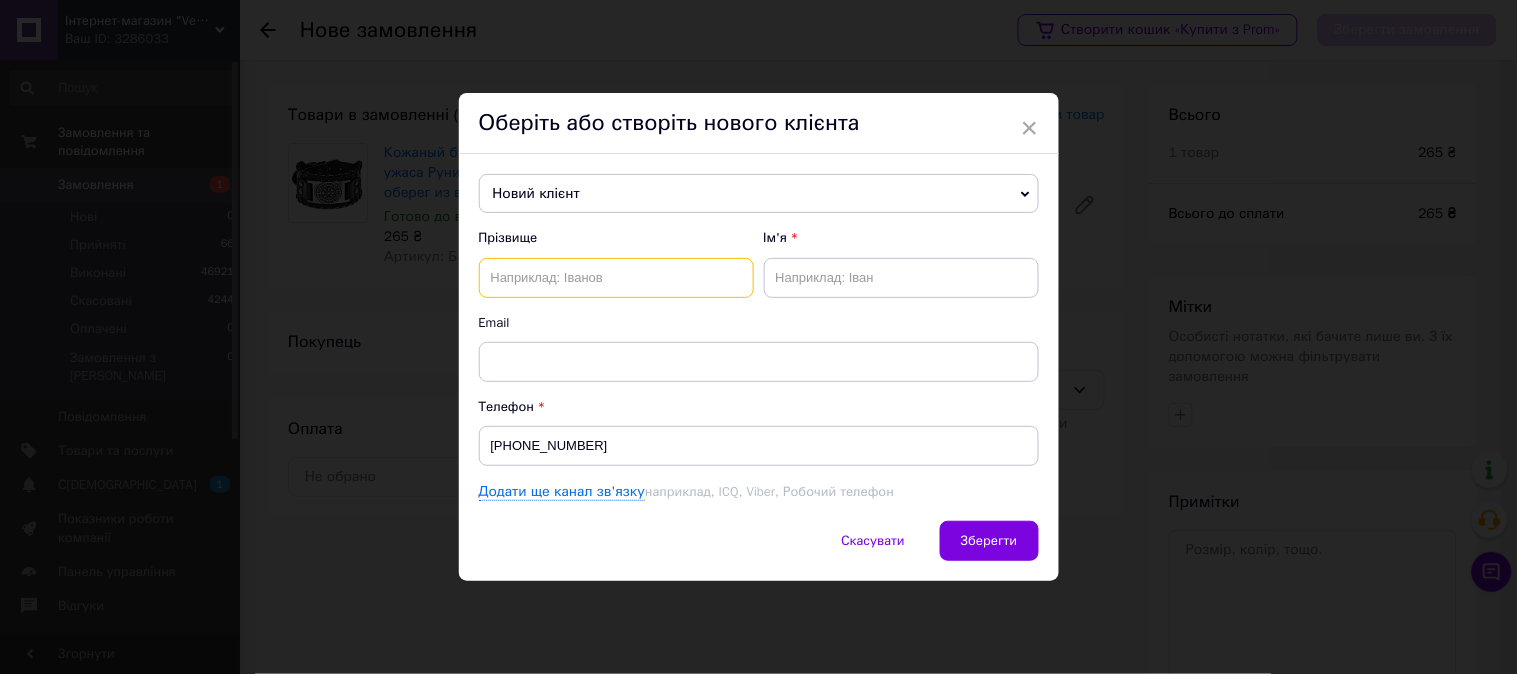 click at bounding box center (616, 278) 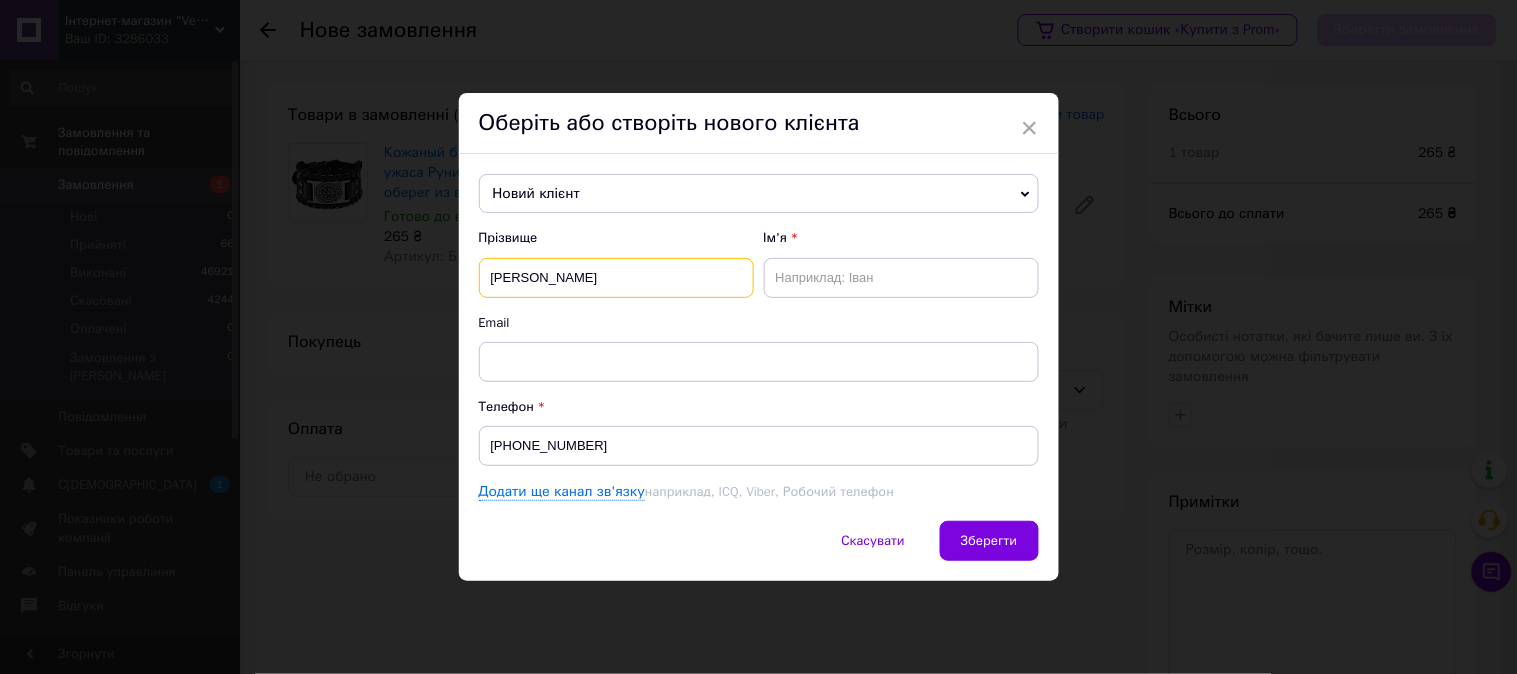 type on "[PERSON_NAME]" 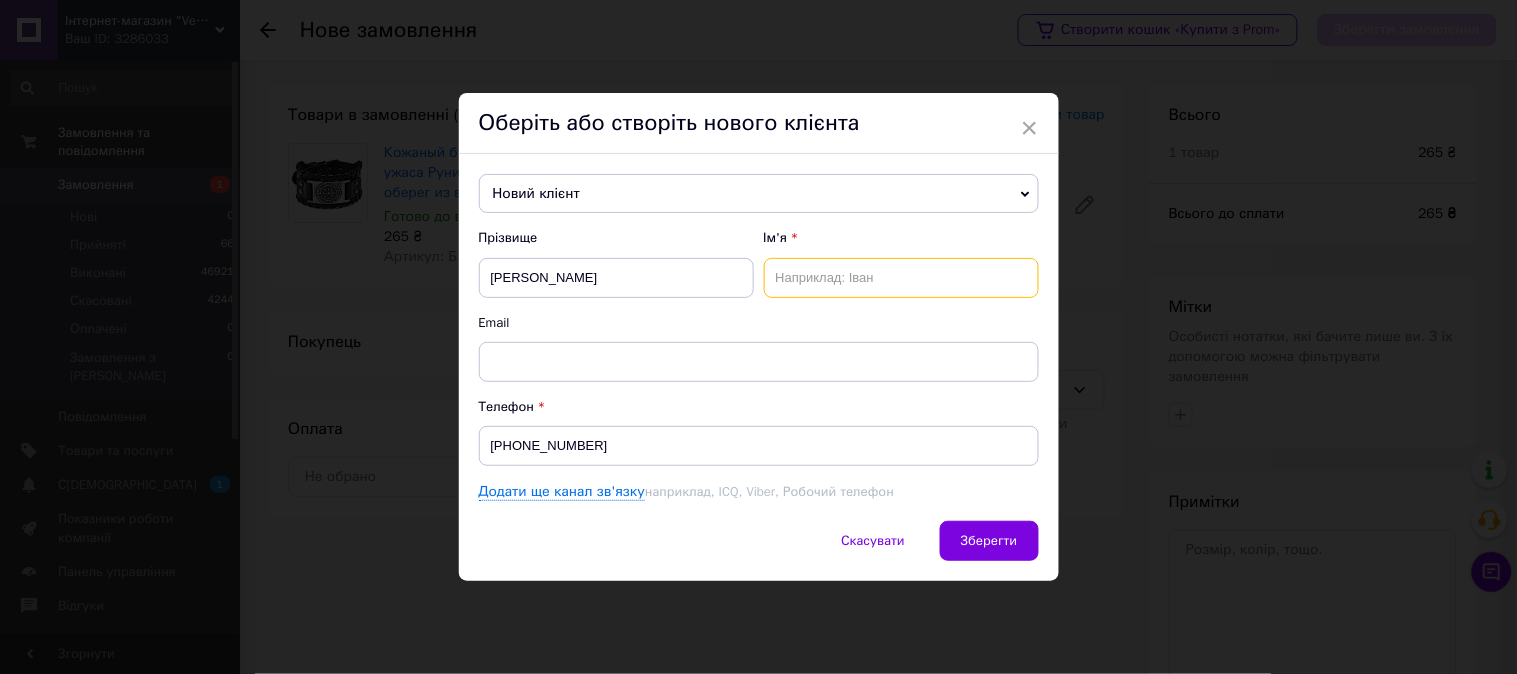 click at bounding box center (901, 278) 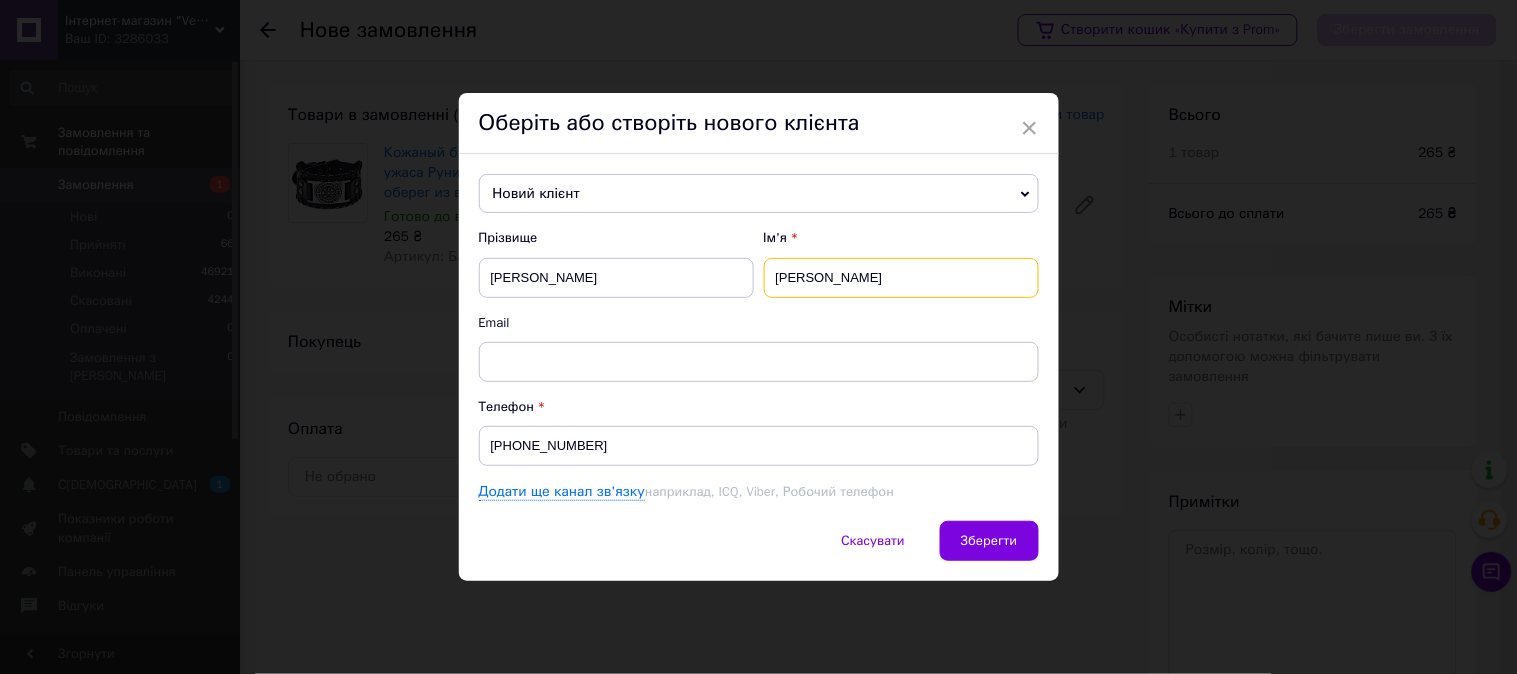 type on "[PERSON_NAME]" 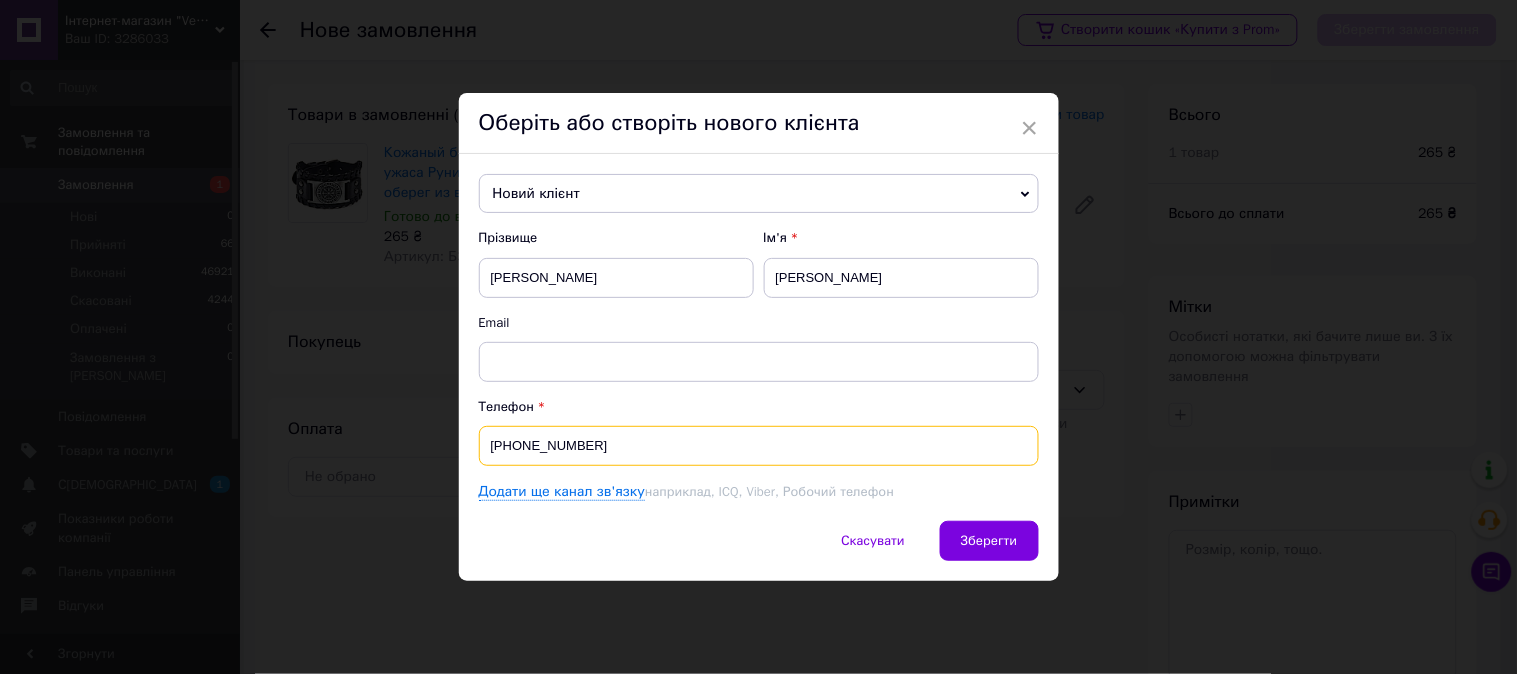 click on "[PHONE_NUMBER]" at bounding box center (759, 446) 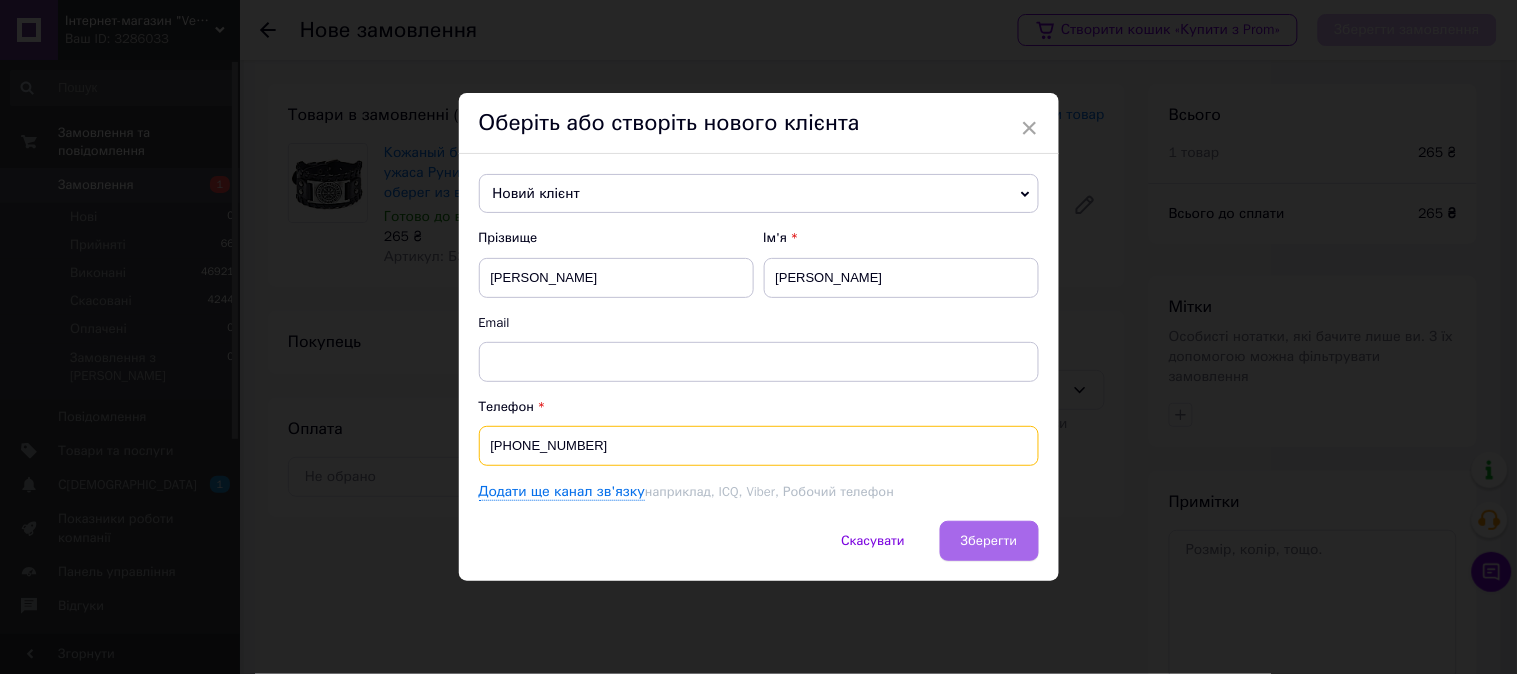 type on "[PHONE_NUMBER]" 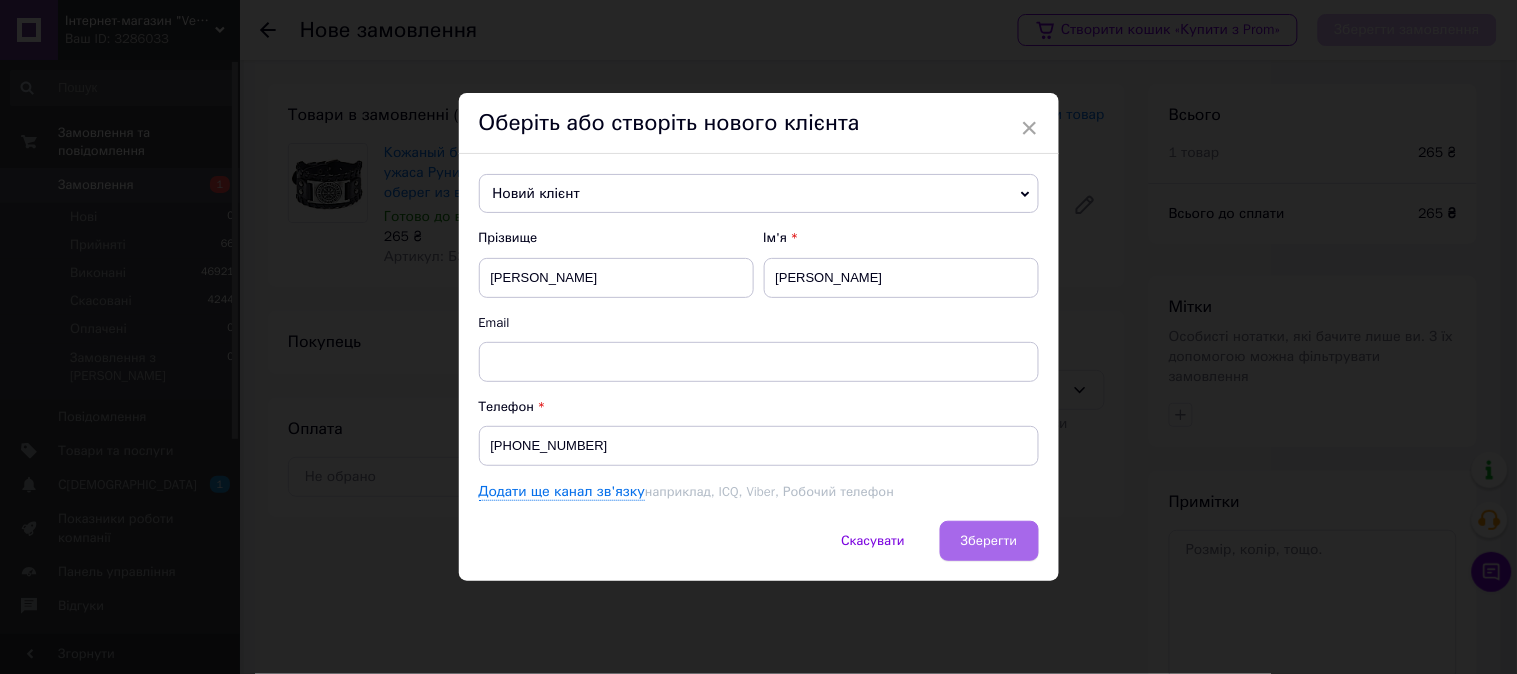 click on "Зберегти" at bounding box center [989, 540] 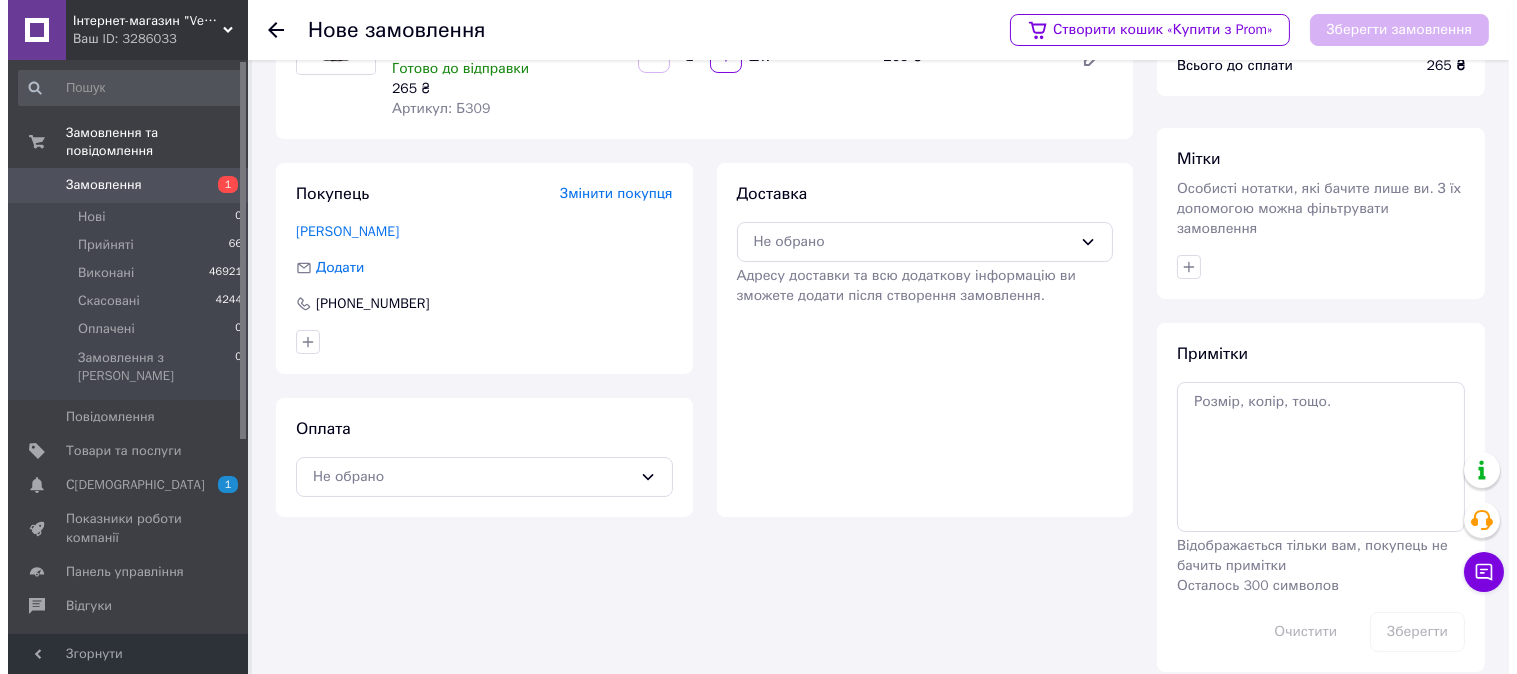 scroll, scrollTop: 150, scrollLeft: 0, axis: vertical 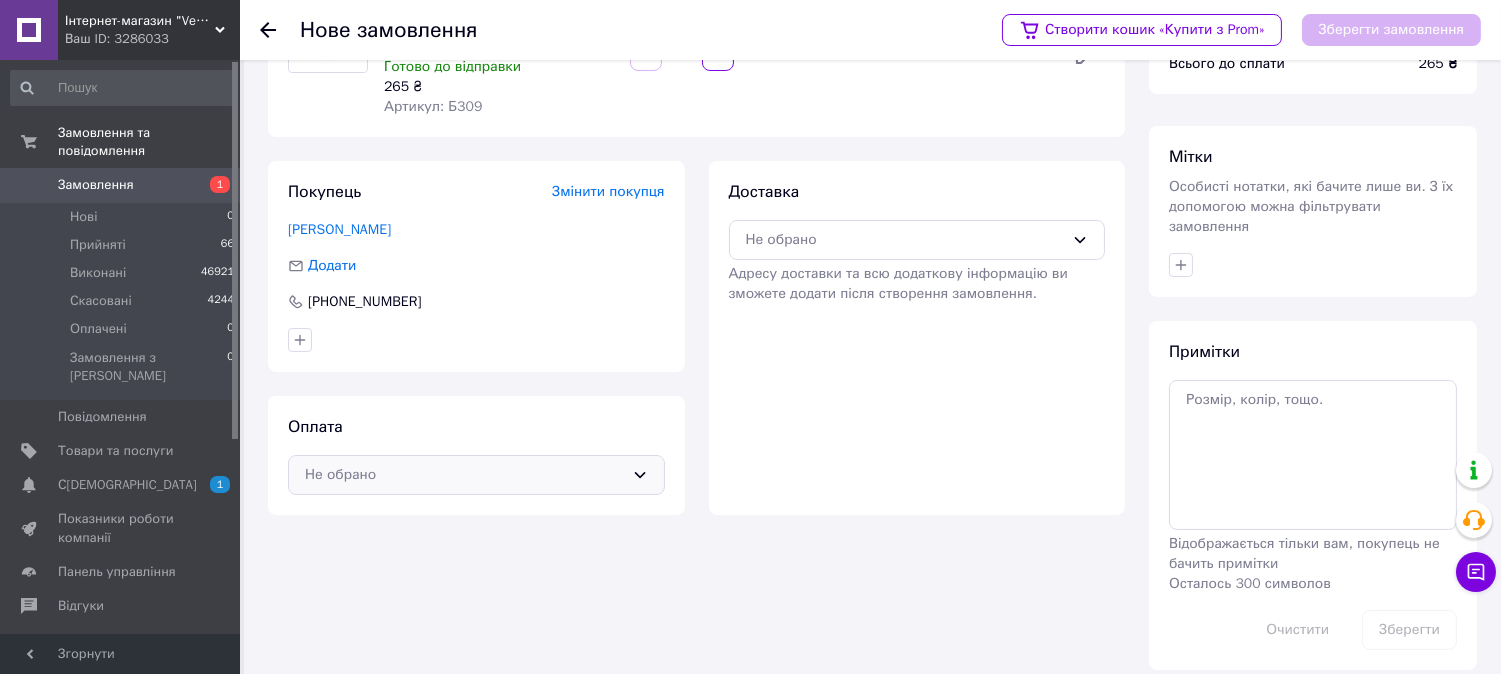click on "Не обрано" at bounding box center (464, 475) 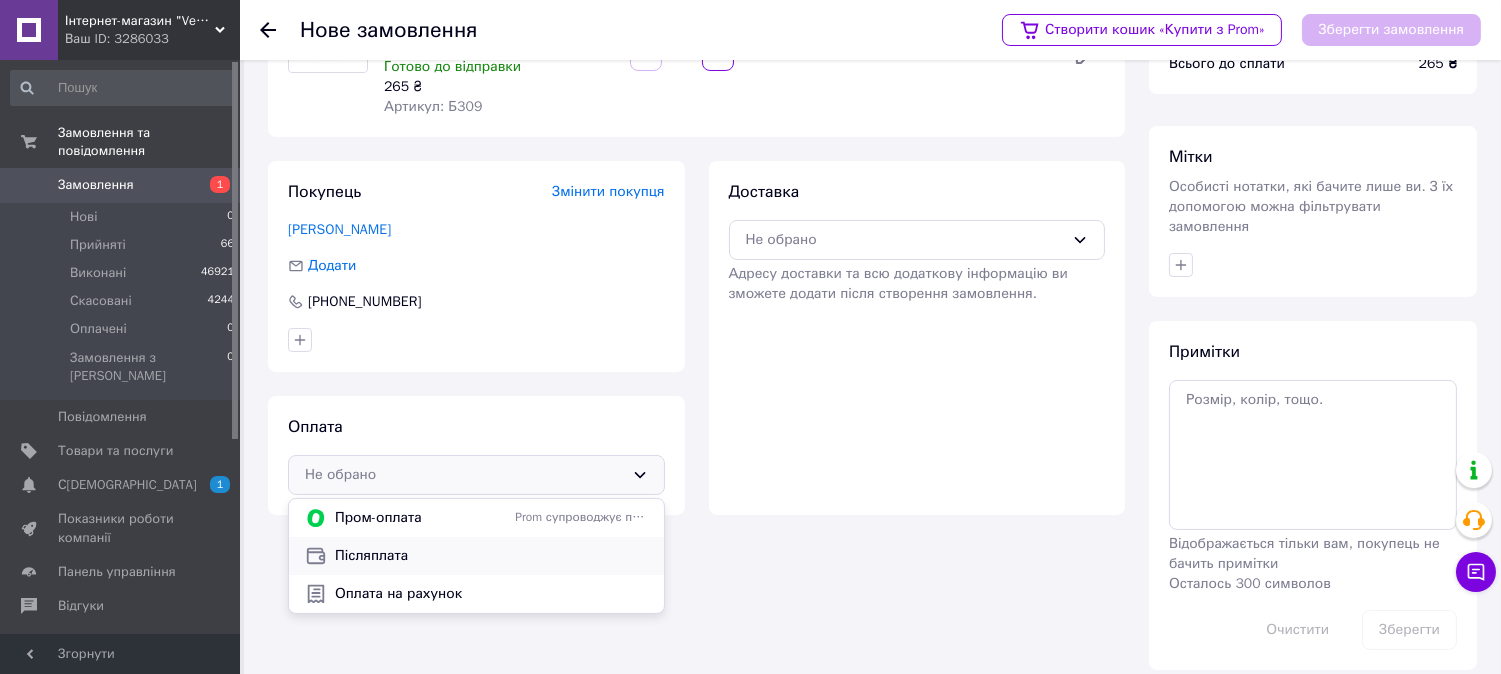 click on "Післяплата" at bounding box center [491, 556] 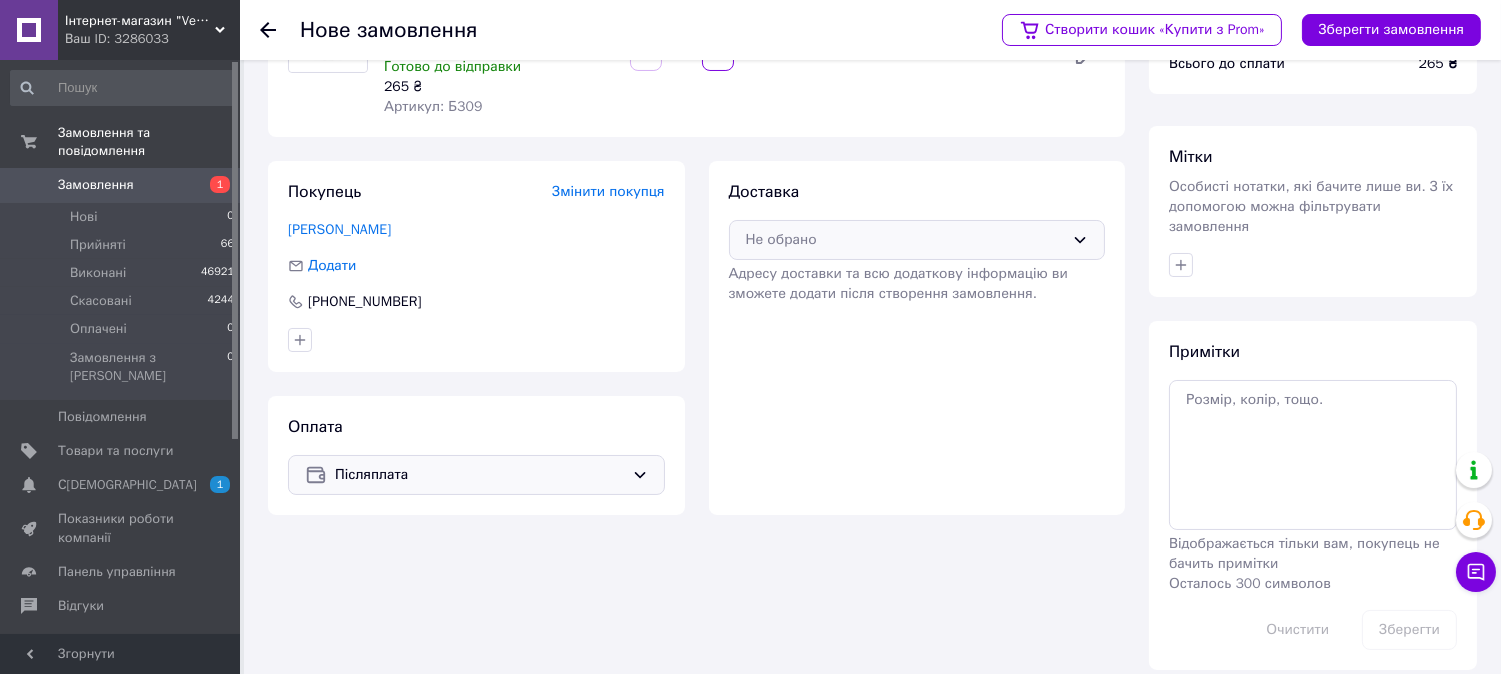 click on "Не обрано" at bounding box center [905, 240] 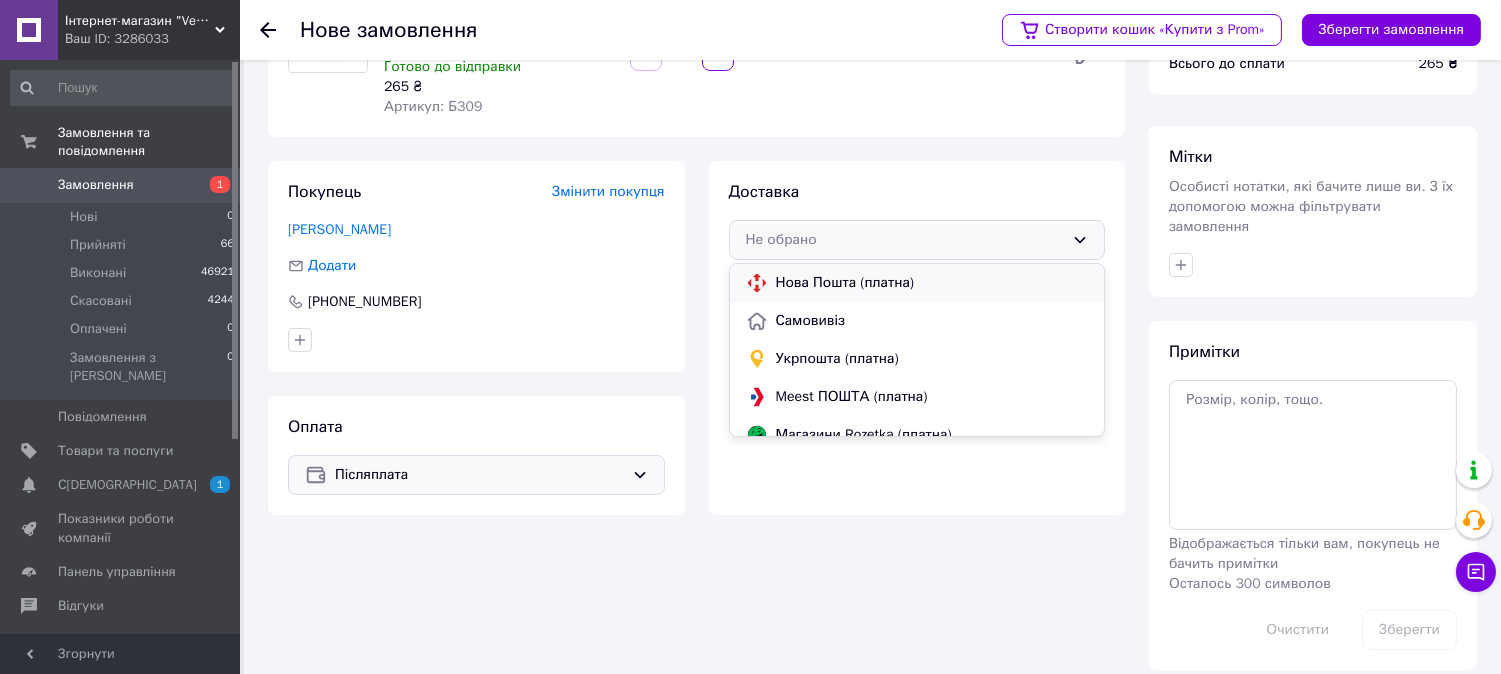 click on "Нова Пошта (платна)" at bounding box center (932, 283) 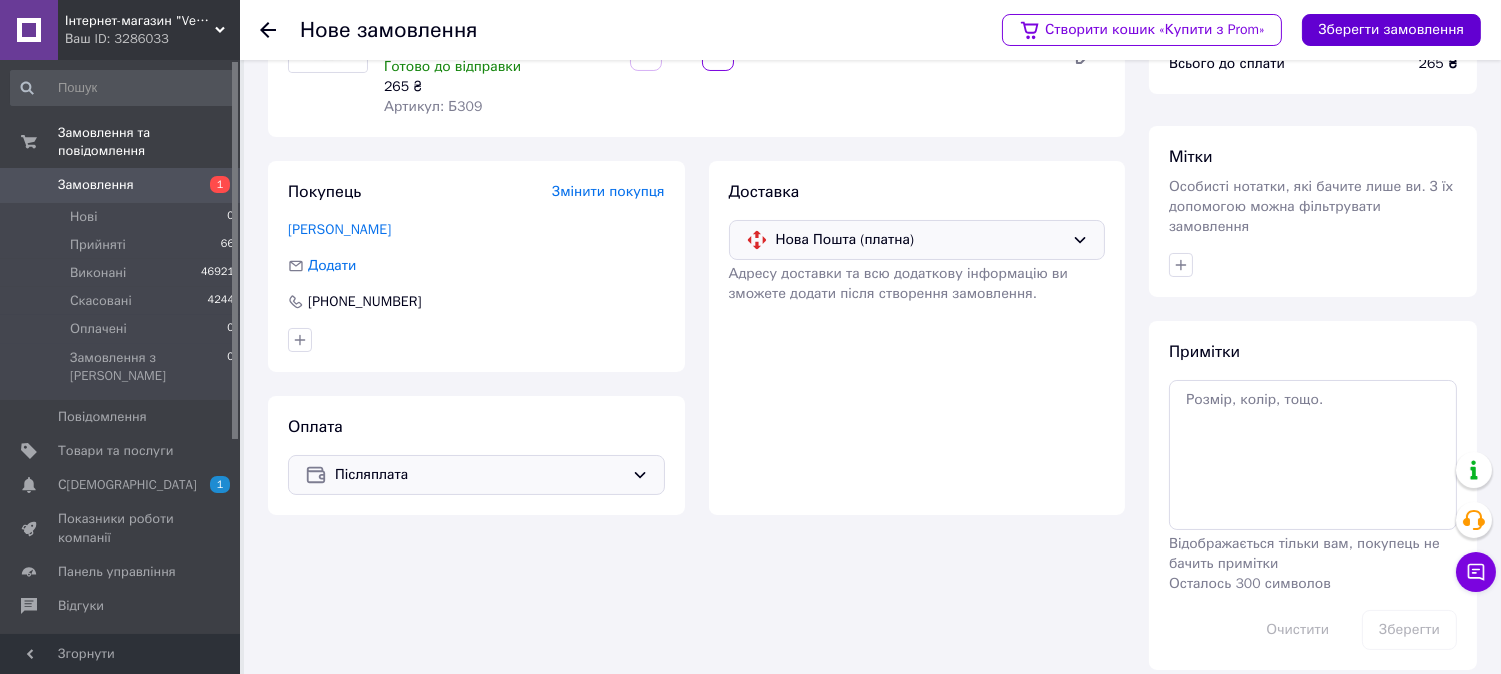 click on "Зберегти замовлення" at bounding box center (1391, 30) 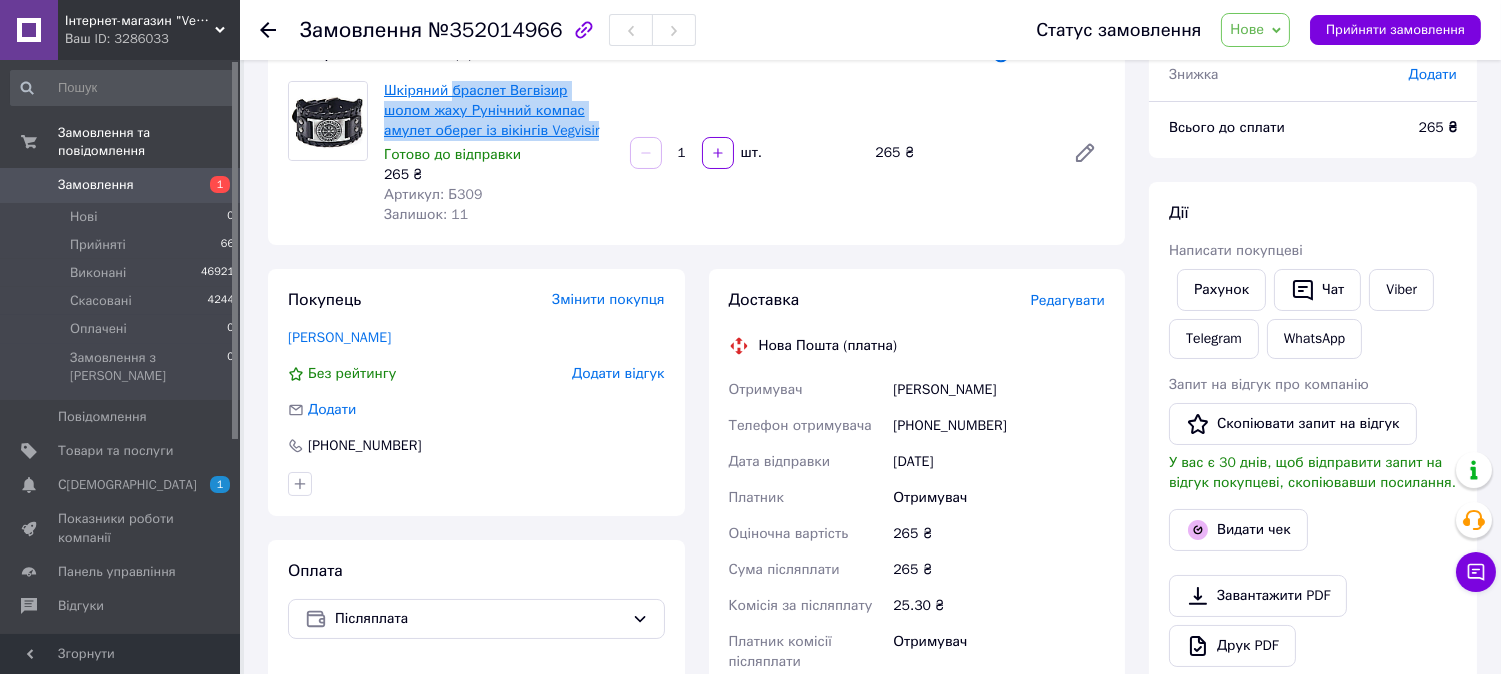 drag, startPoint x: 552, startPoint y: 130, endPoint x: 453, endPoint y: 93, distance: 105.68822 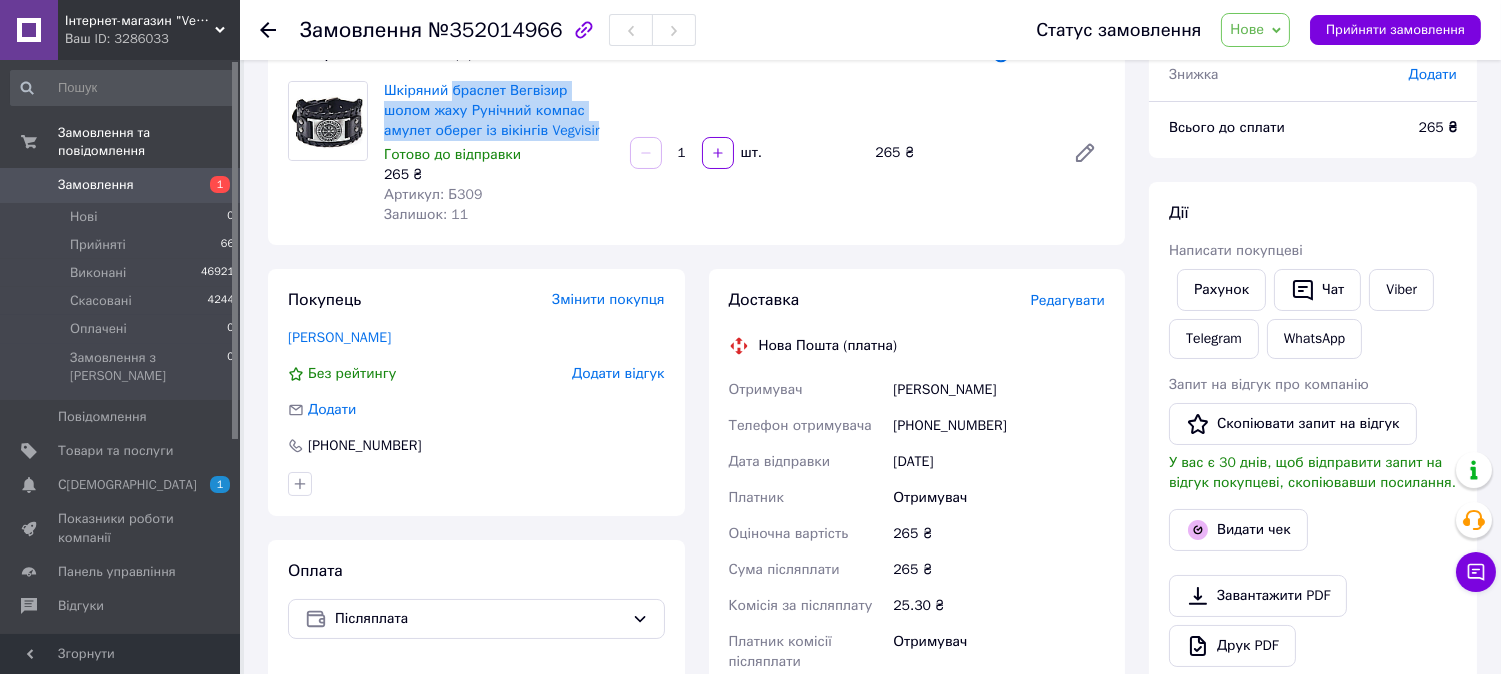 copy on "браслет Вегвізир шолом жаху Рунічний компас амулет оберег із вікінгів Vegvisir" 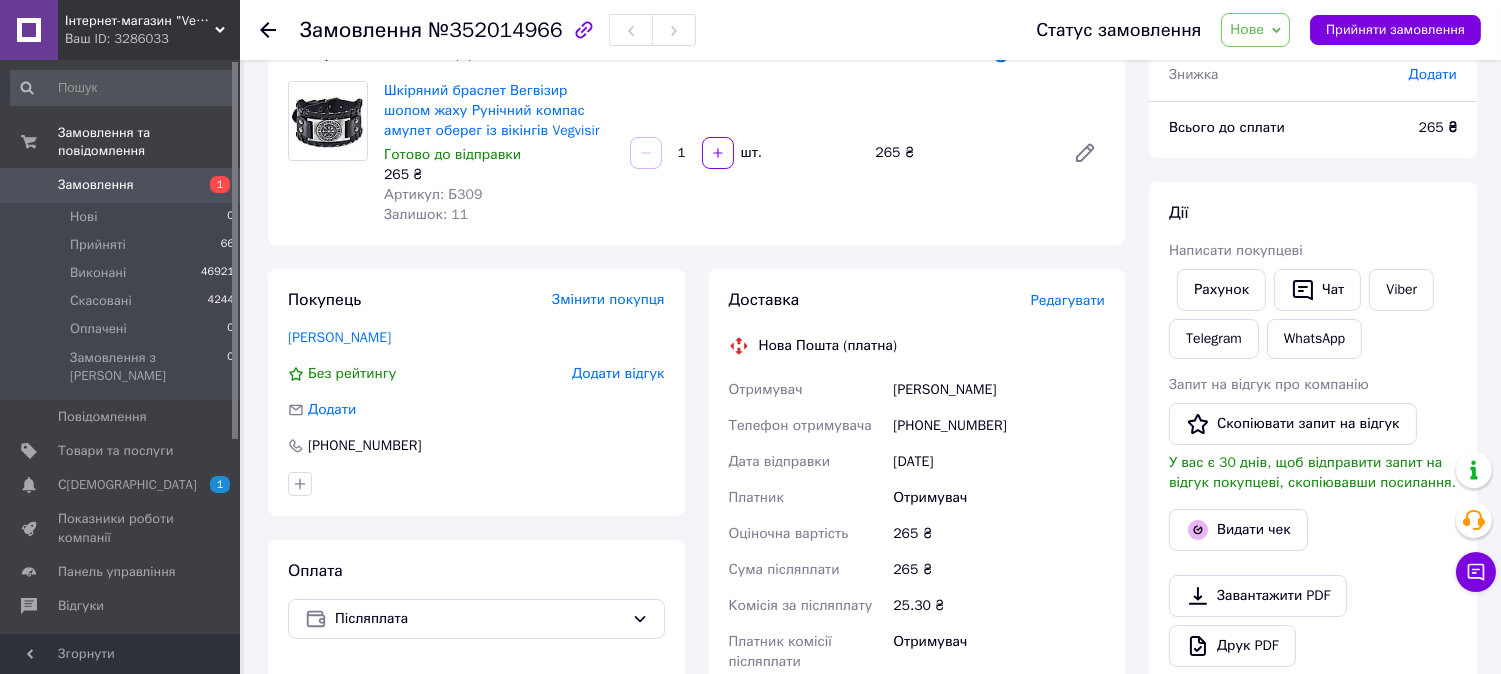 click on "Редагувати" at bounding box center (1068, 300) 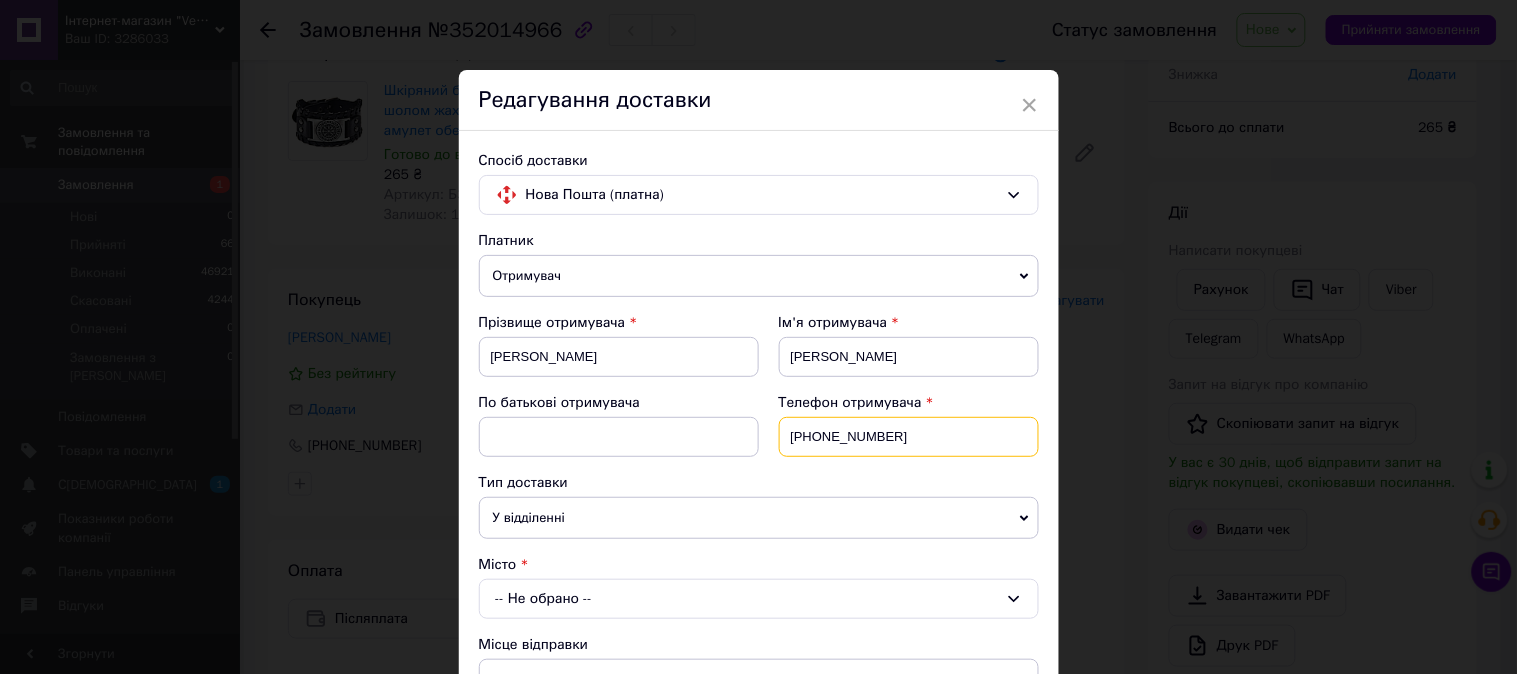 click on "[PHONE_NUMBER]" at bounding box center [909, 437] 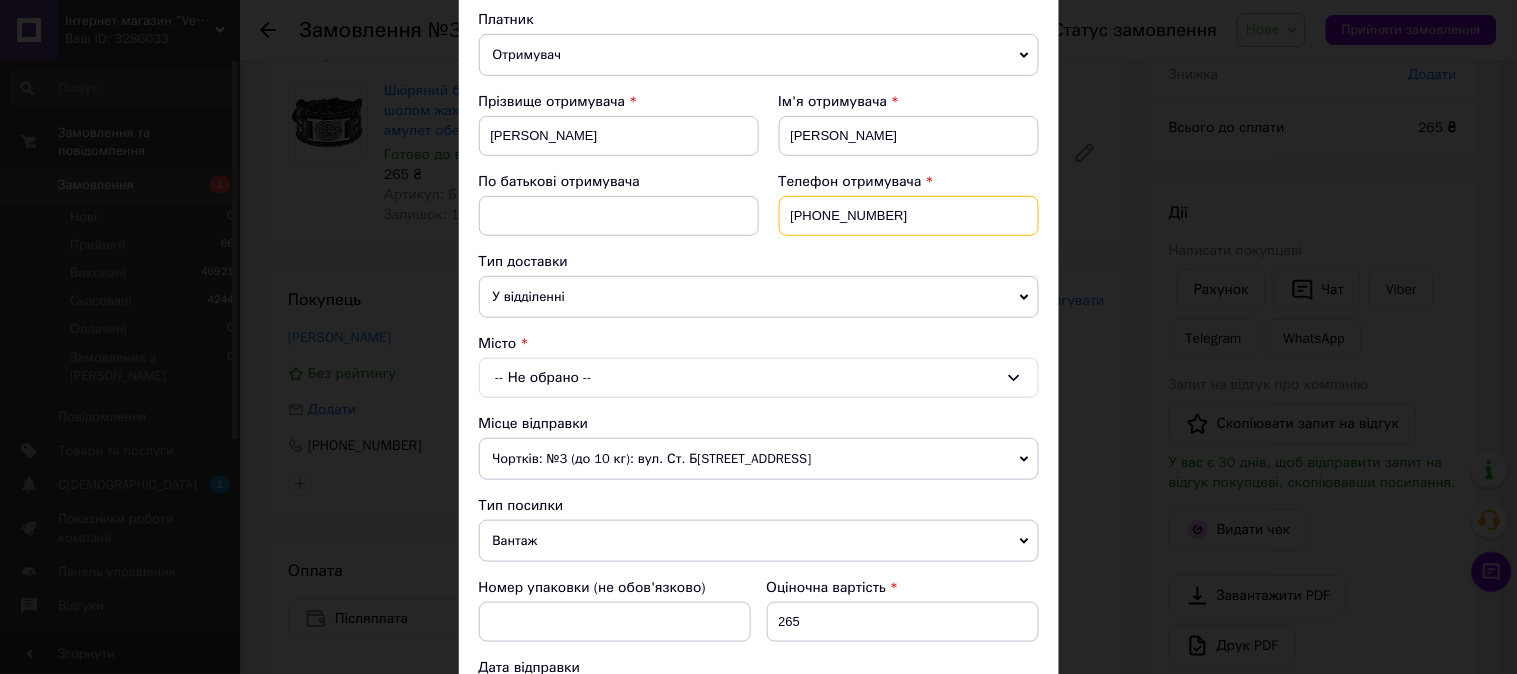 scroll, scrollTop: 222, scrollLeft: 0, axis: vertical 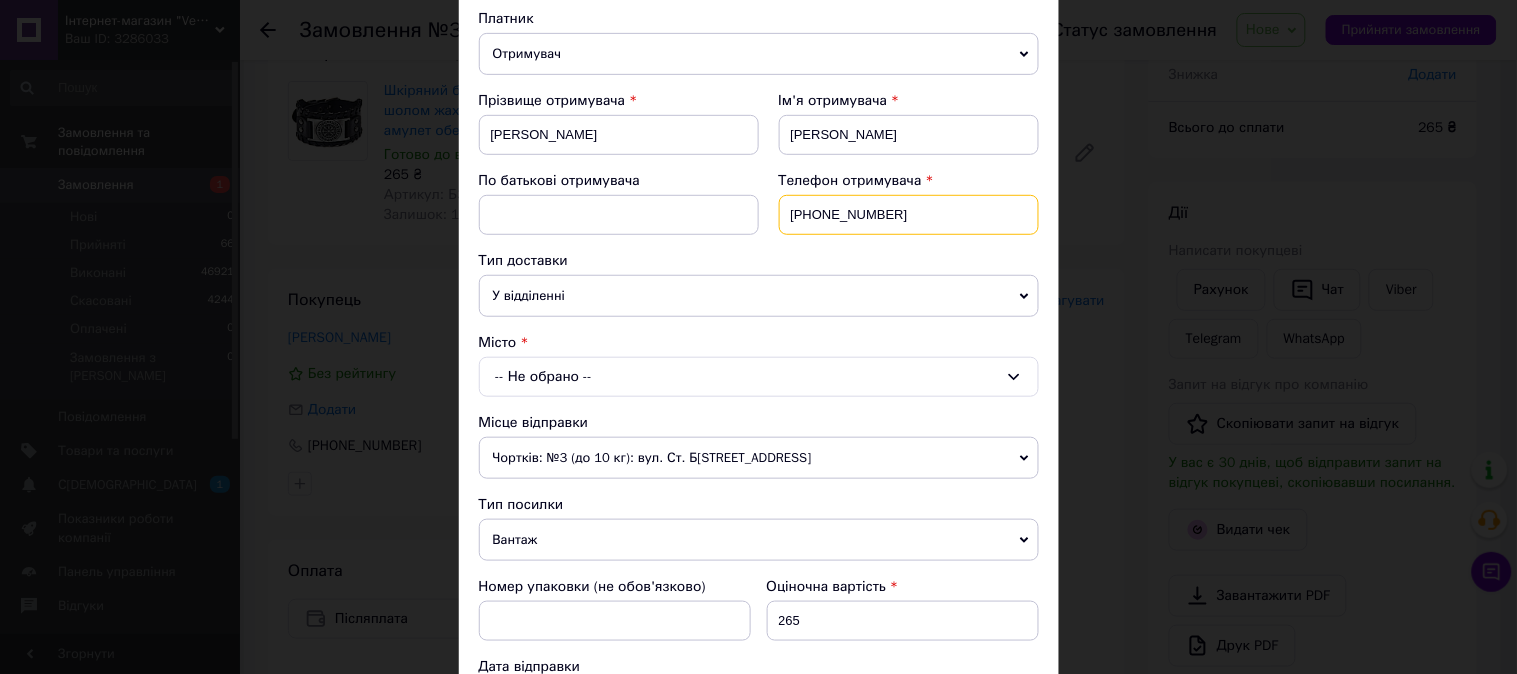 type on "[PHONE_NUMBER]" 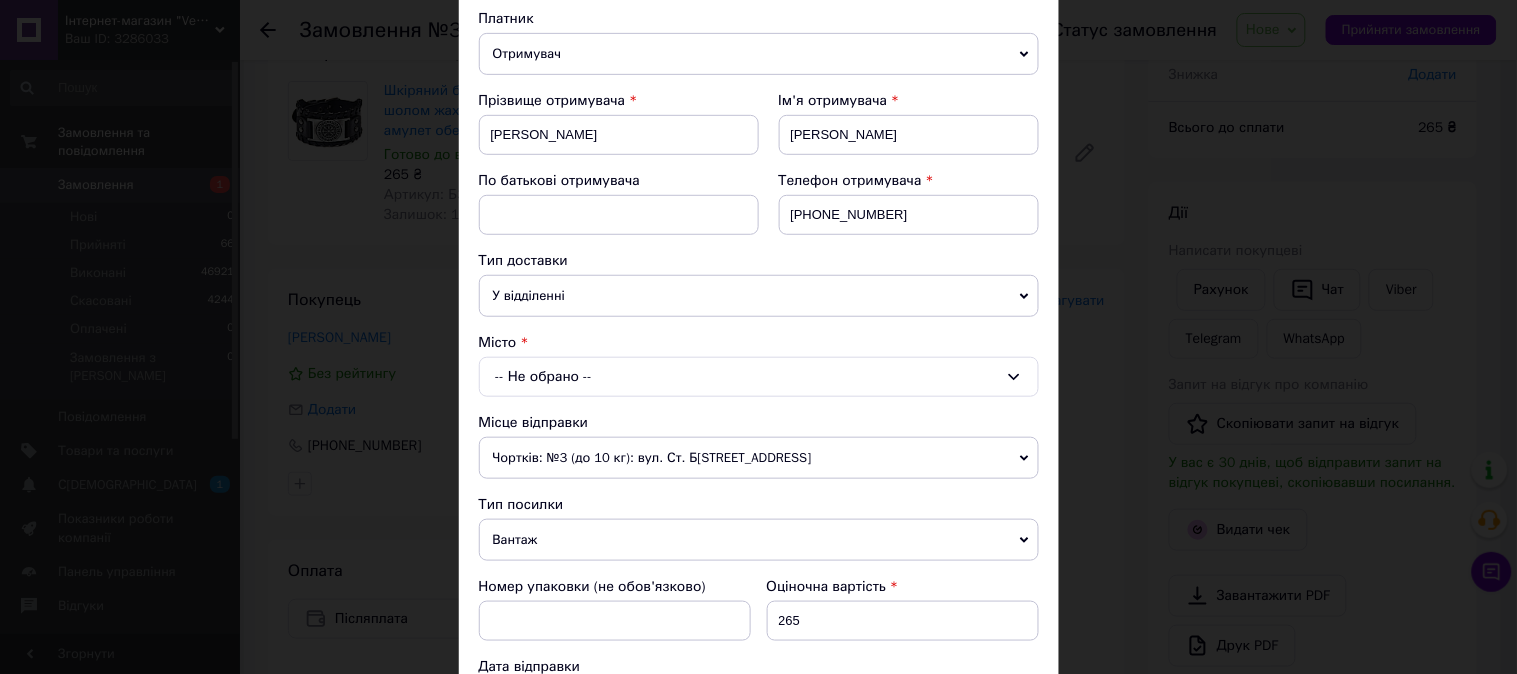 click on "-- Не обрано --" at bounding box center [759, 377] 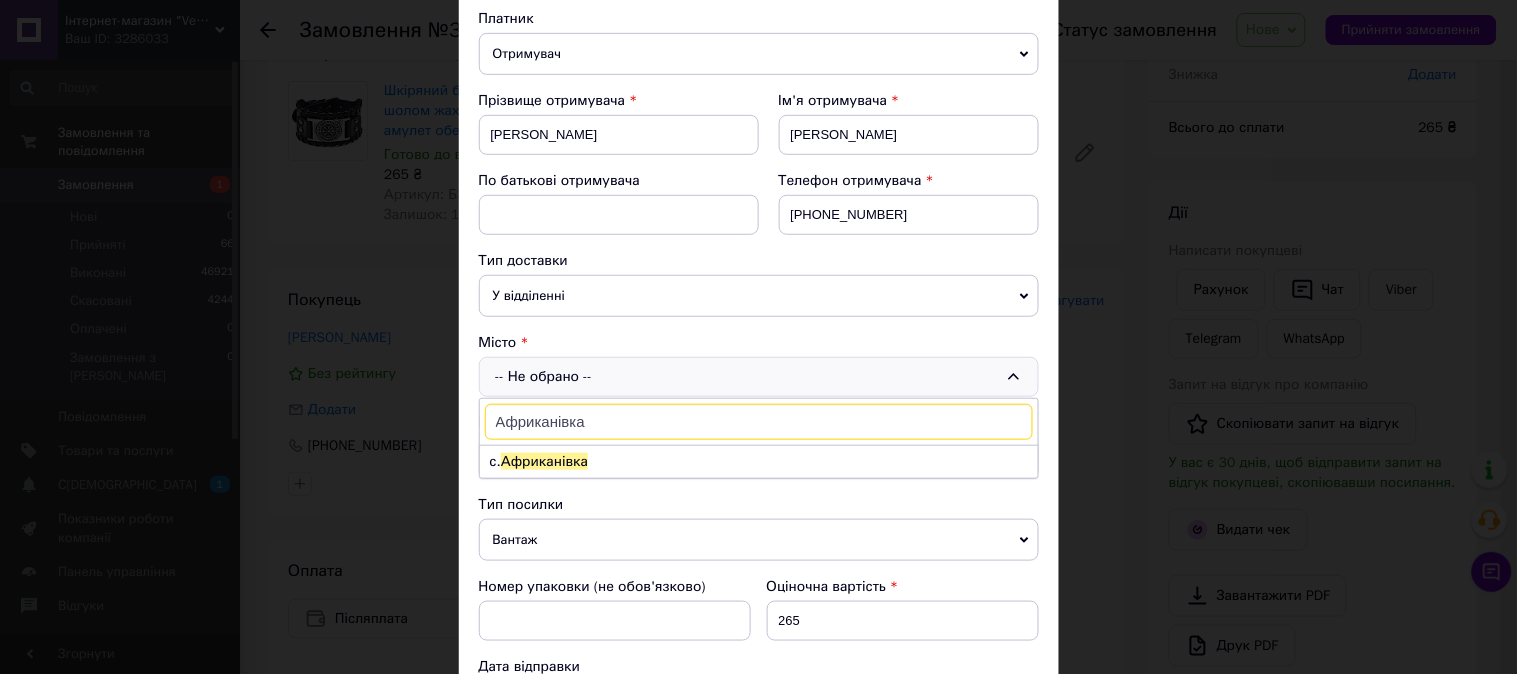 type on "Африканівка" 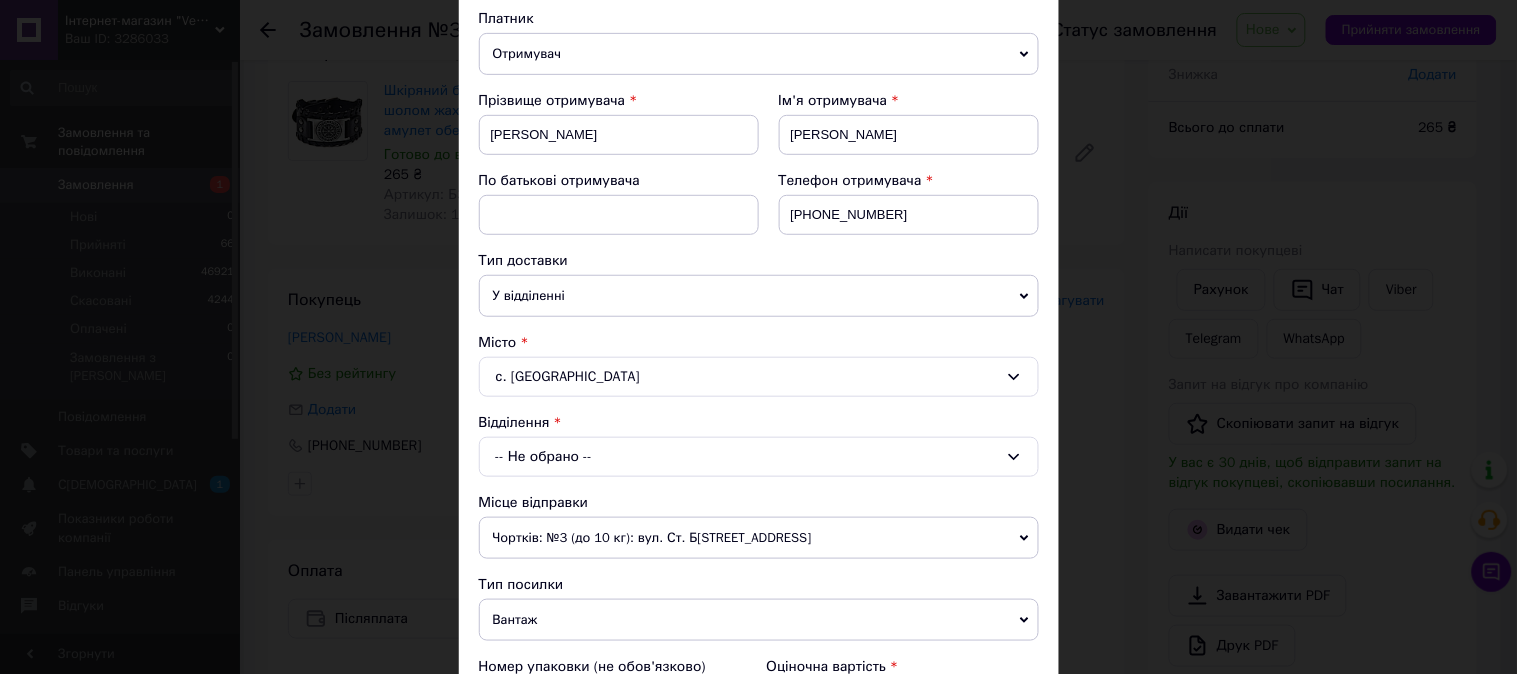 click on "-- Не обрано --" at bounding box center [759, 457] 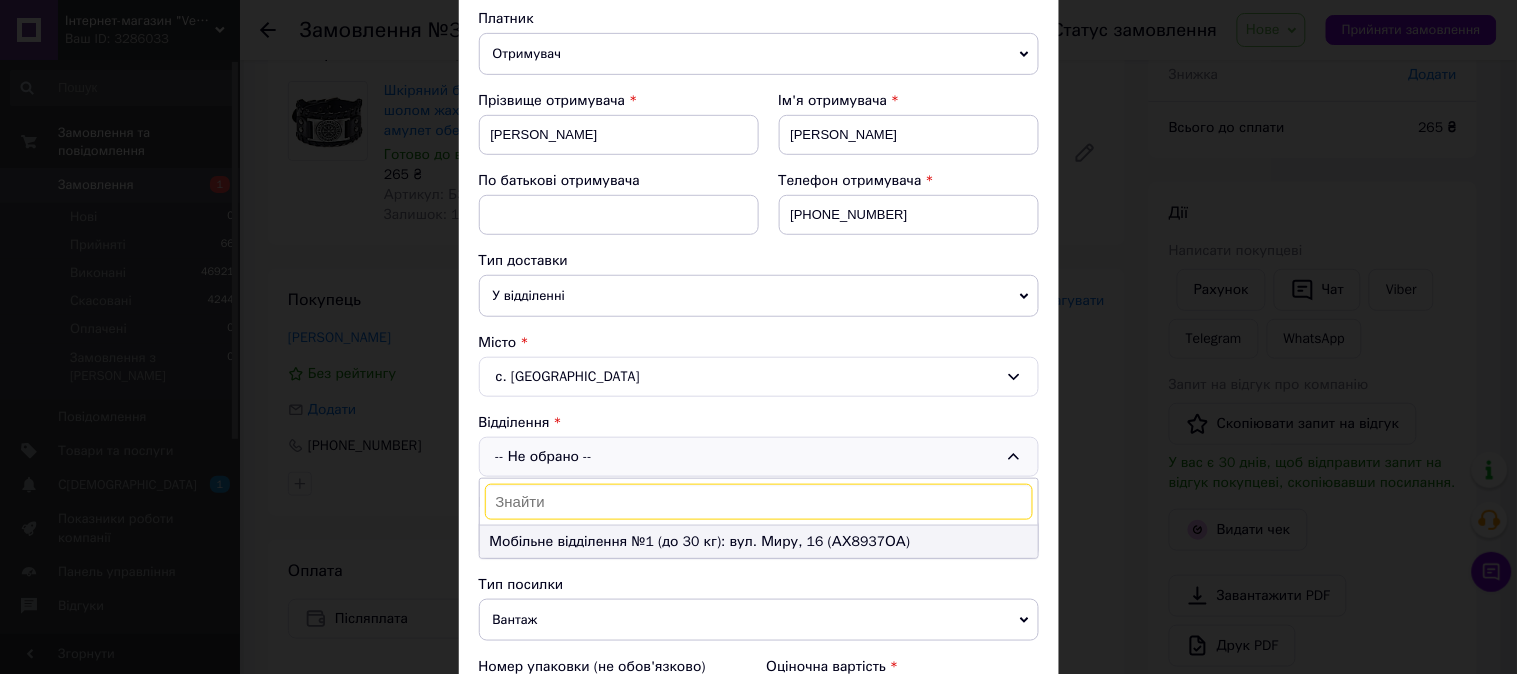 click on "Мобільне відділення №1 (до 30 кг): вул. Миру, 16 (АХ8937ОА)" at bounding box center (759, 542) 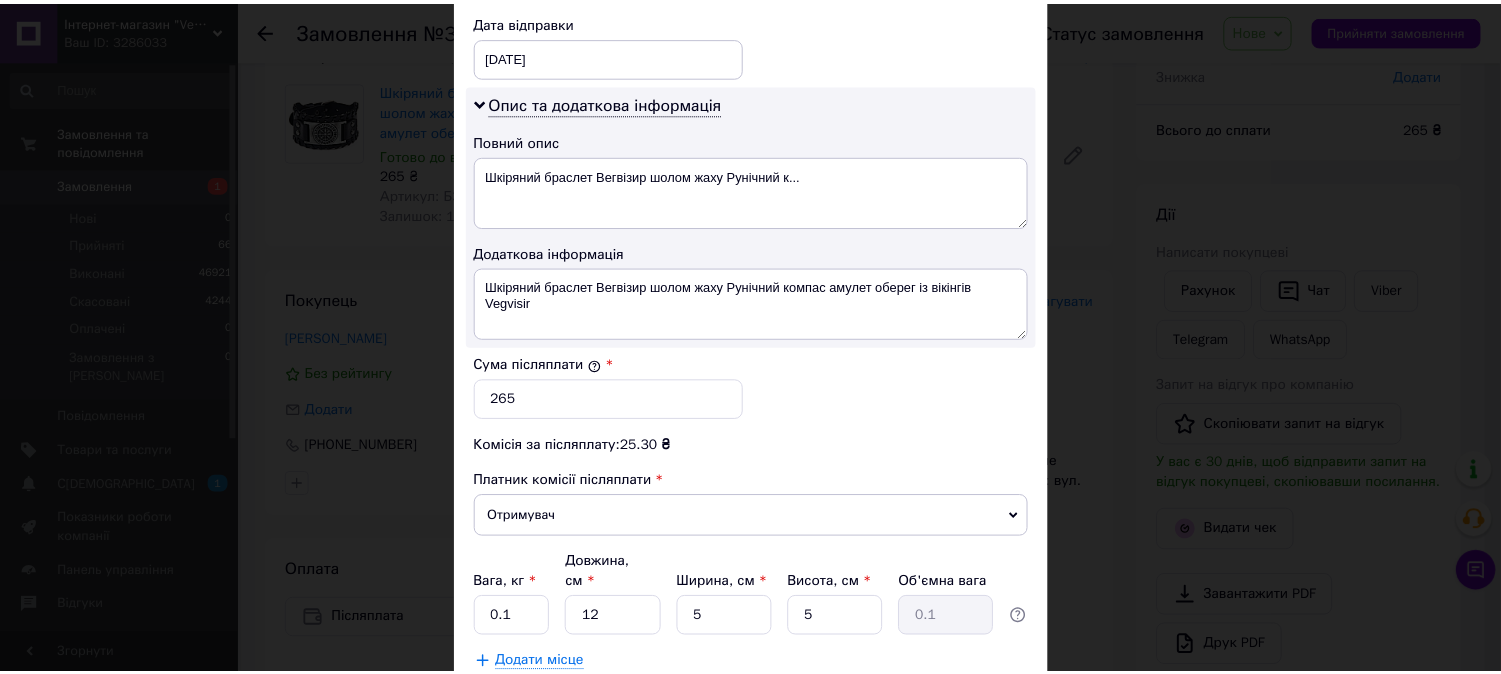 scroll, scrollTop: 1000, scrollLeft: 0, axis: vertical 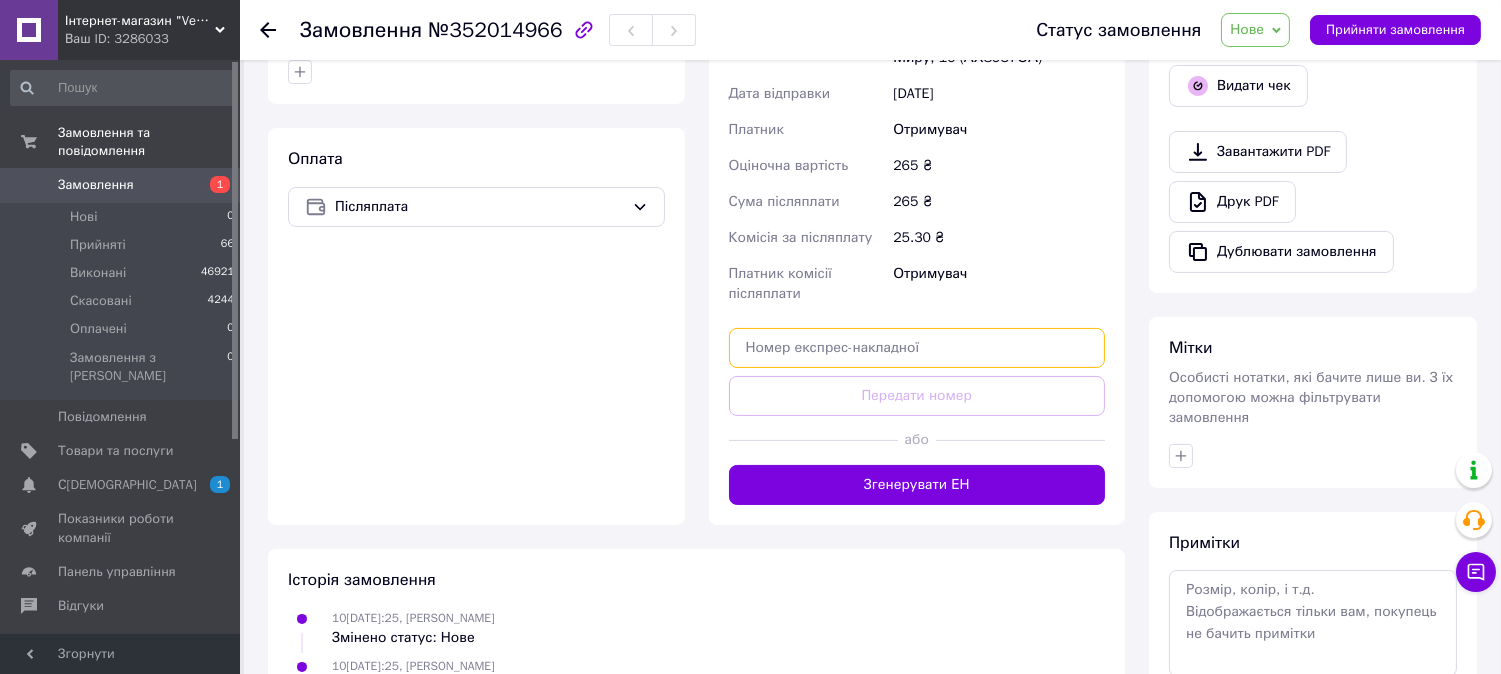 click at bounding box center [917, 348] 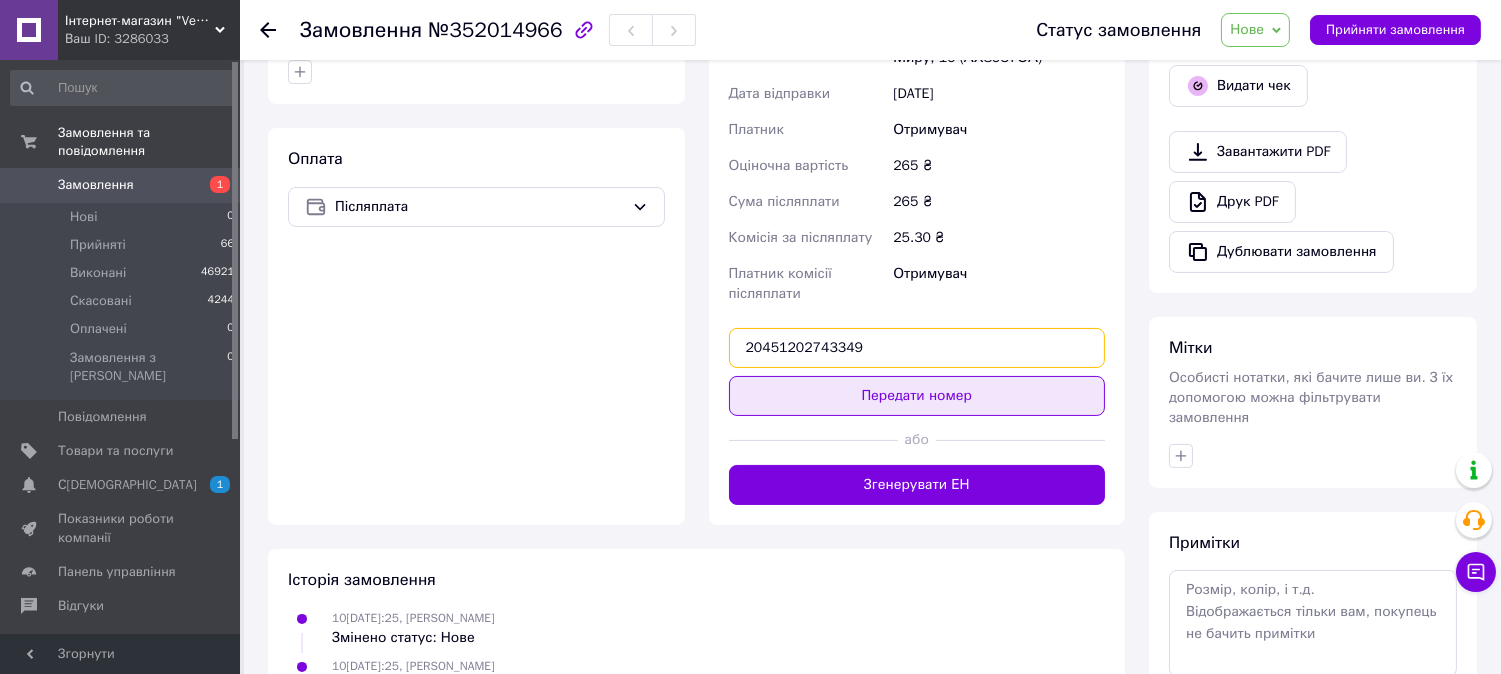 type on "20451202743349" 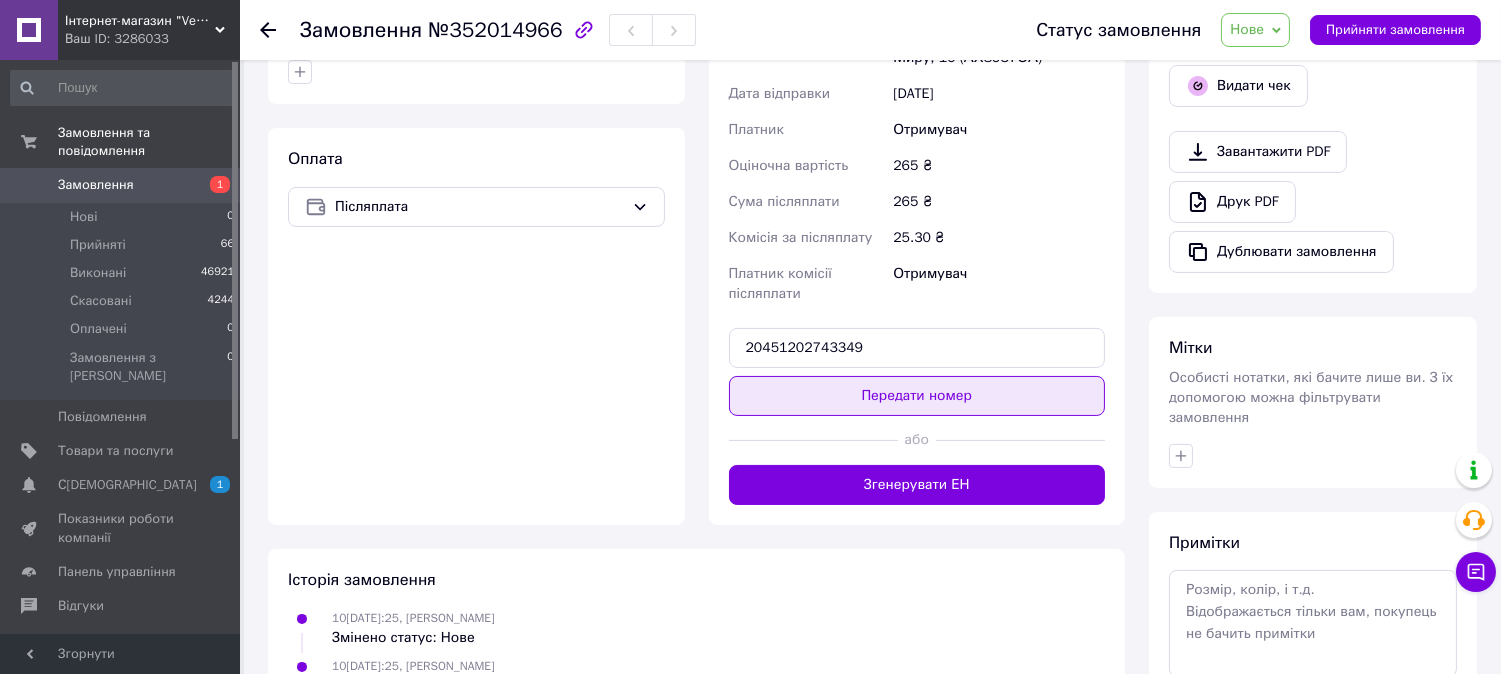 click on "Передати номер" at bounding box center (917, 396) 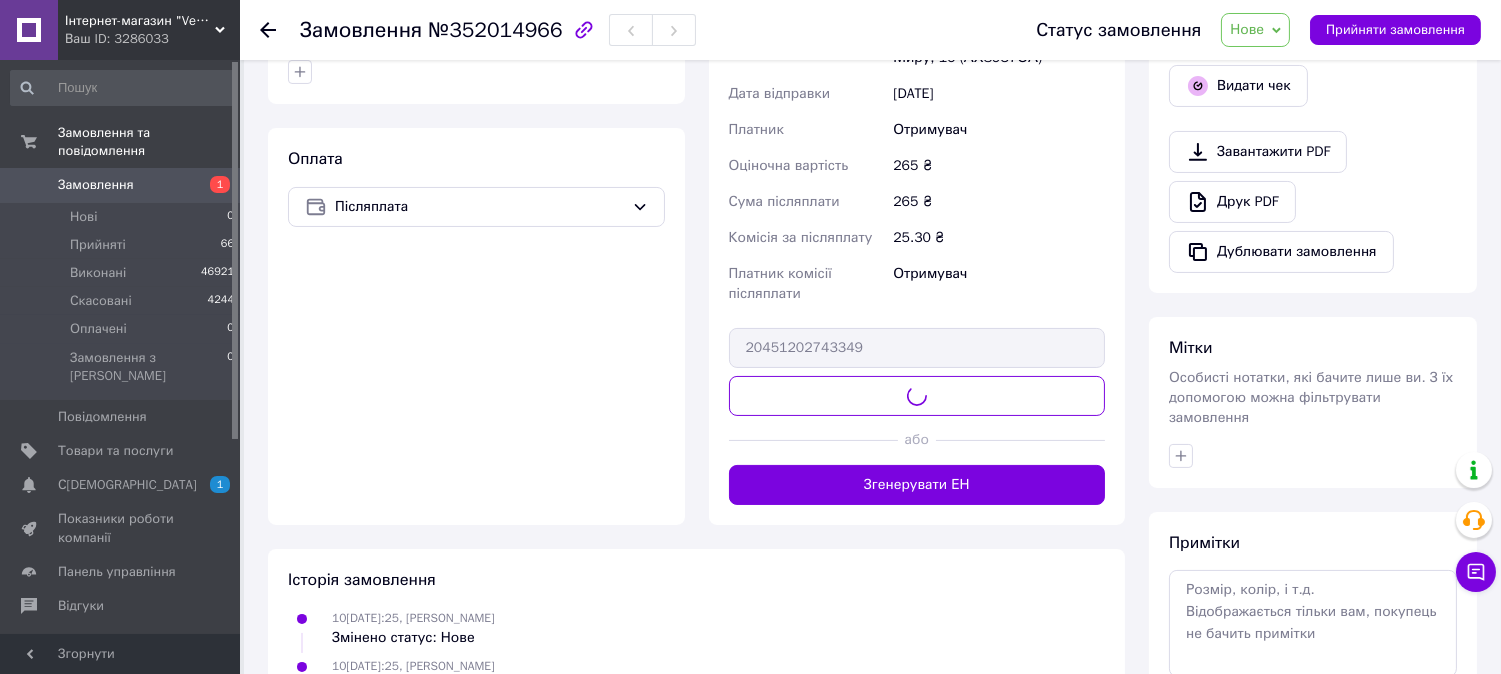 scroll, scrollTop: 0, scrollLeft: 0, axis: both 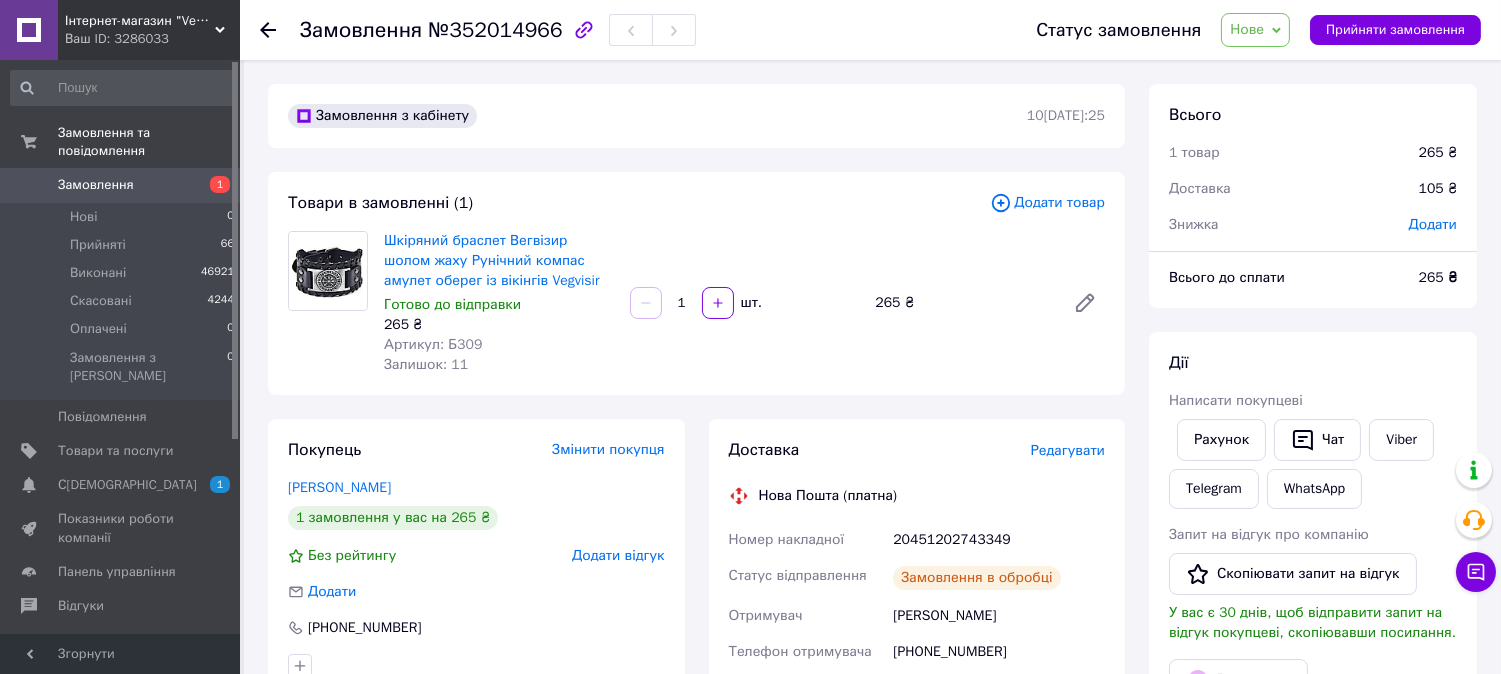 click on "Прийняти замовлення" at bounding box center (1395, 30) 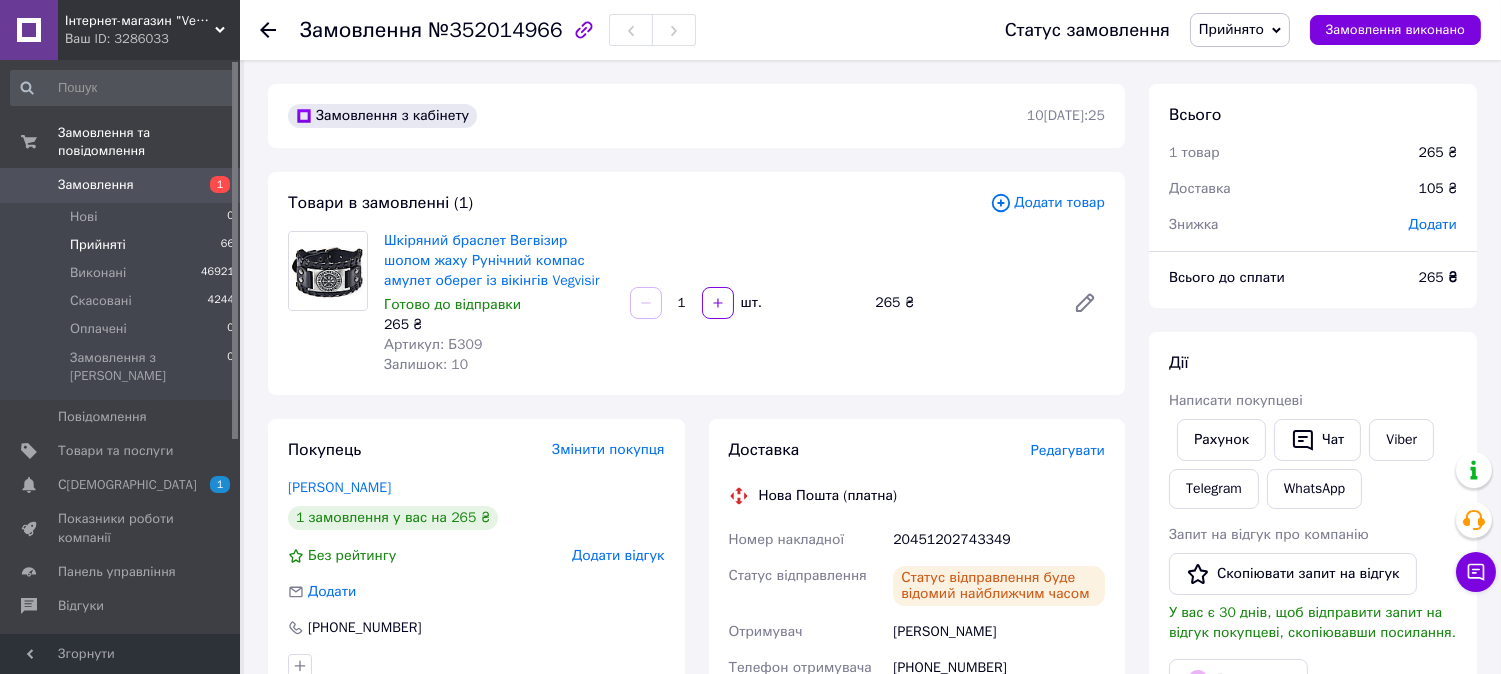 click on "Прийняті 66" at bounding box center [123, 245] 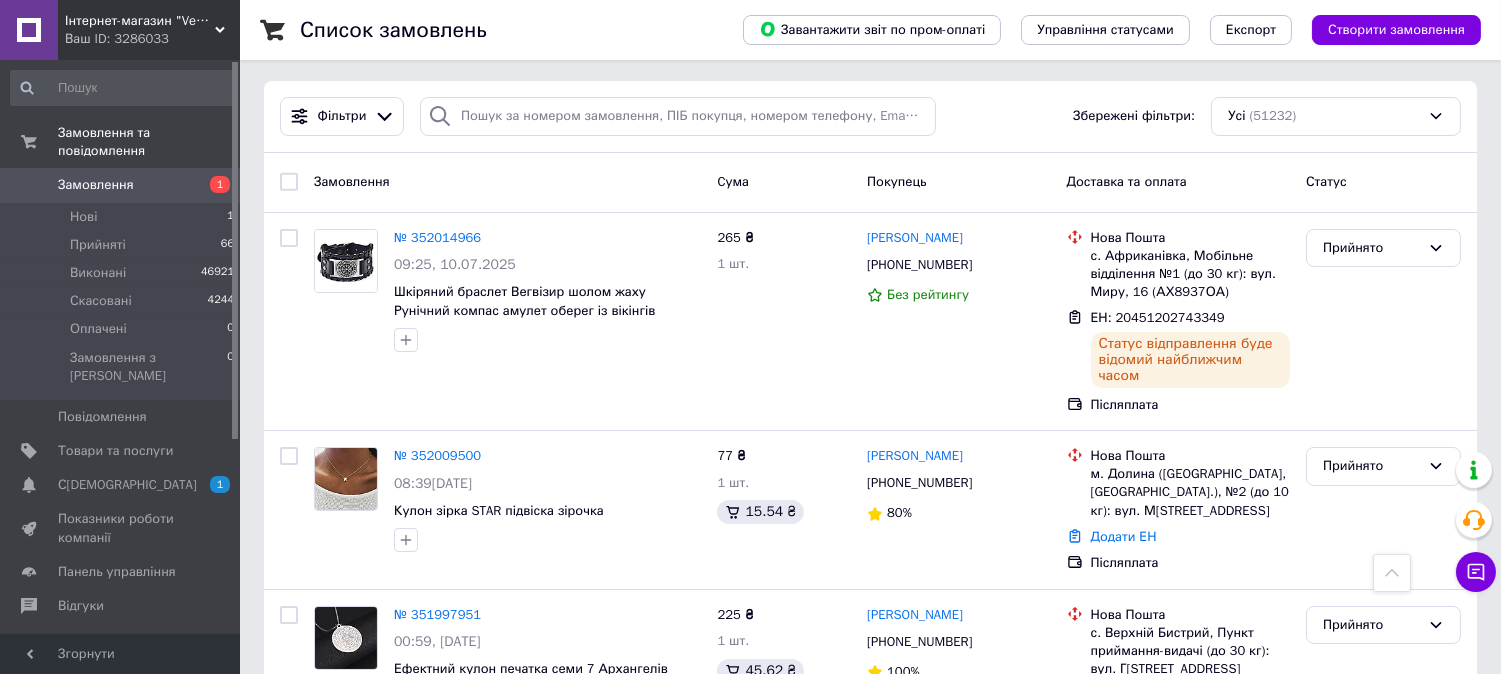 scroll, scrollTop: 0, scrollLeft: 0, axis: both 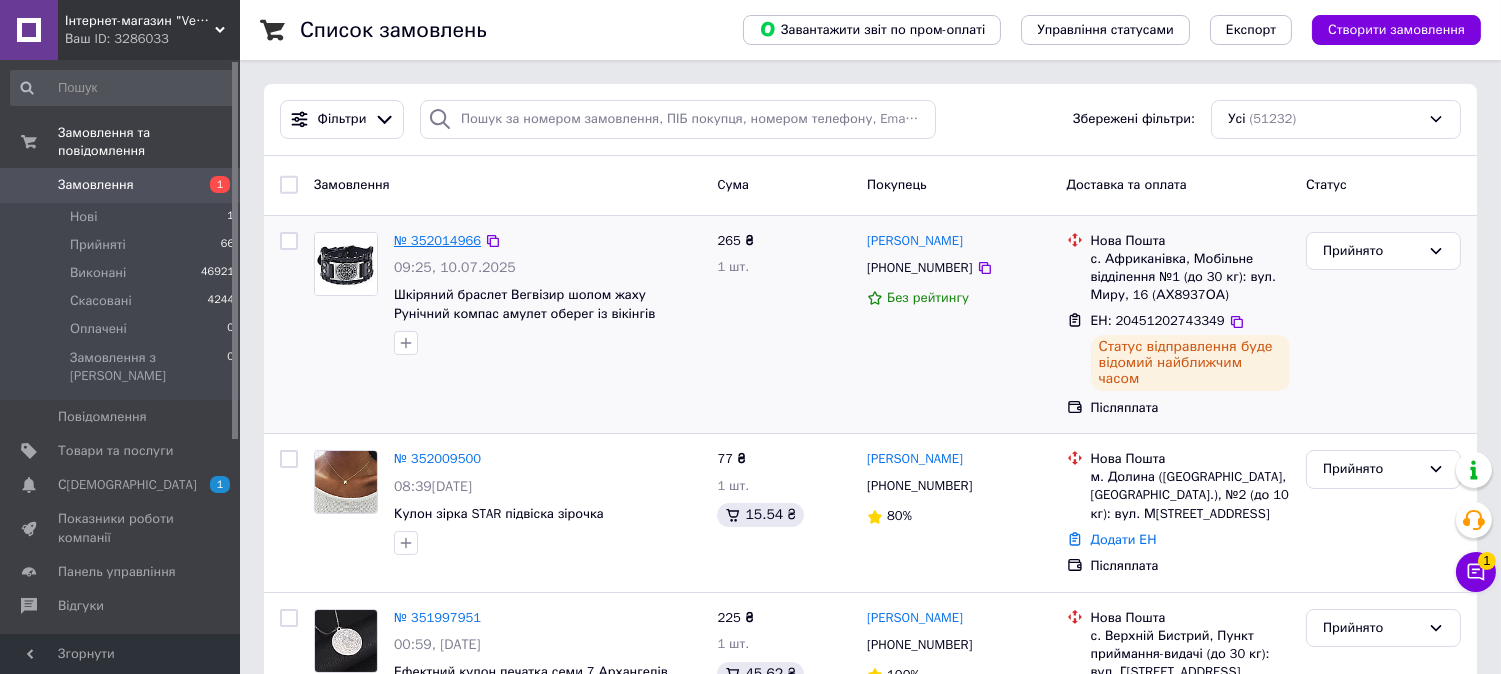 click on "№ 352014966" at bounding box center [437, 240] 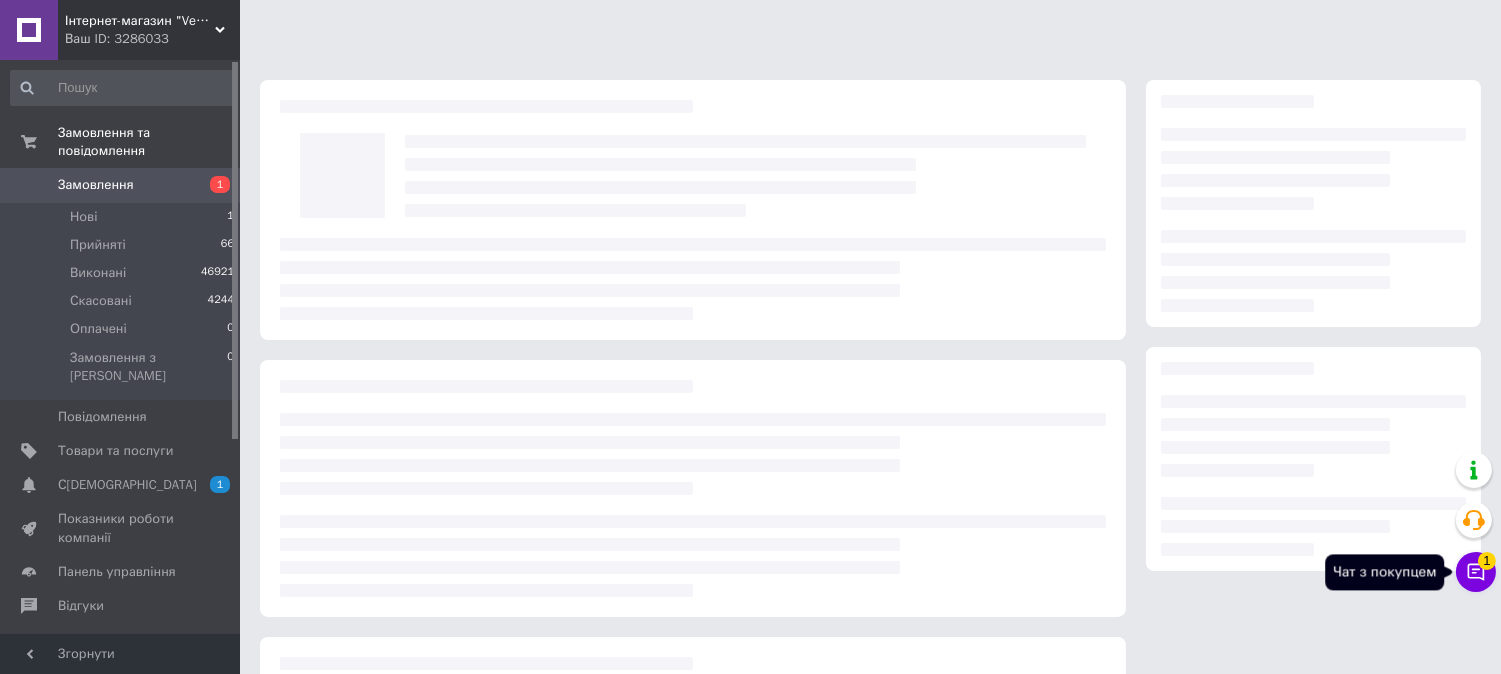 click 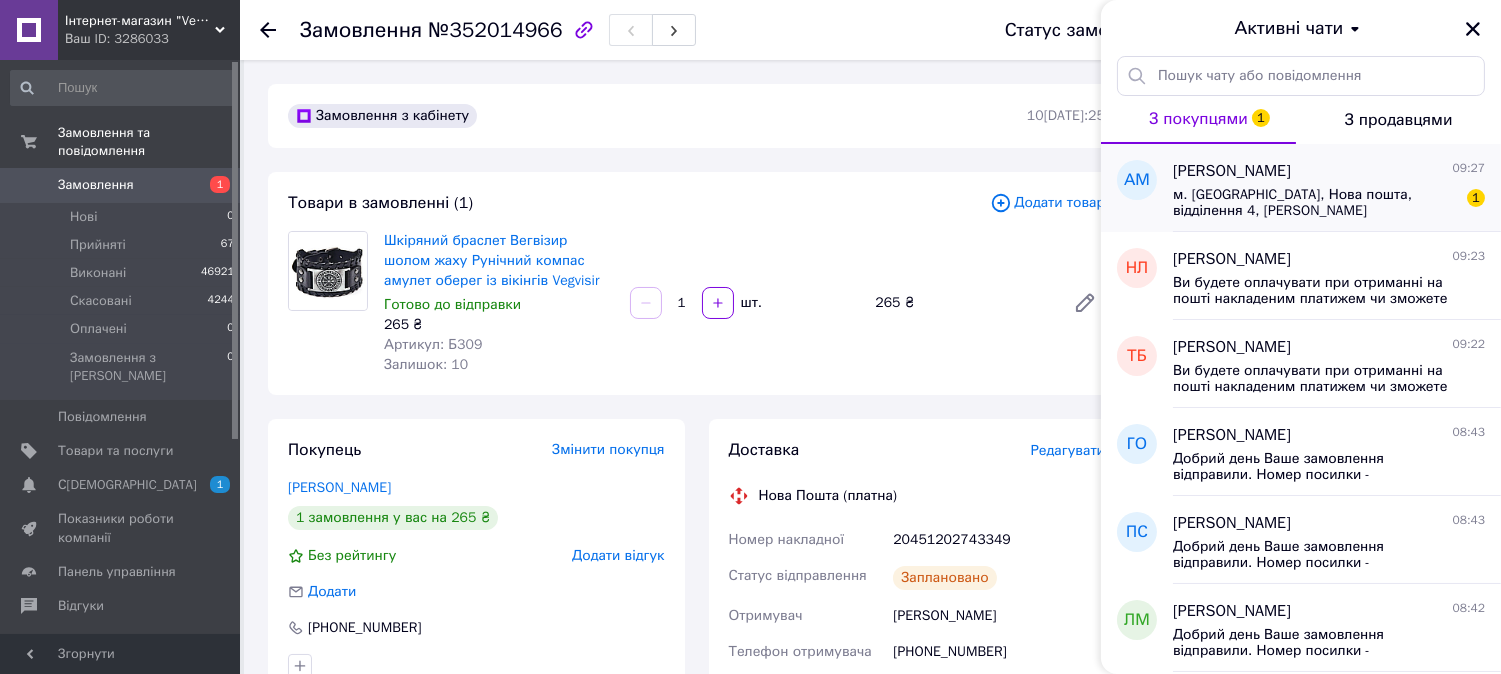 click on "м. [GEOGRAPHIC_DATA], Нова пошта, відділення 4, [PERSON_NAME][GEOGRAPHIC_DATA], [PHONE_NUMBER]" at bounding box center [1315, 203] 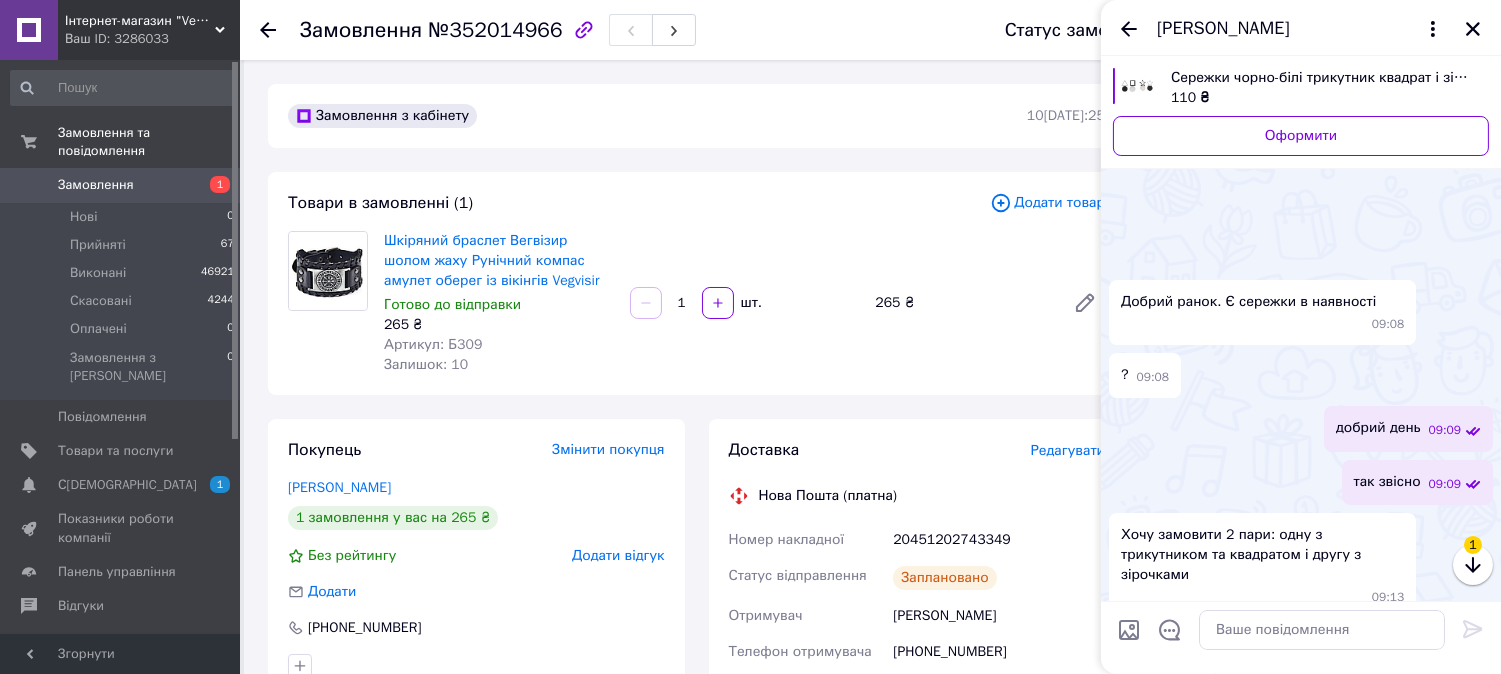 scroll, scrollTop: 458, scrollLeft: 0, axis: vertical 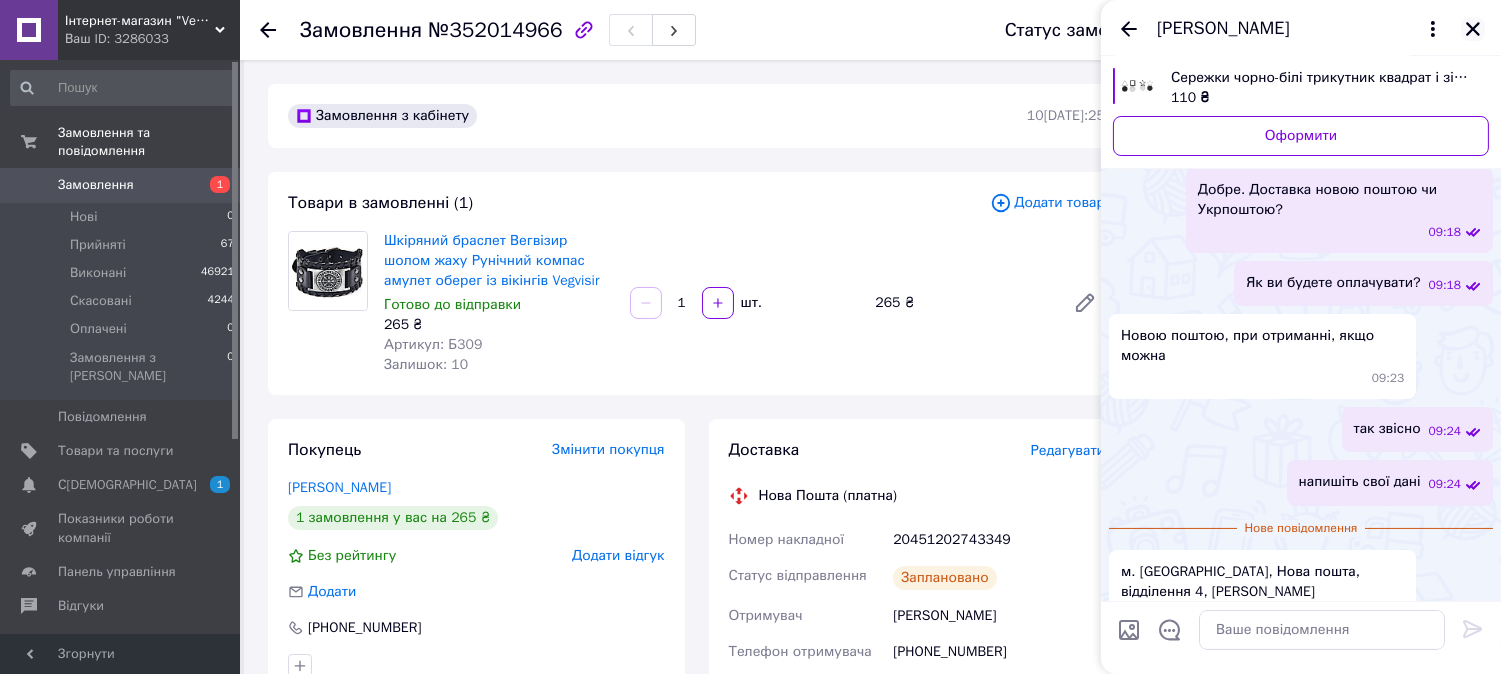 click 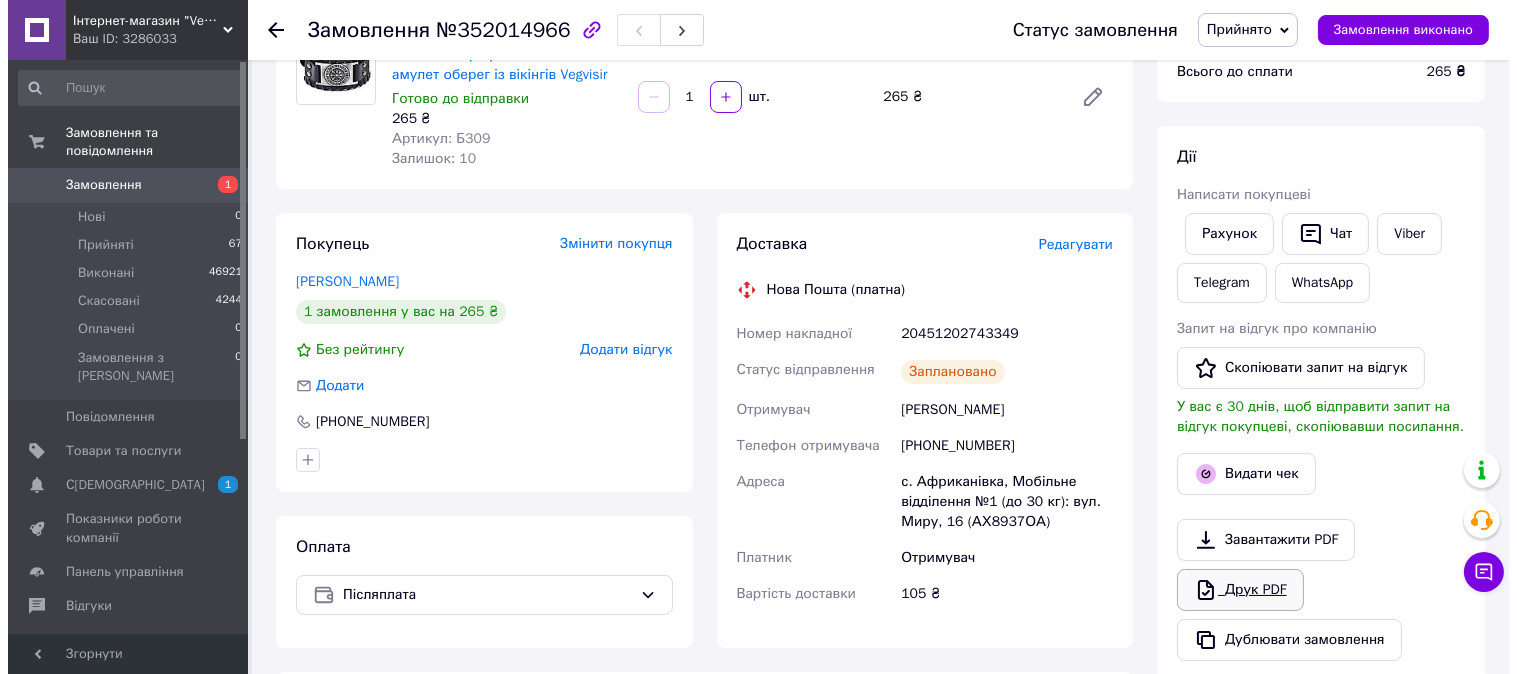 scroll, scrollTop: 222, scrollLeft: 0, axis: vertical 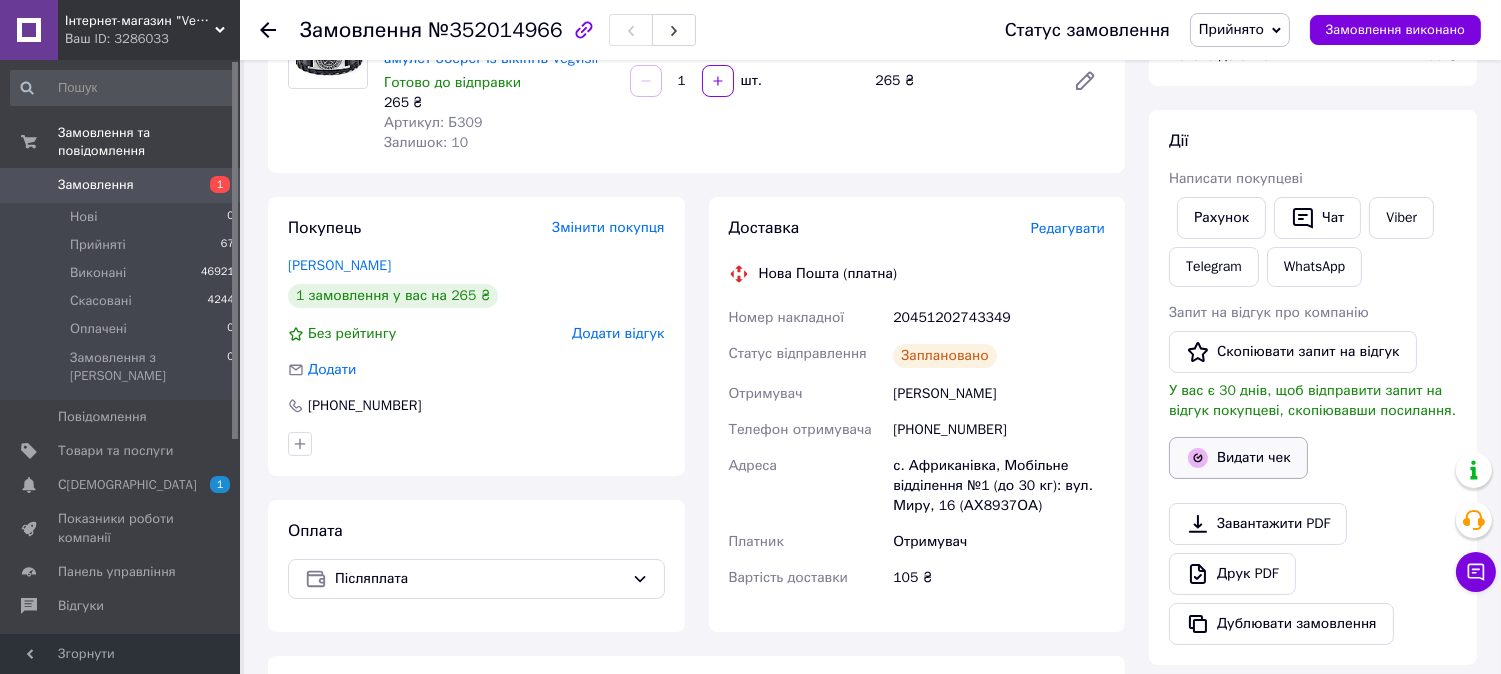 click on "Видати чек" at bounding box center (1238, 458) 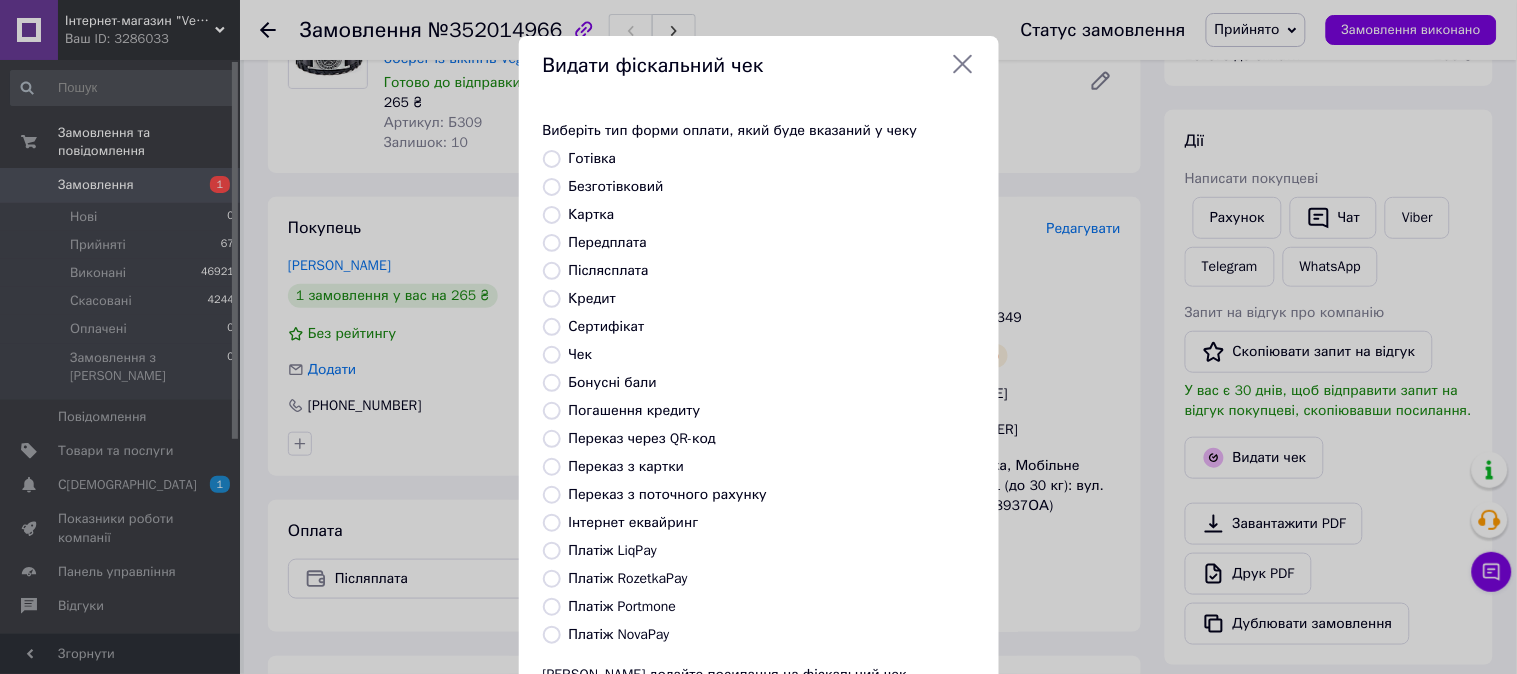 click on "Післясплата" at bounding box center (609, 270) 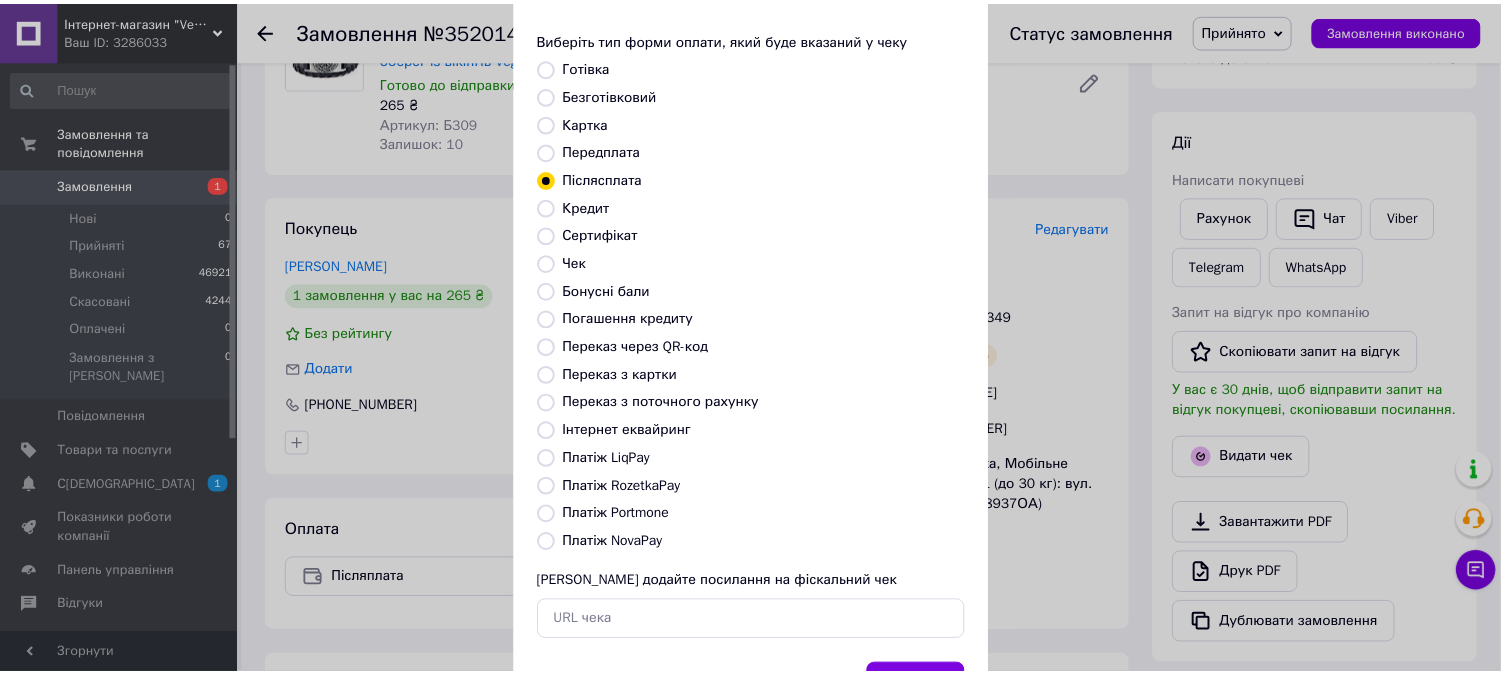 scroll, scrollTop: 185, scrollLeft: 0, axis: vertical 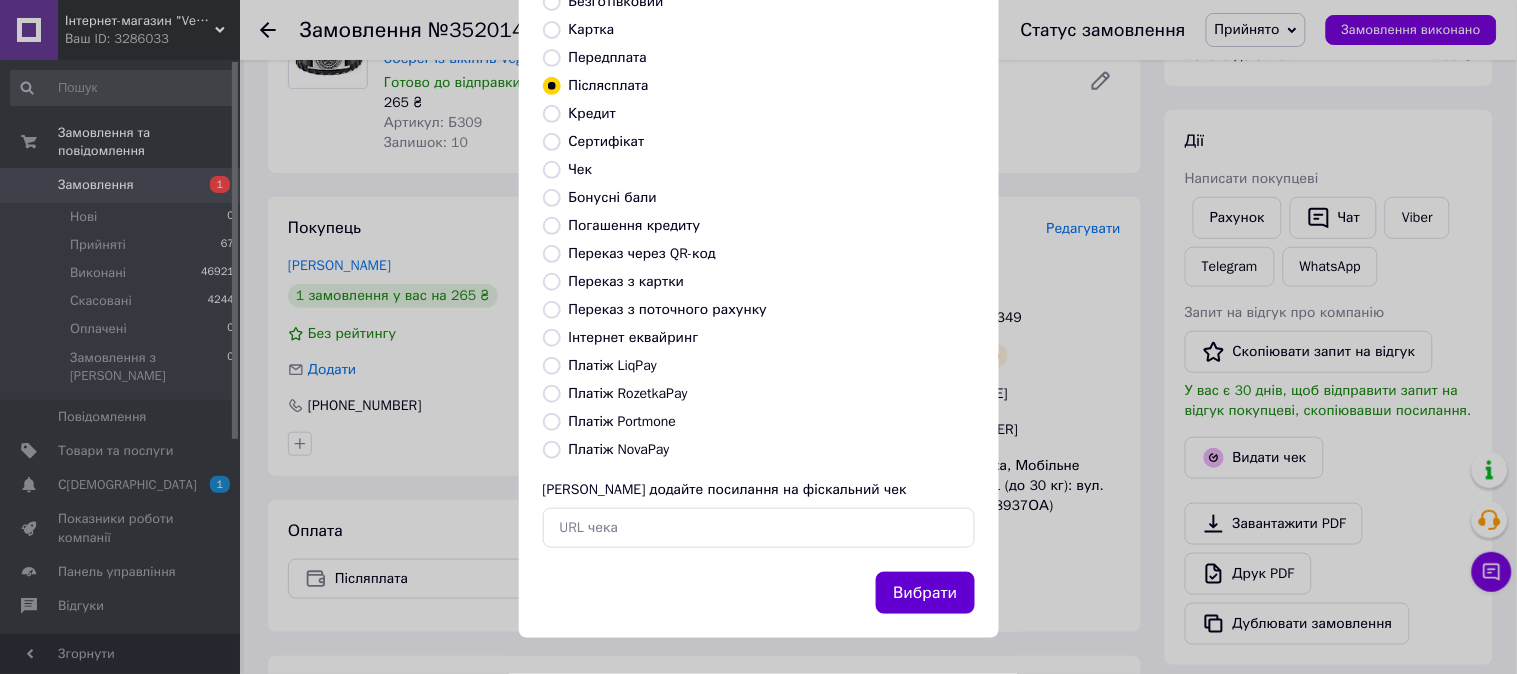 click on "Вибрати" at bounding box center (925, 593) 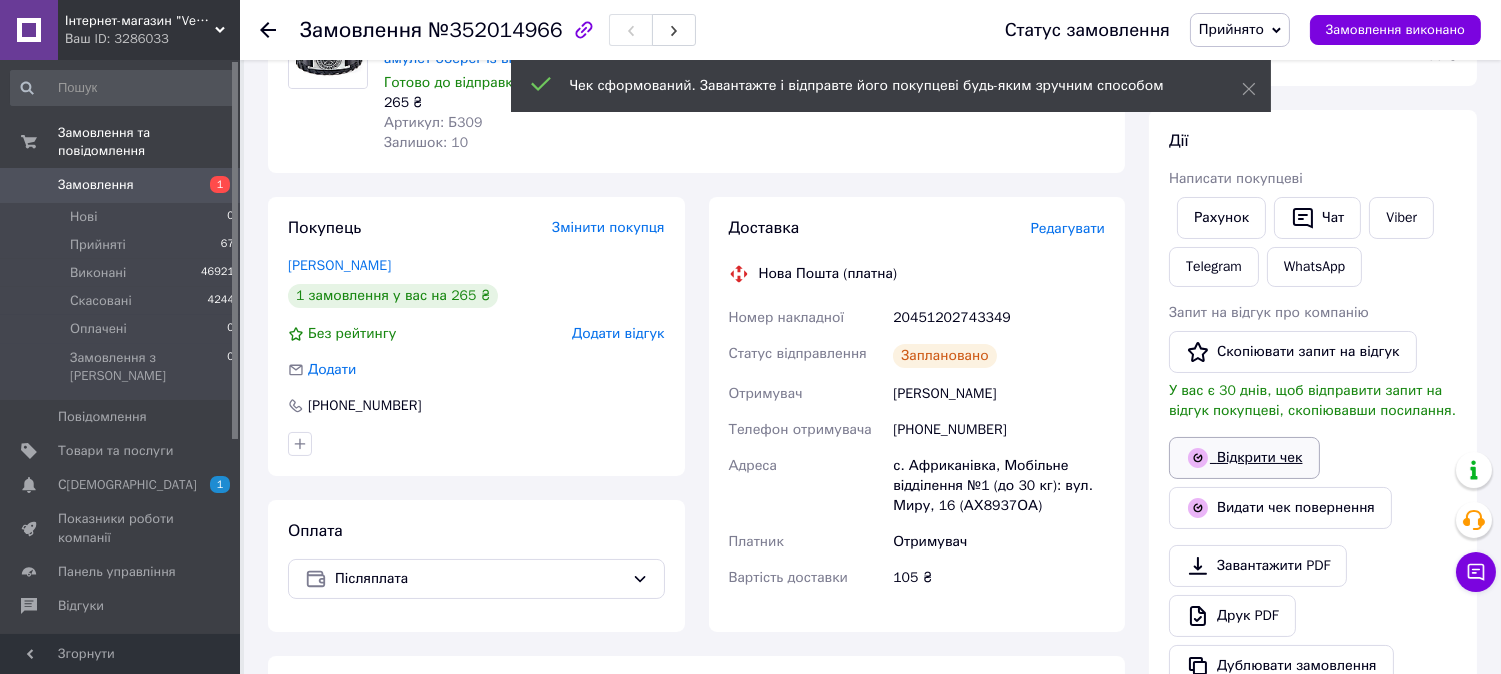 click on "Відкрити чек" at bounding box center [1244, 458] 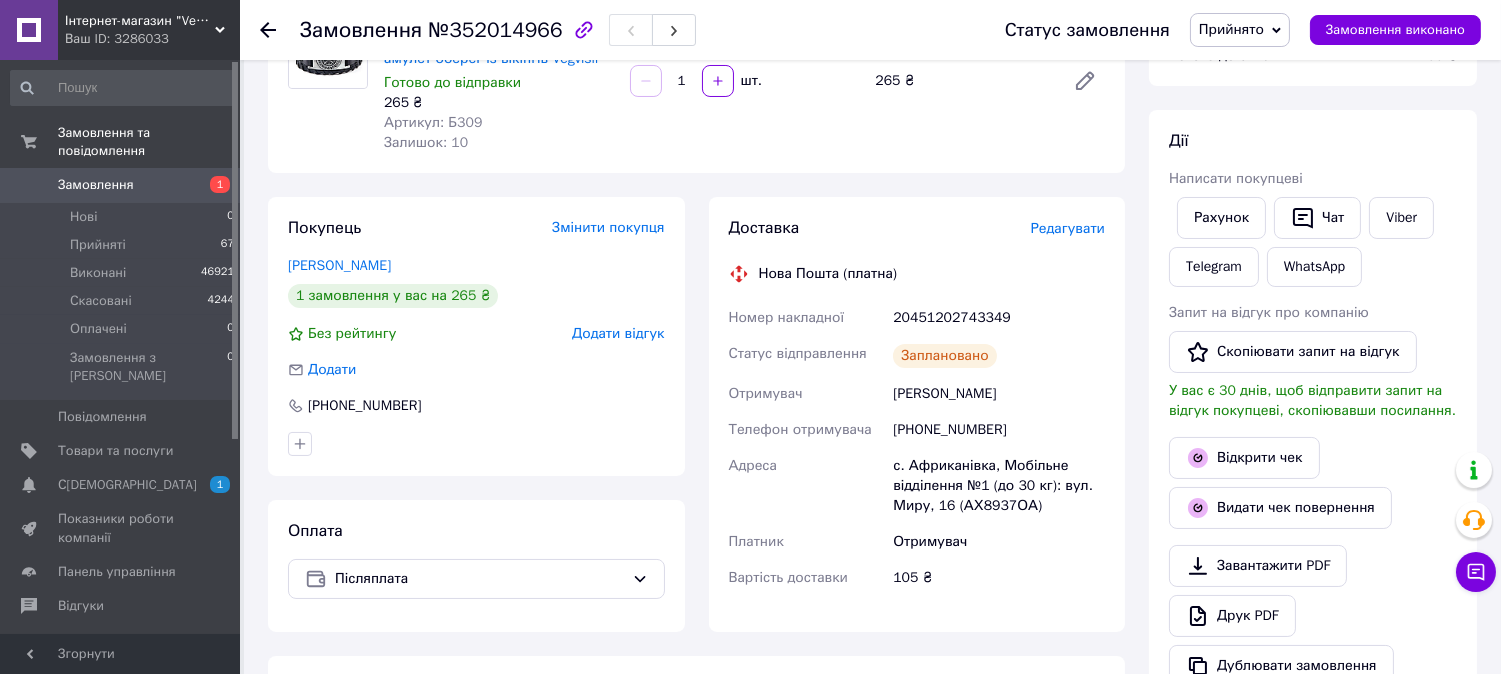 click on "Замовлення" at bounding box center (96, 185) 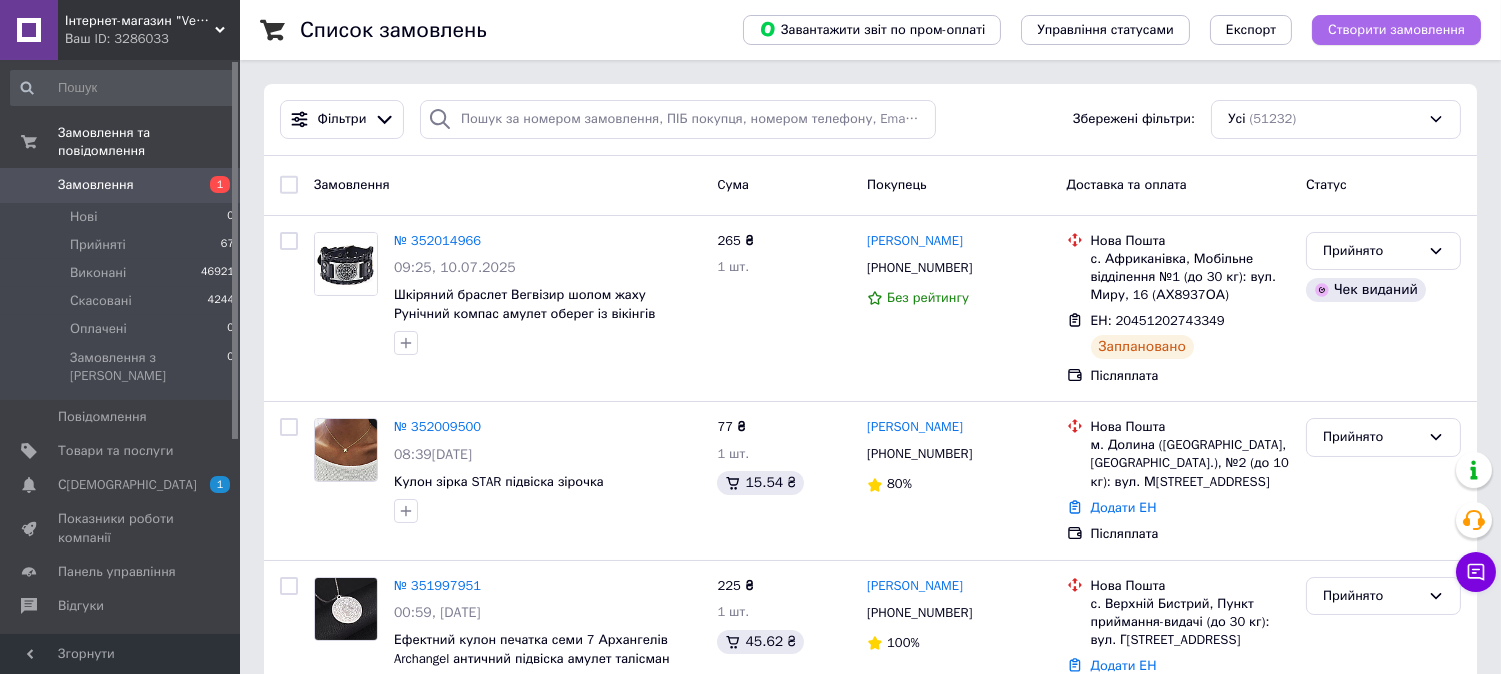 click on "Створити замовлення" at bounding box center (1396, 30) 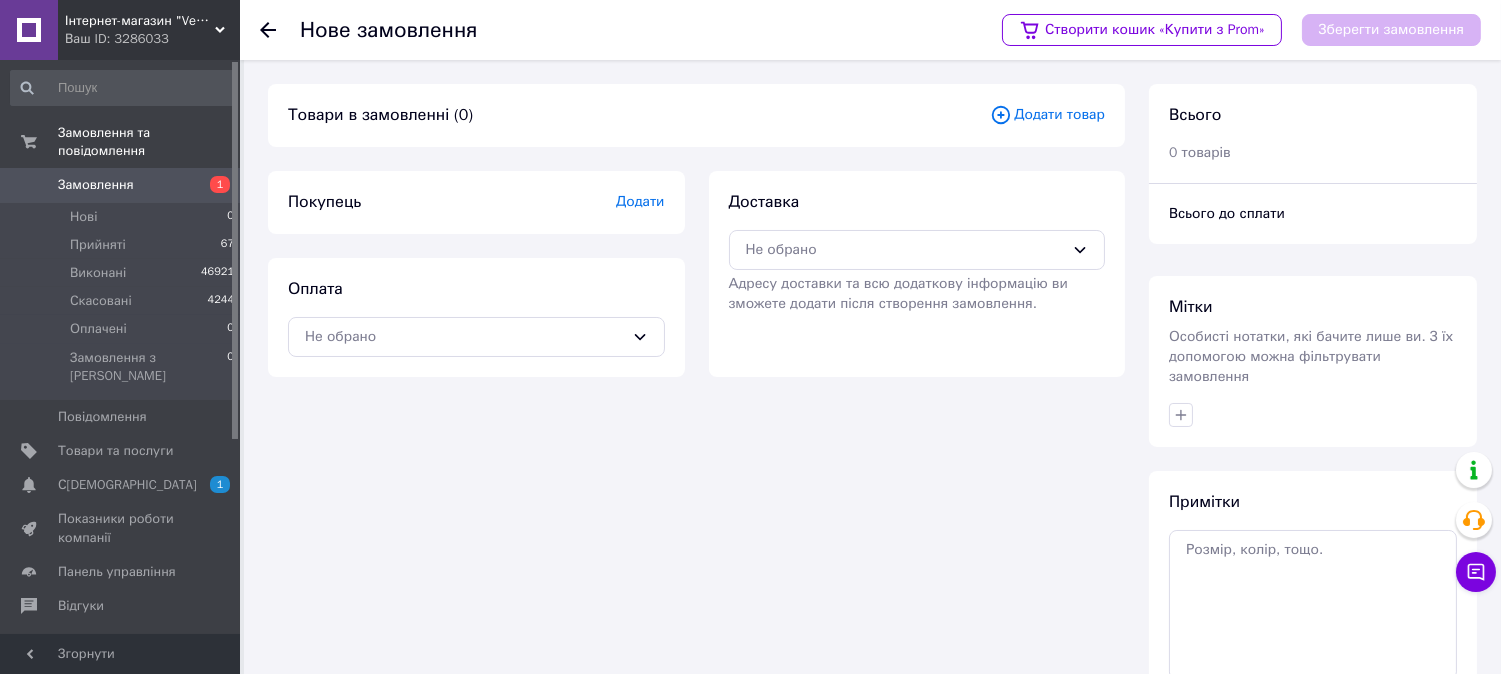 click on "Додати товар" at bounding box center [1047, 115] 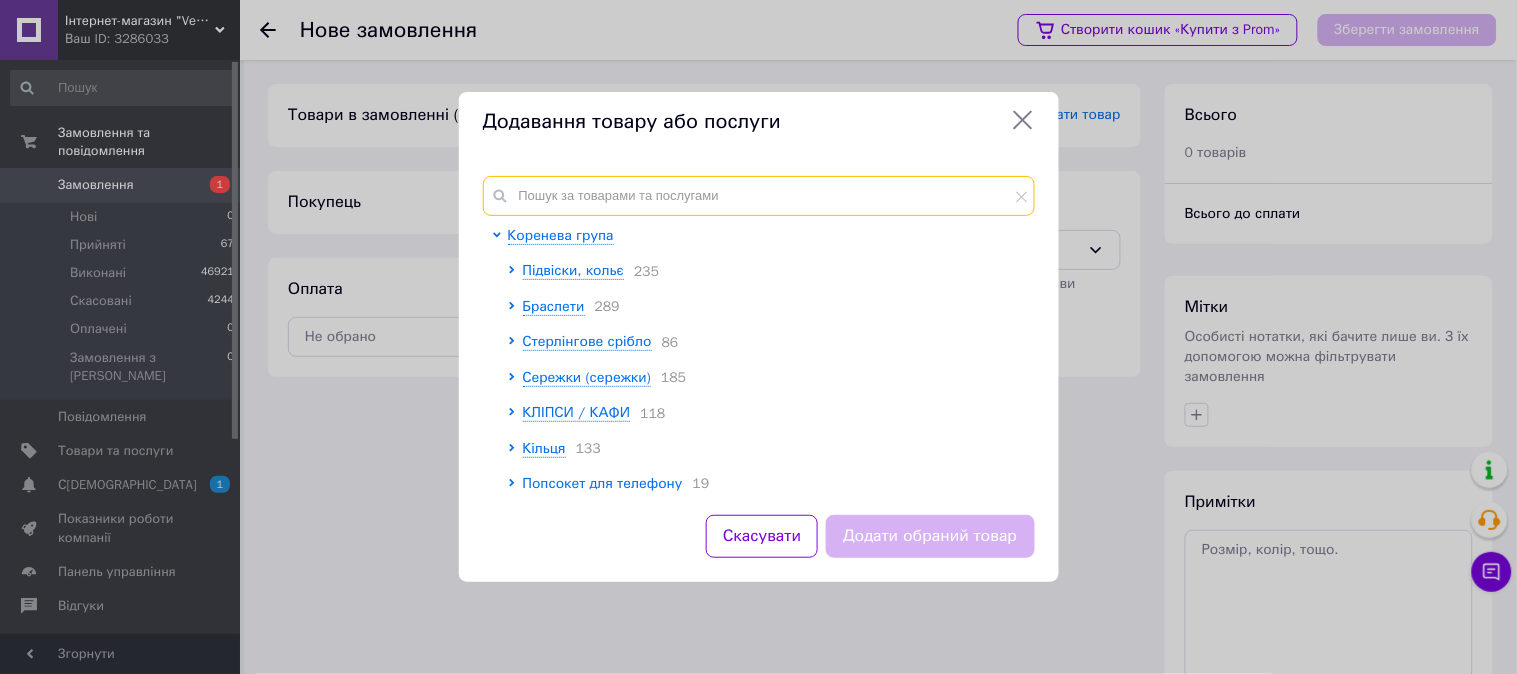 click at bounding box center [759, 196] 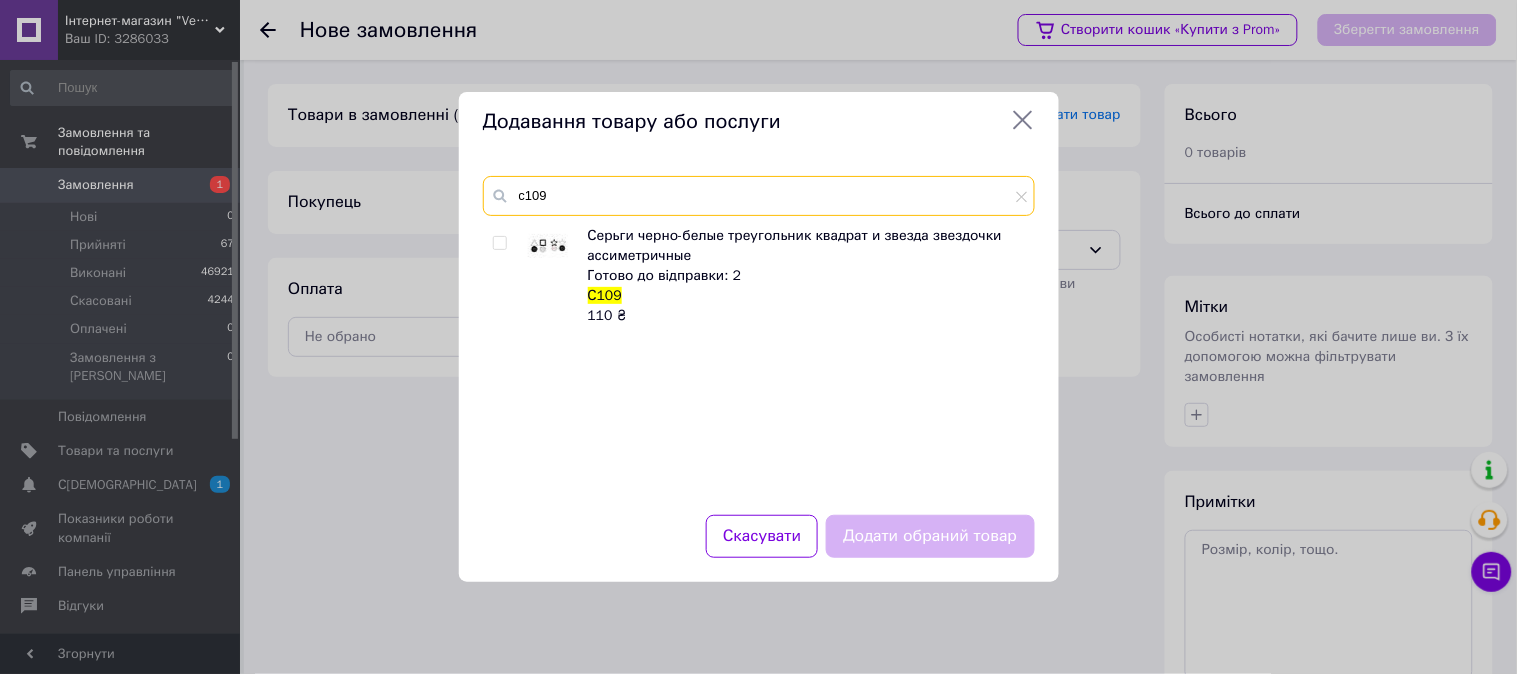 type on "с109" 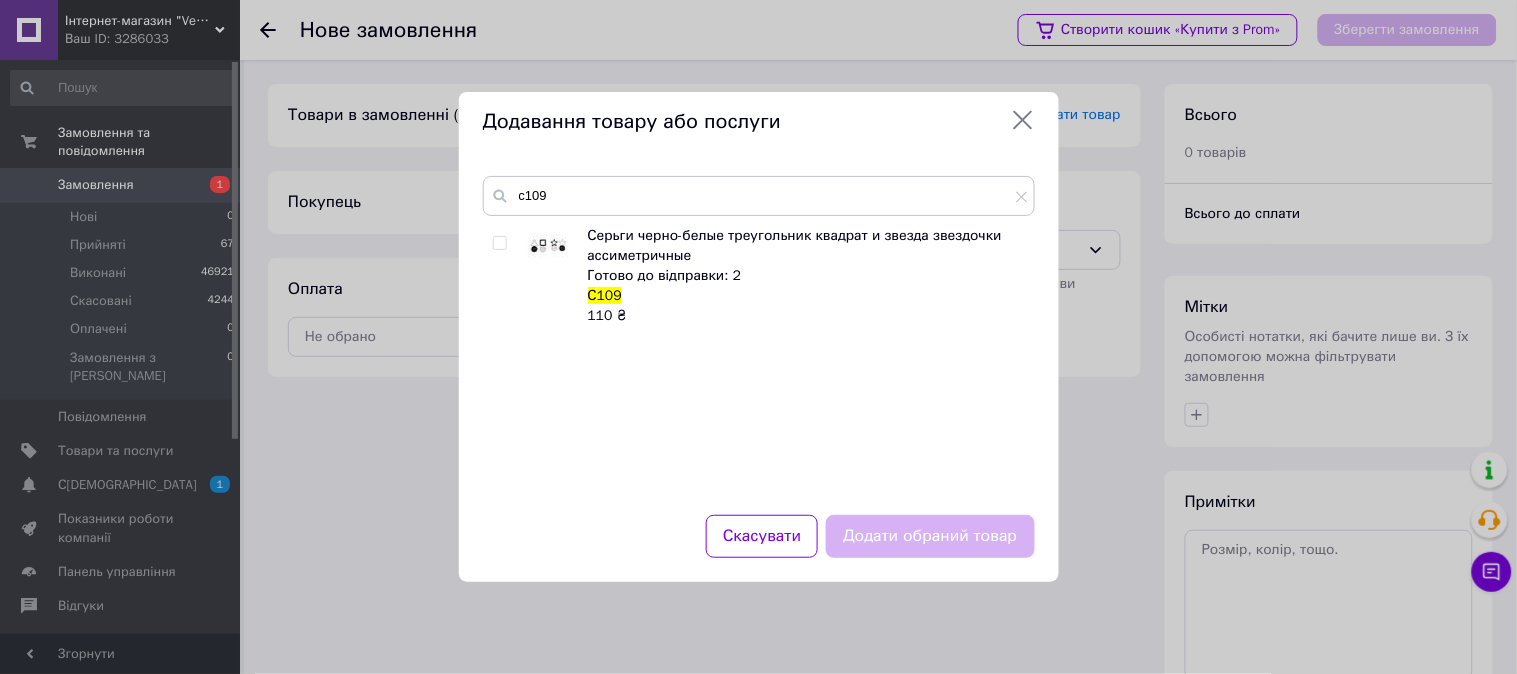 click at bounding box center (499, 243) 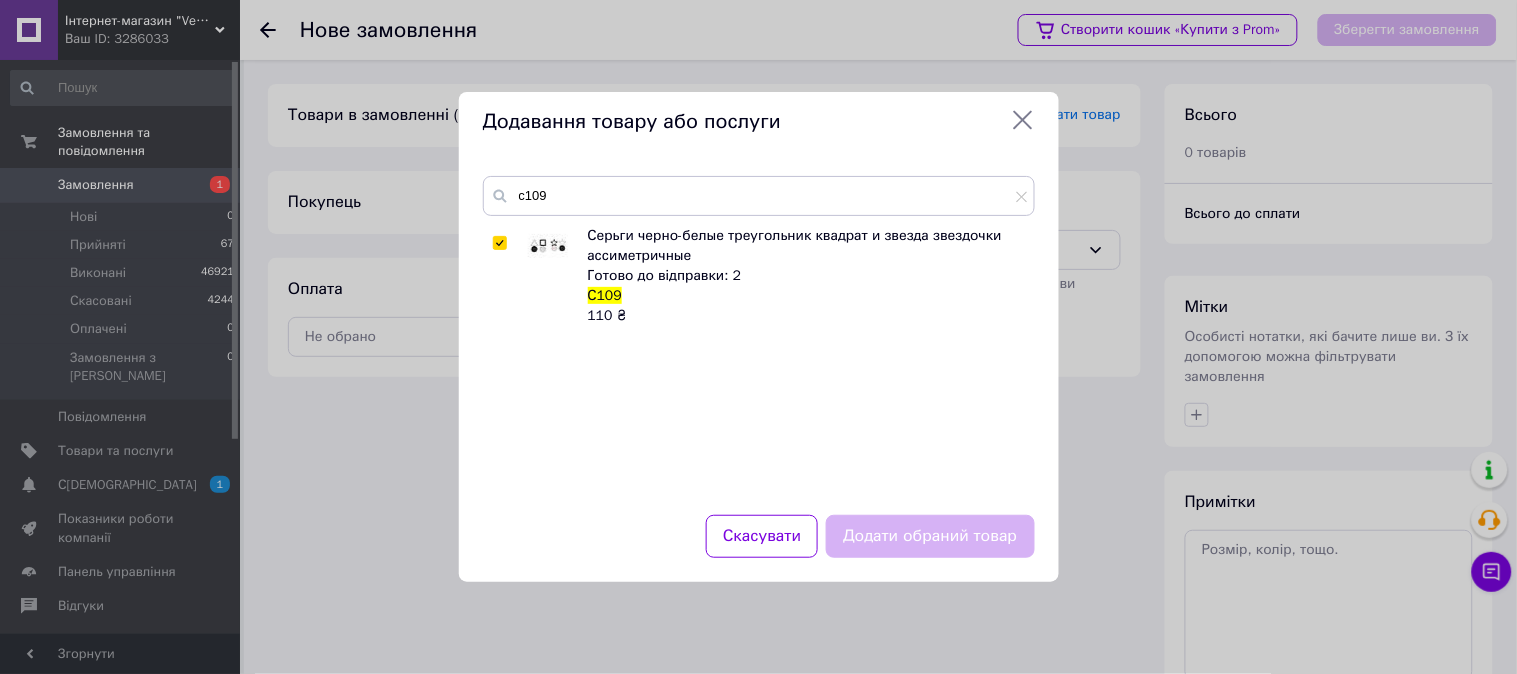 checkbox on "true" 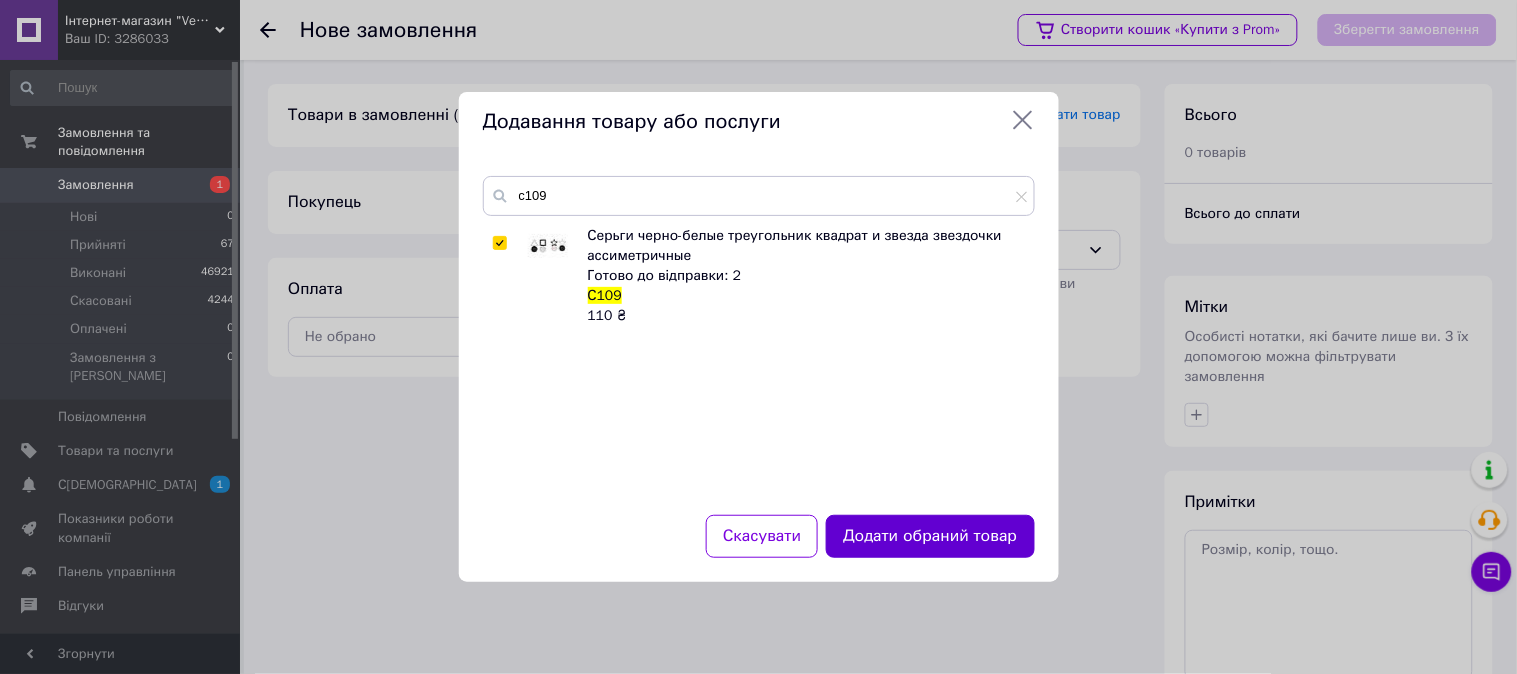 click on "Додати обраний товар" at bounding box center [930, 536] 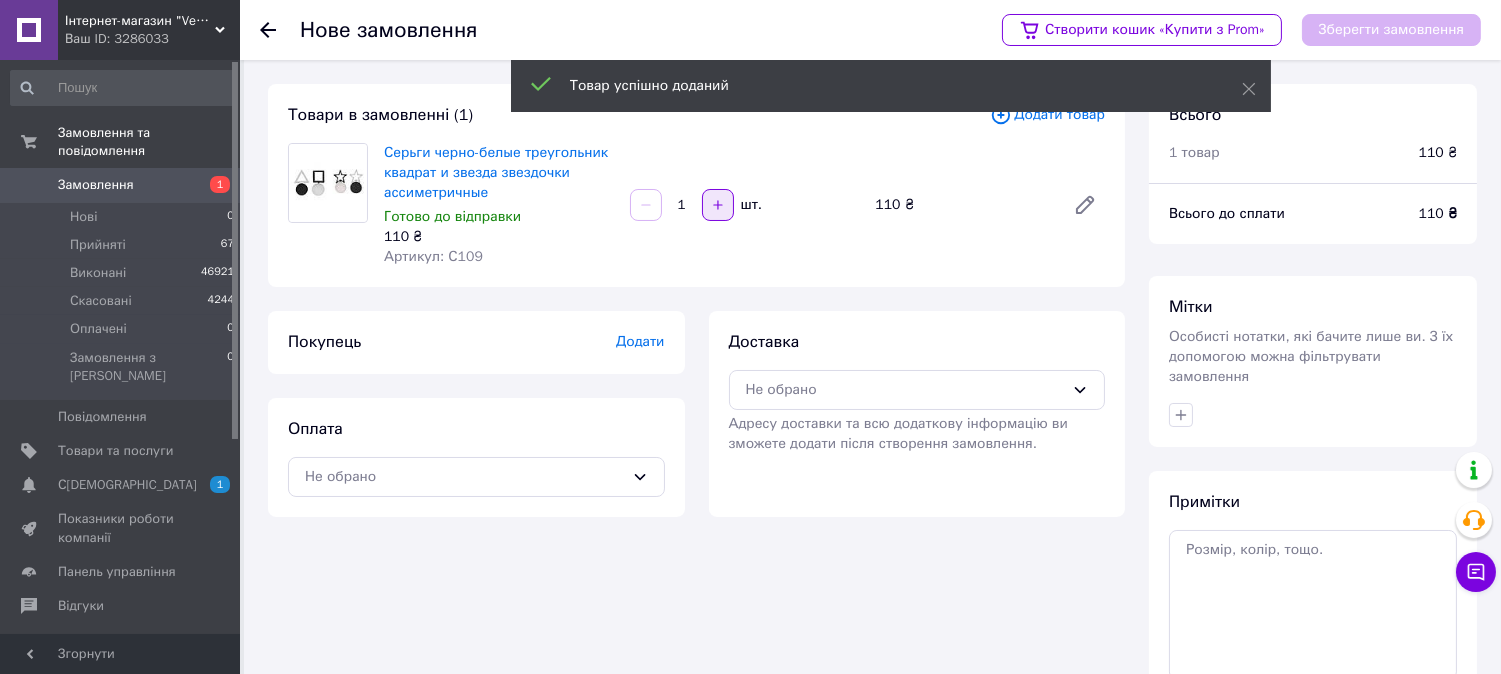 click 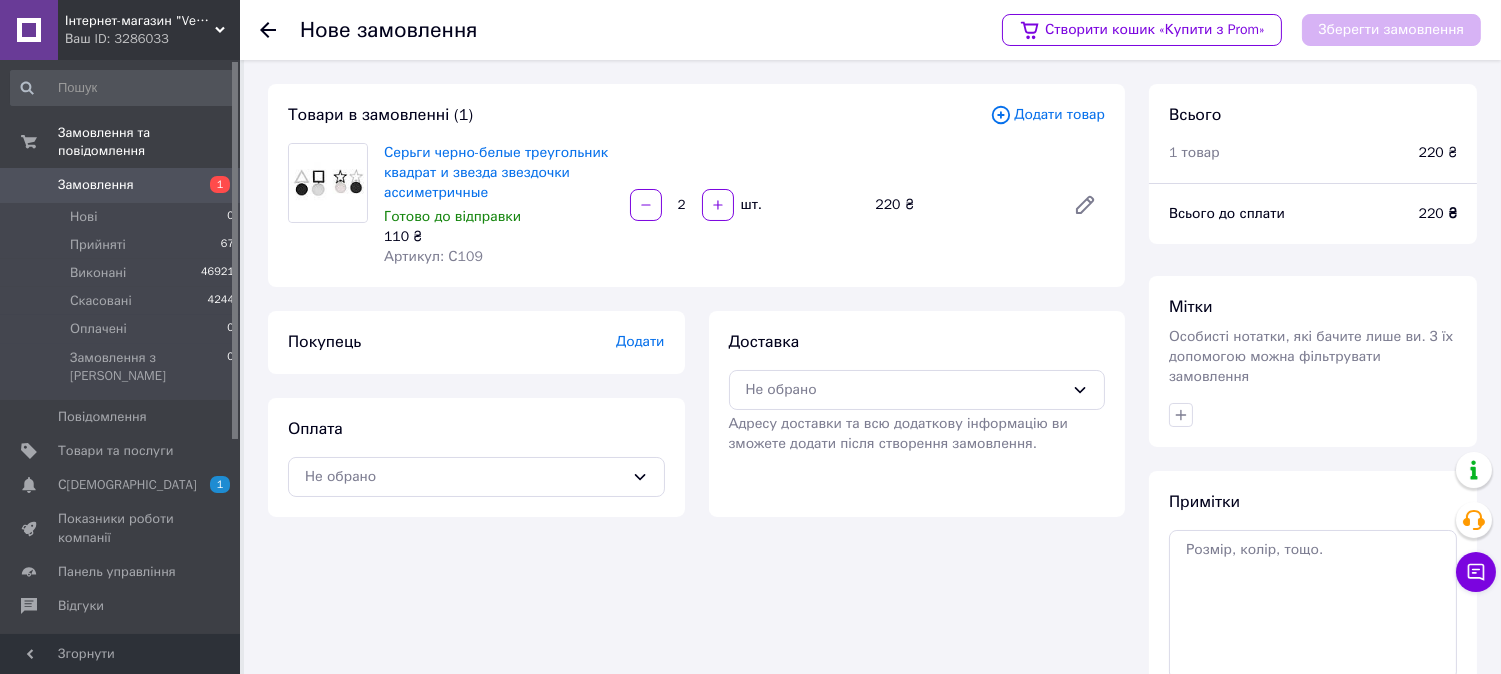 click on "Додати" at bounding box center (640, 341) 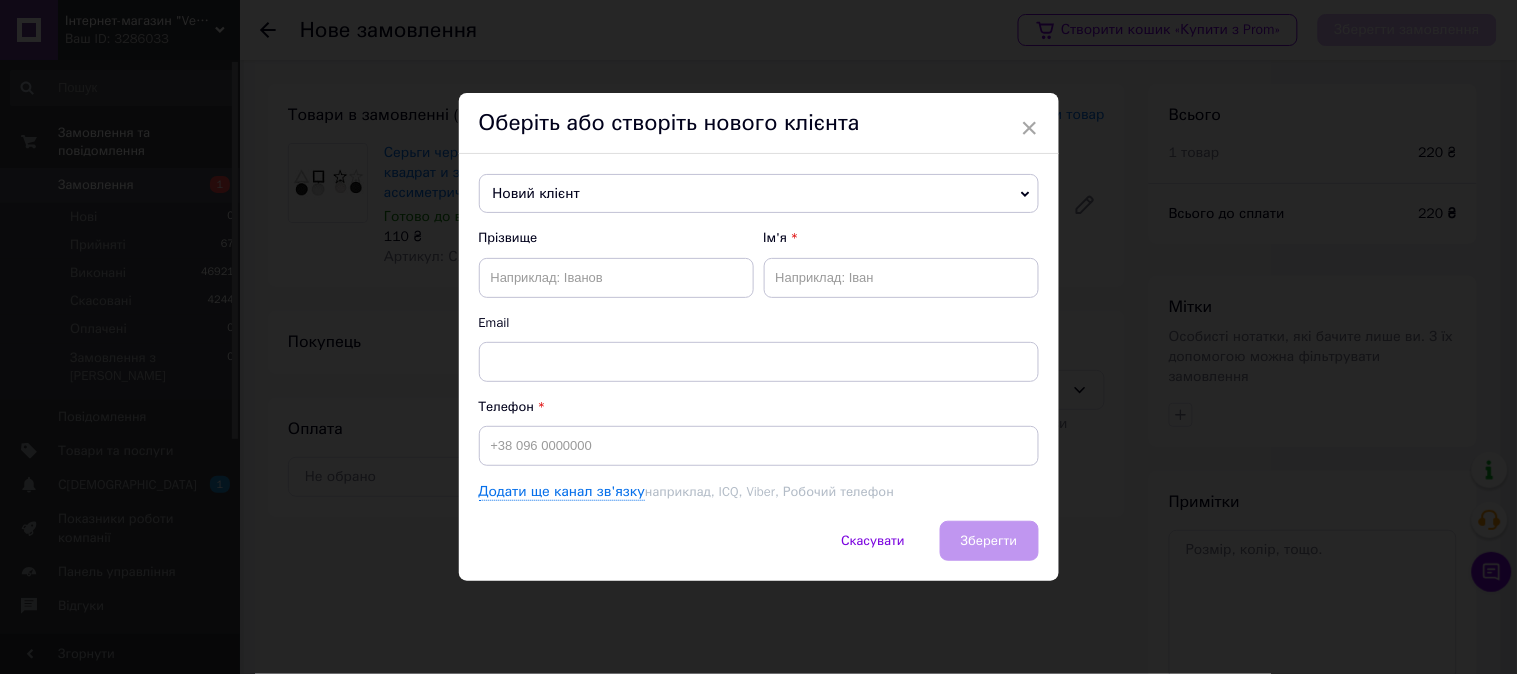 click on "Новий клієнт" at bounding box center [759, 194] 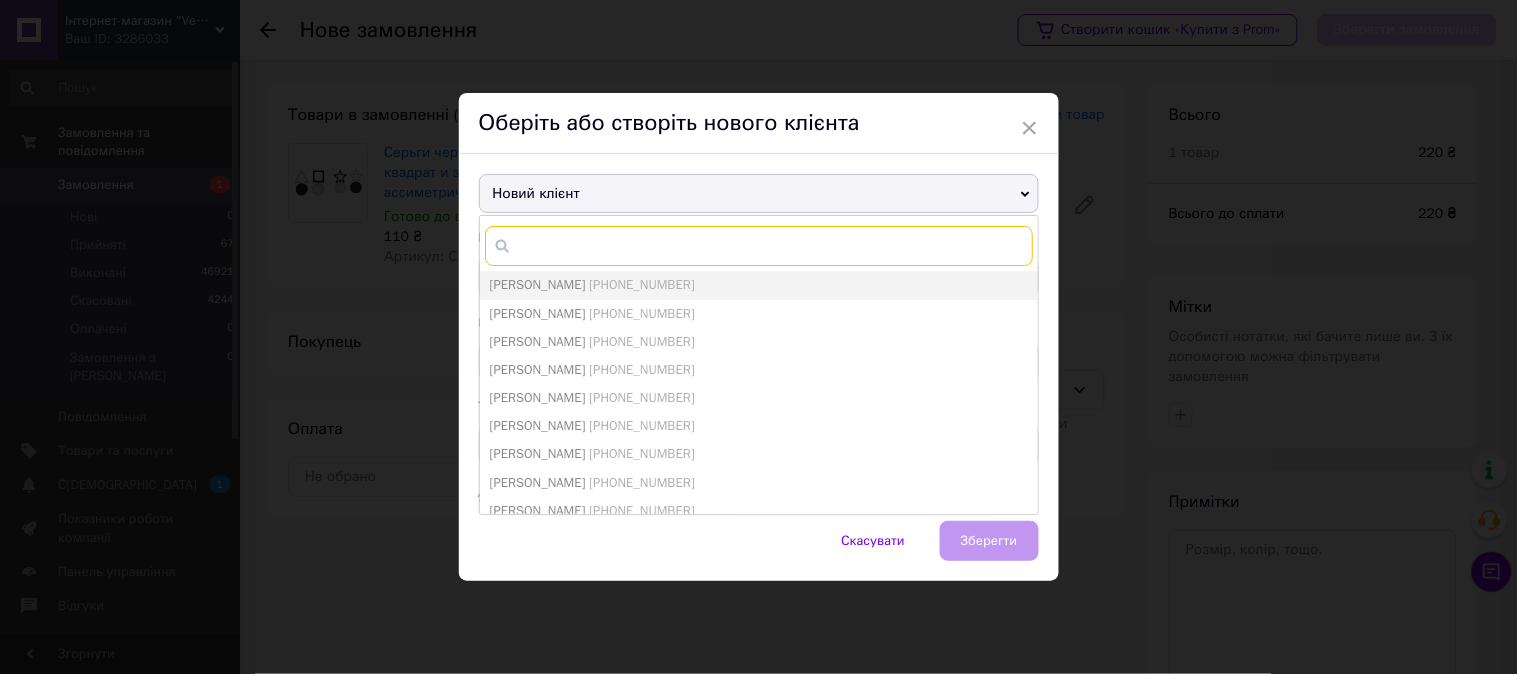 paste on "[PERSON_NAME]" 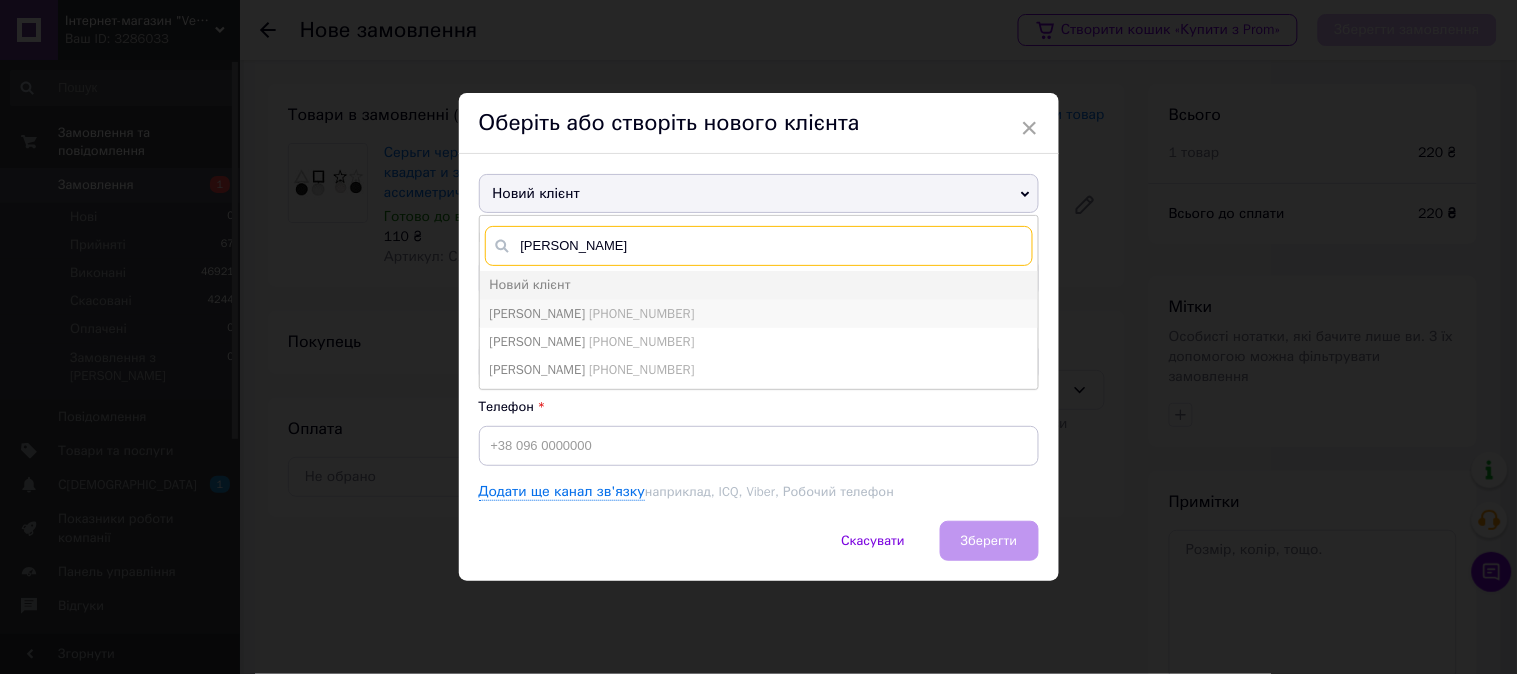 type on "[PERSON_NAME]" 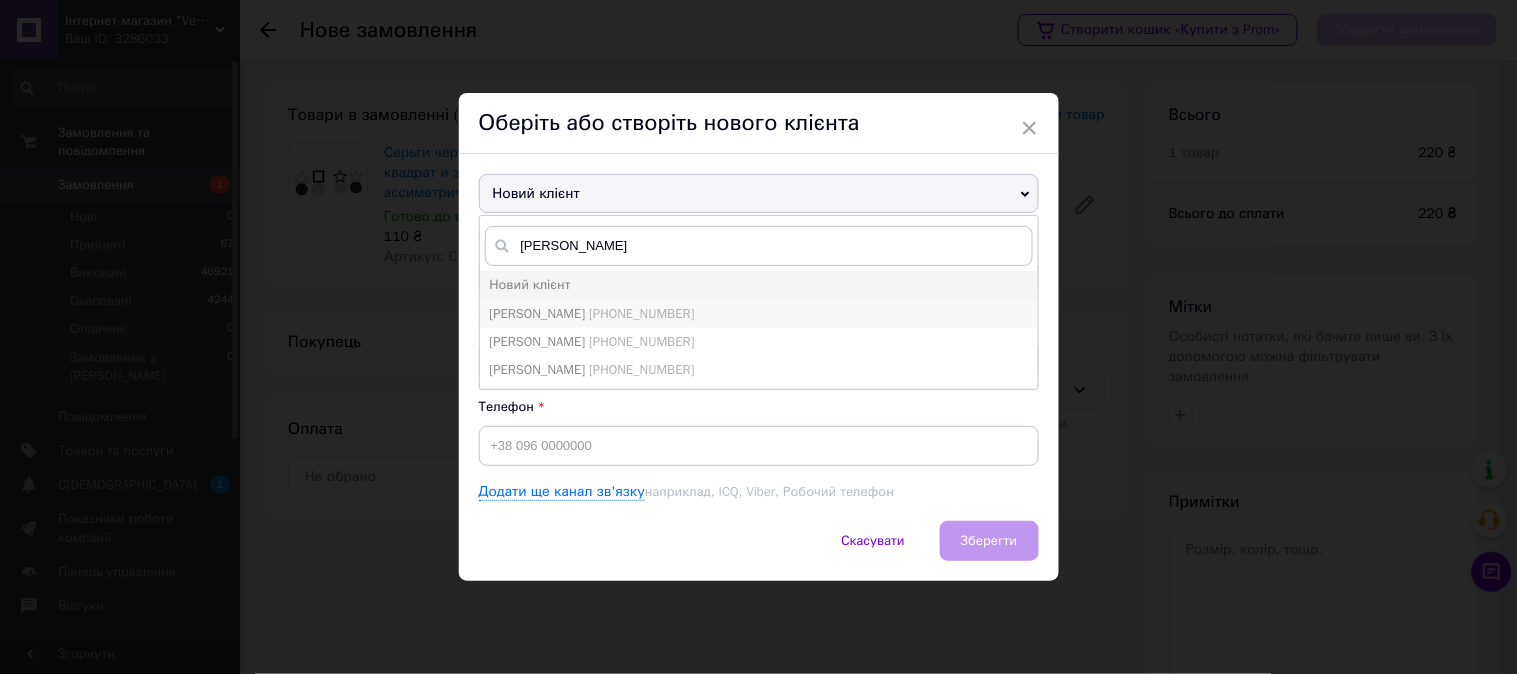 click on "[PERSON_NAME]" at bounding box center (538, 313) 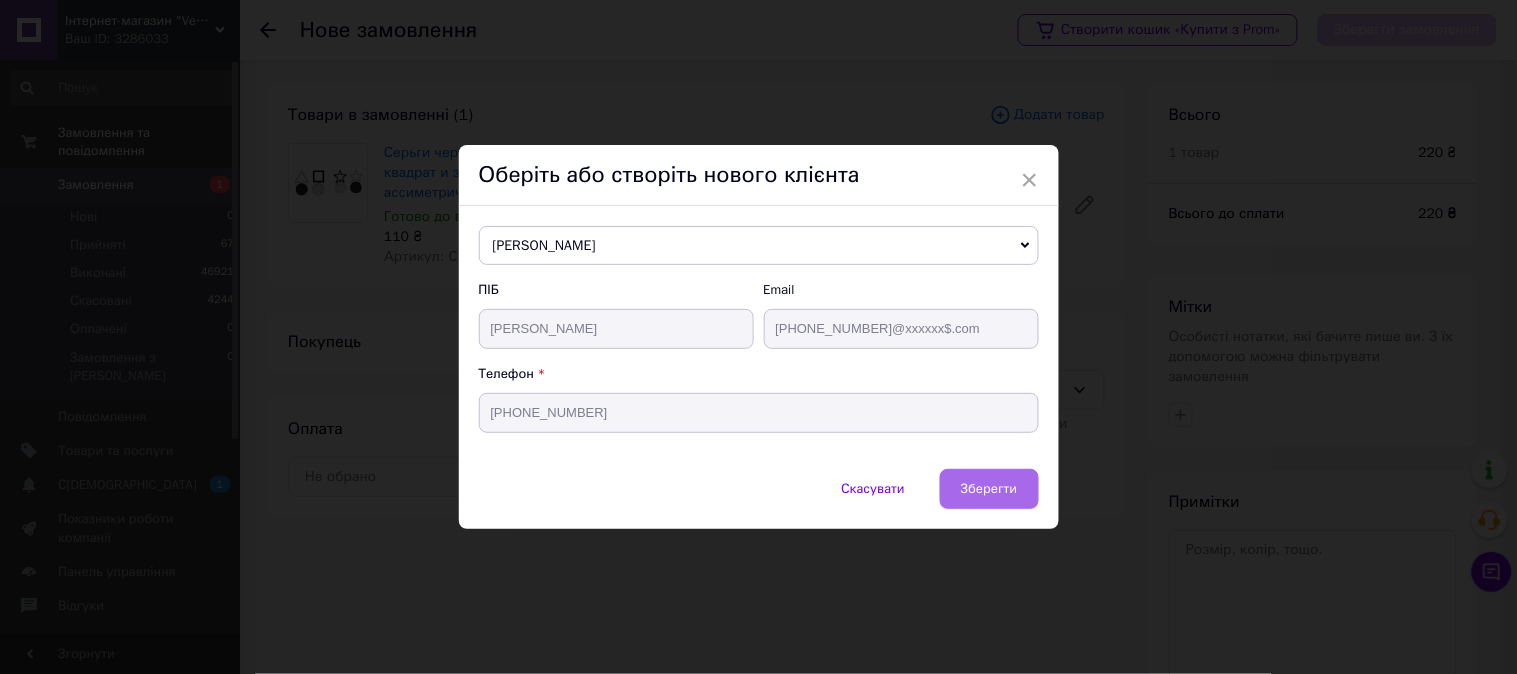 click on "Зберегти" at bounding box center (989, 488) 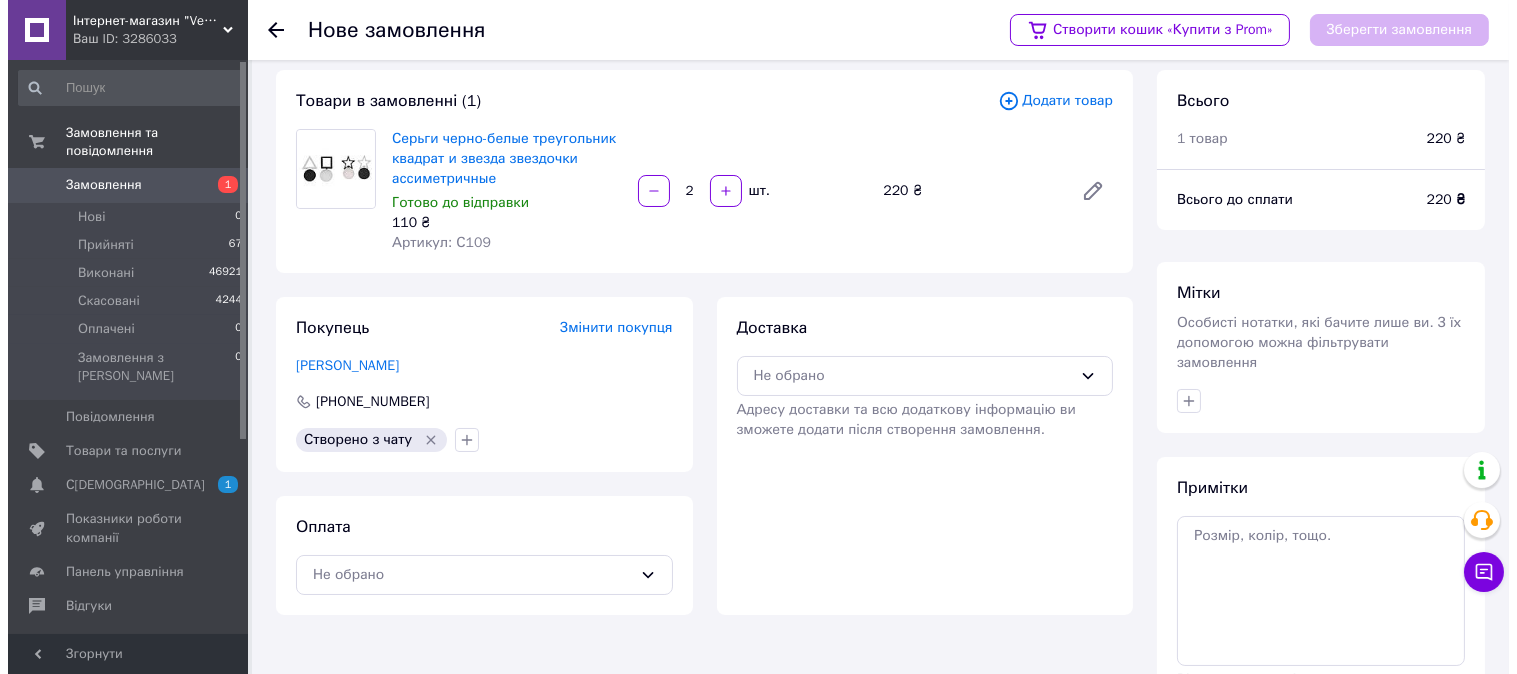 scroll, scrollTop: 111, scrollLeft: 0, axis: vertical 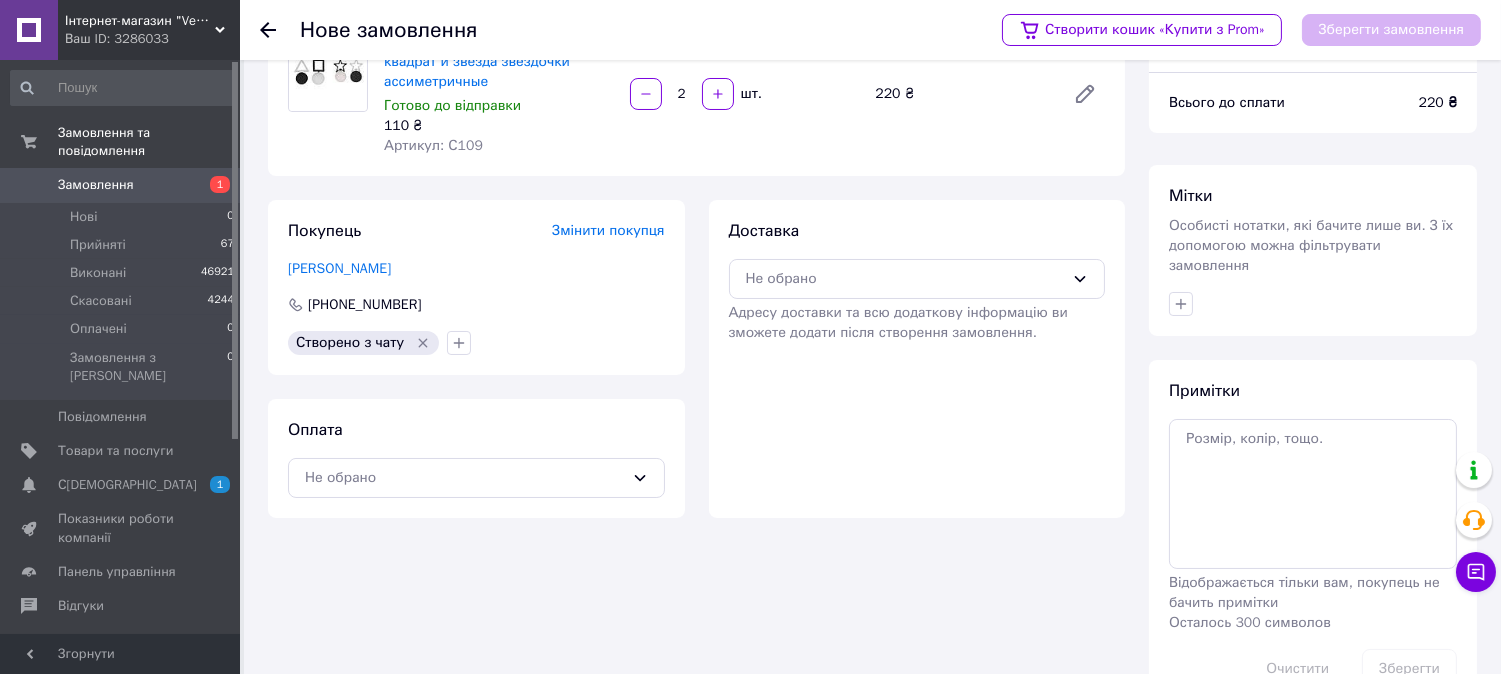 click 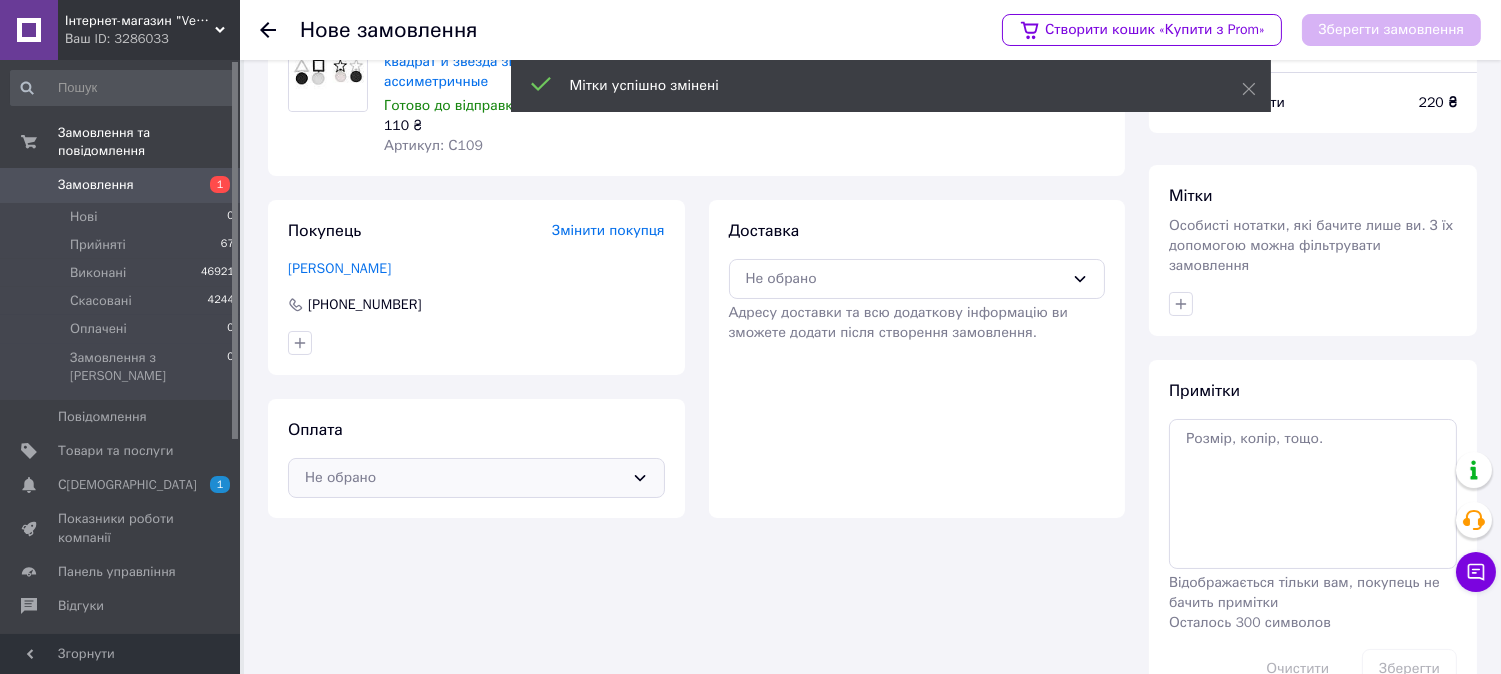 click on "Не обрано" at bounding box center (464, 478) 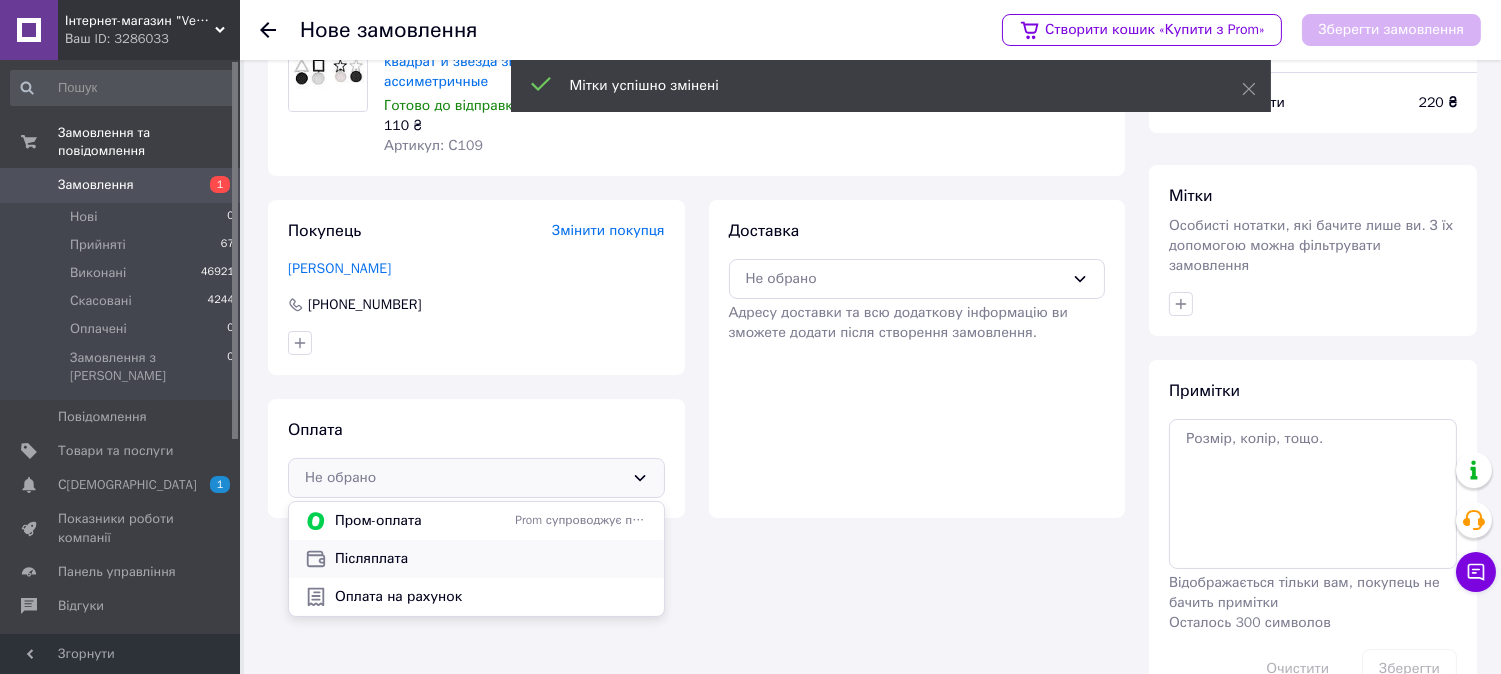 click on "Післяплата" at bounding box center (491, 559) 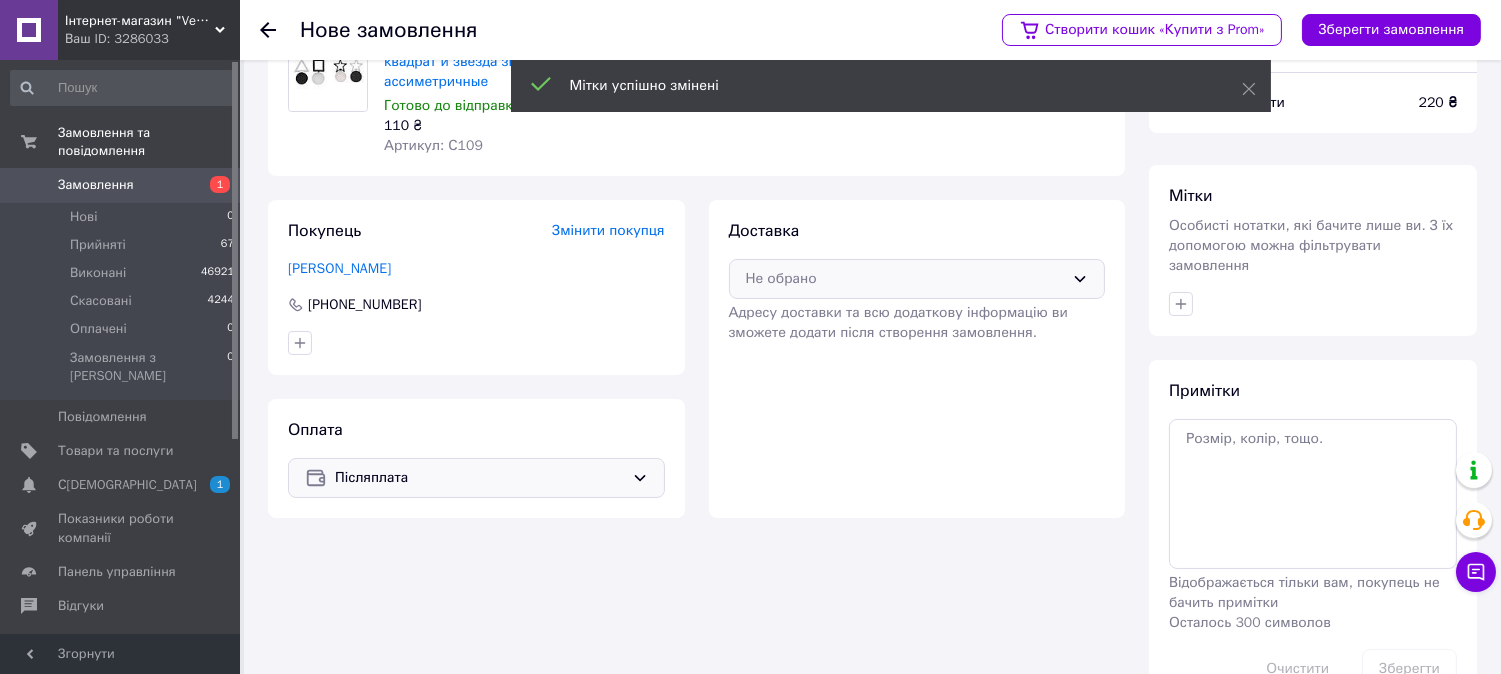 click on "Не обрано" at bounding box center (905, 279) 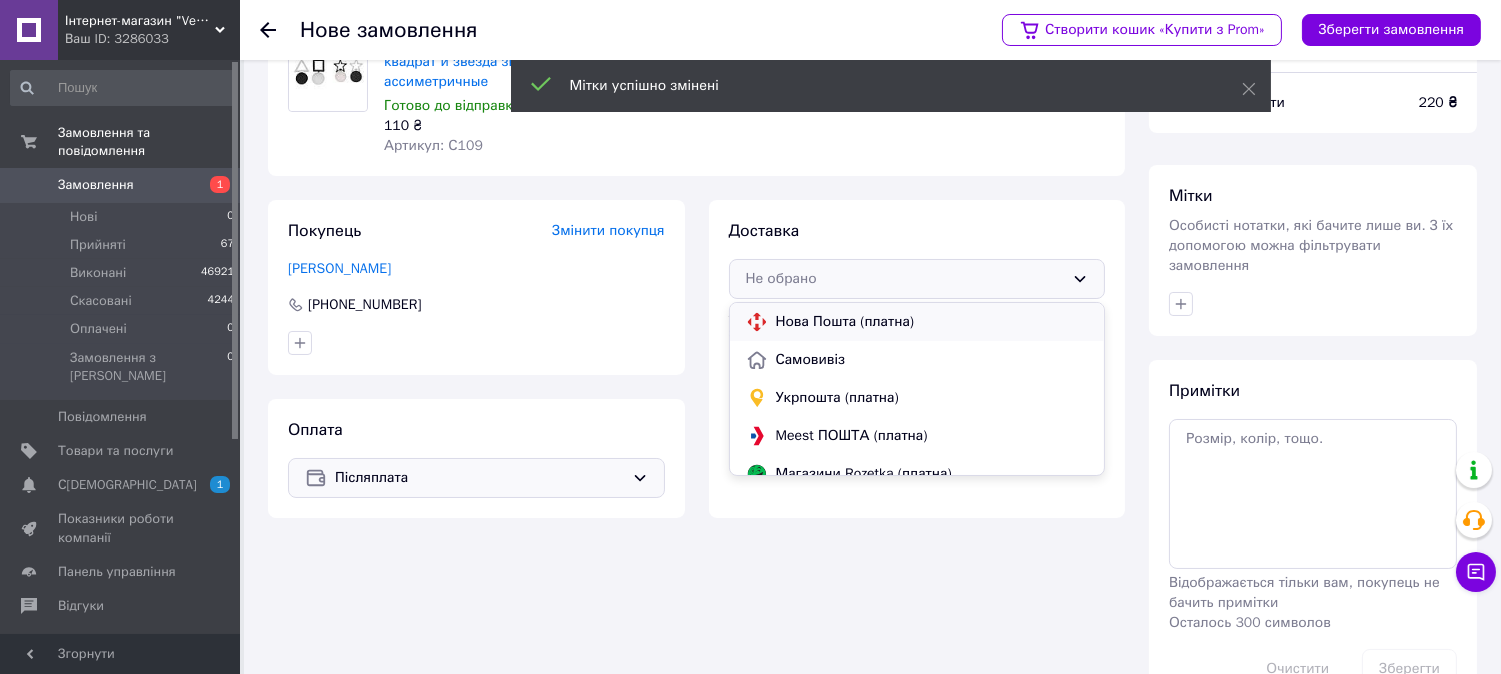 click on "Нова Пошта (платна)" at bounding box center (932, 322) 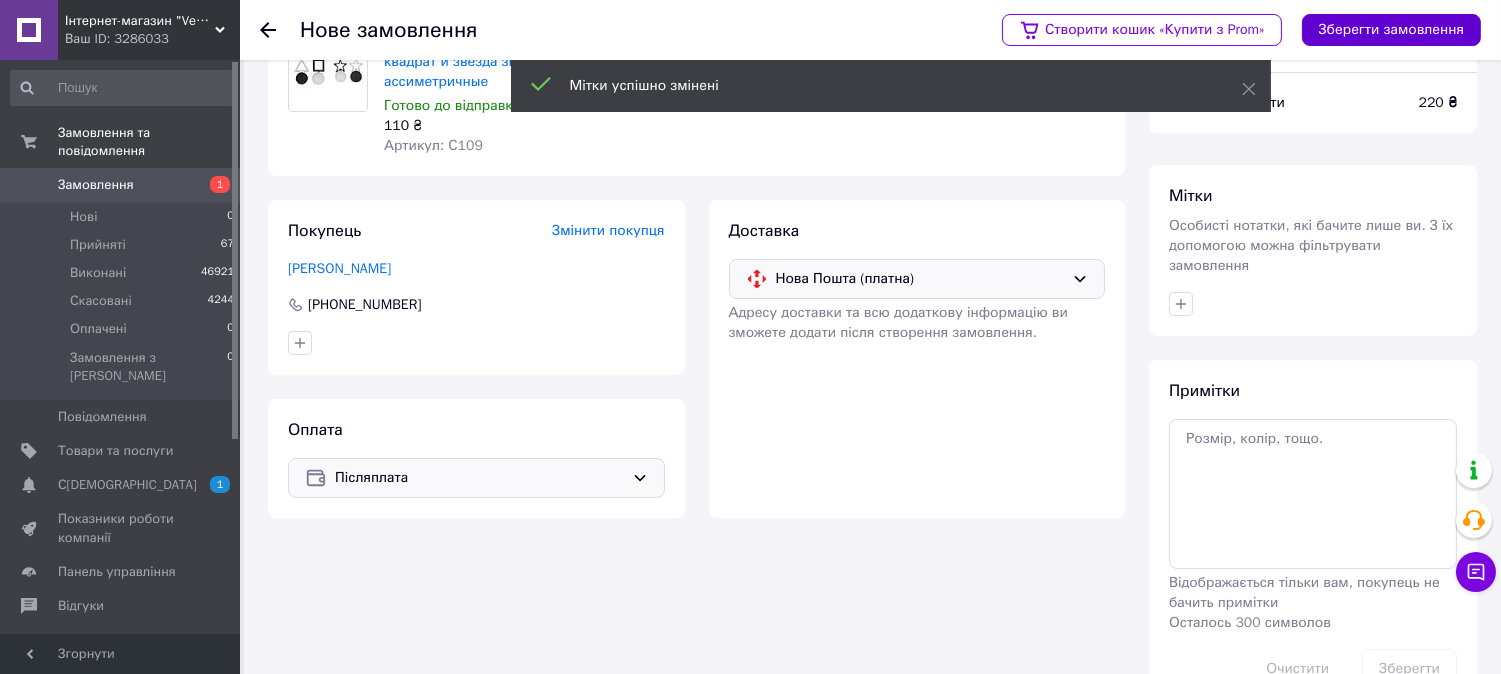 click on "Зберегти замовлення" at bounding box center (1391, 30) 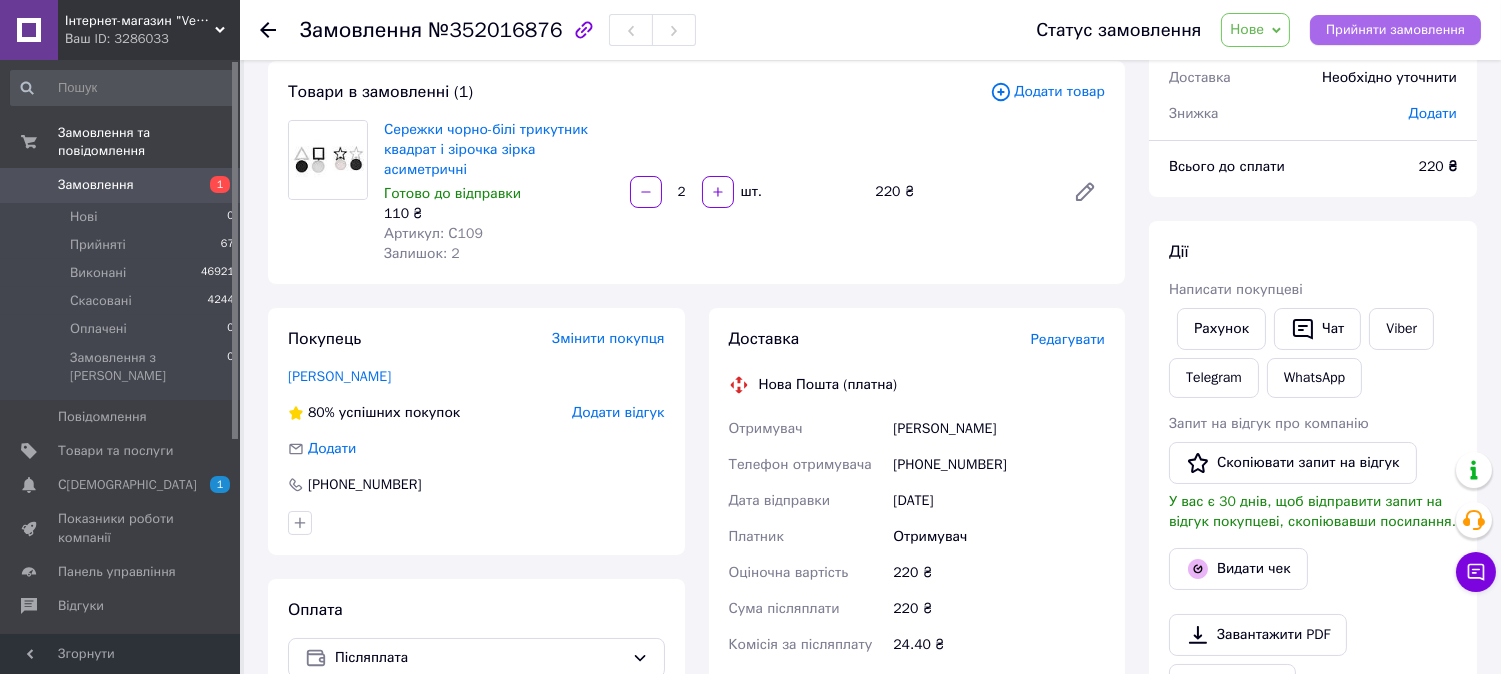 click on "Прийняти замовлення" at bounding box center [1395, 30] 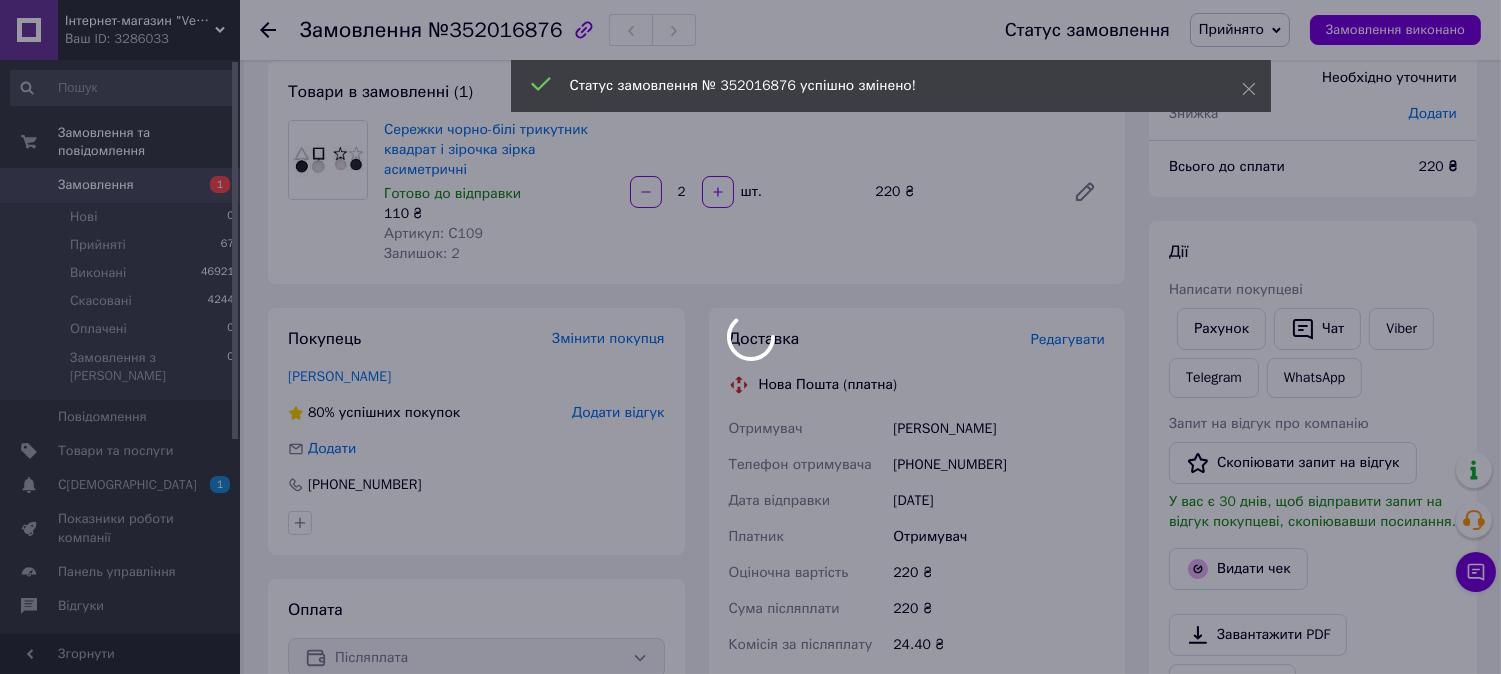 click on "Редагувати" at bounding box center [1068, 339] 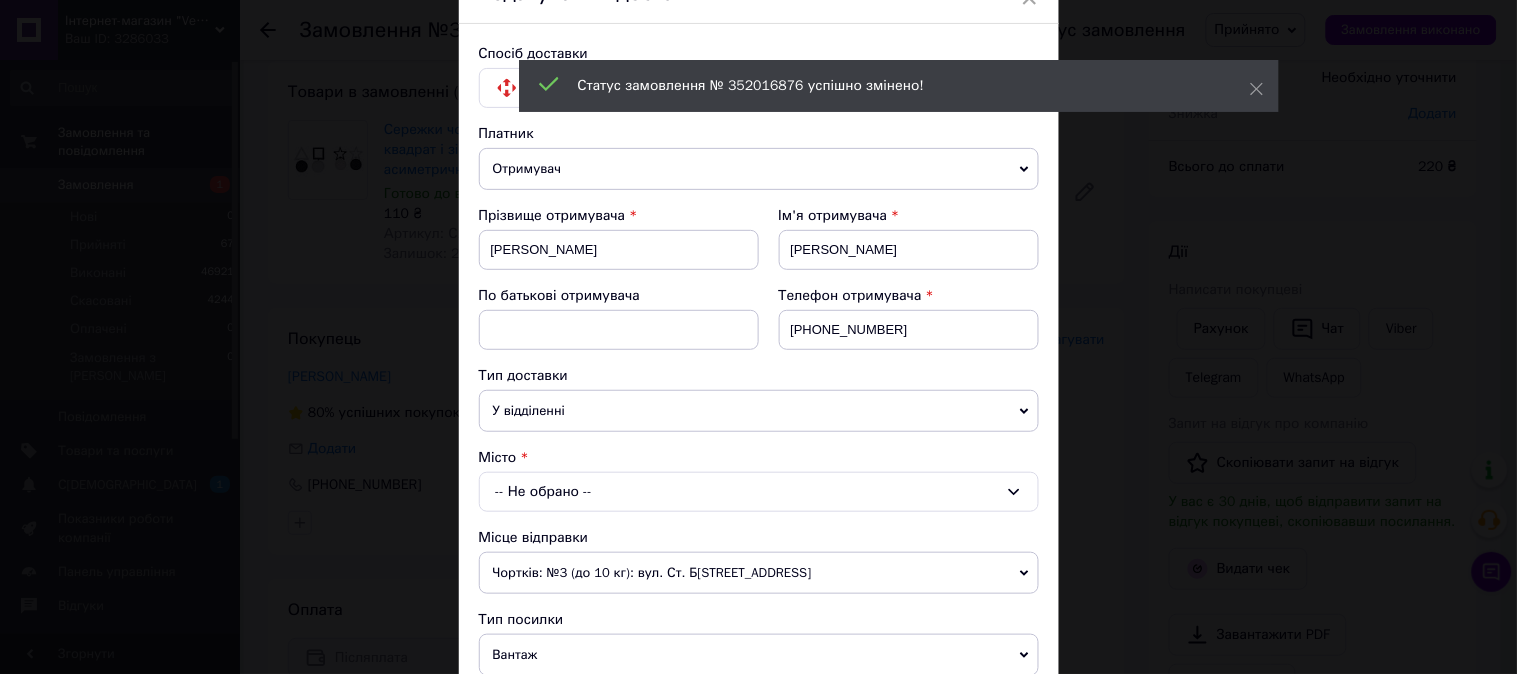 scroll, scrollTop: 222, scrollLeft: 0, axis: vertical 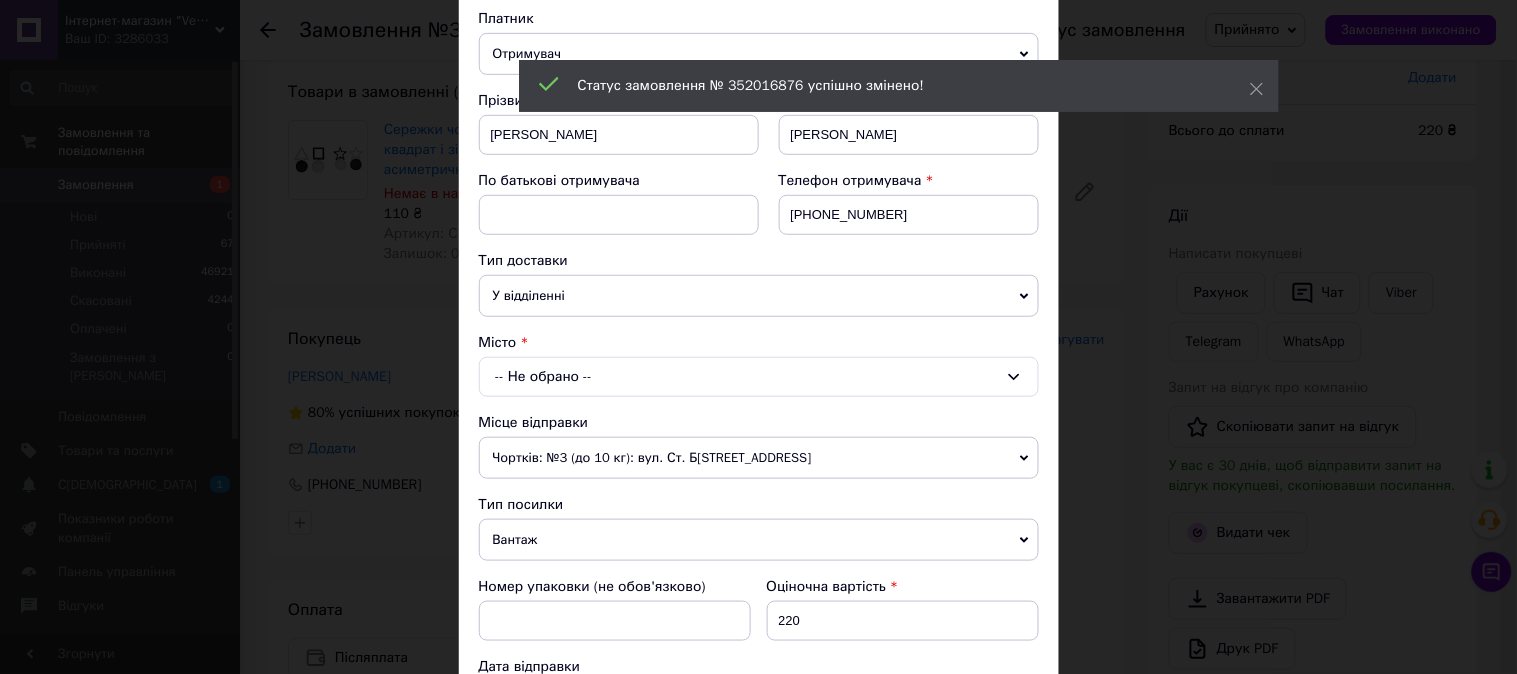 click on "-- Не обрано --" at bounding box center [759, 377] 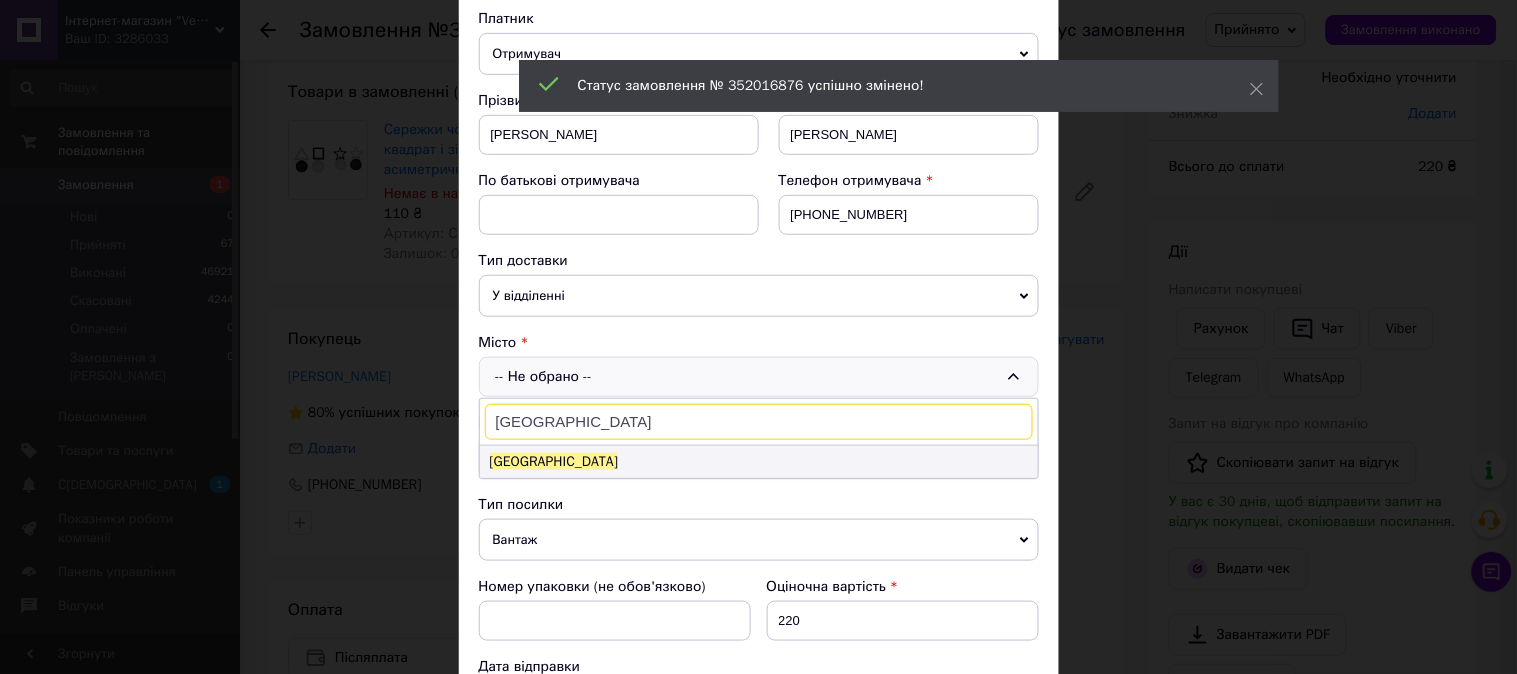 type on "[GEOGRAPHIC_DATA]" 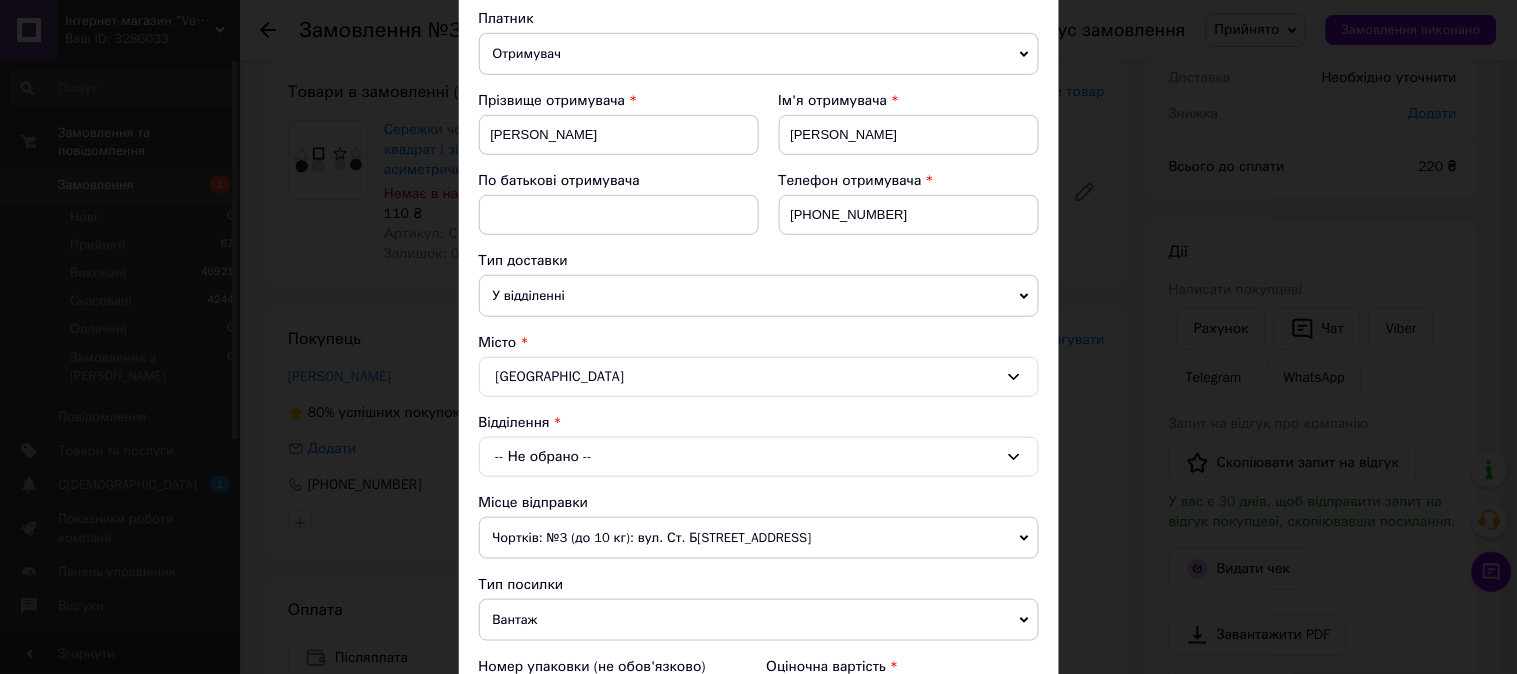 click on "-- Не обрано --" at bounding box center (759, 457) 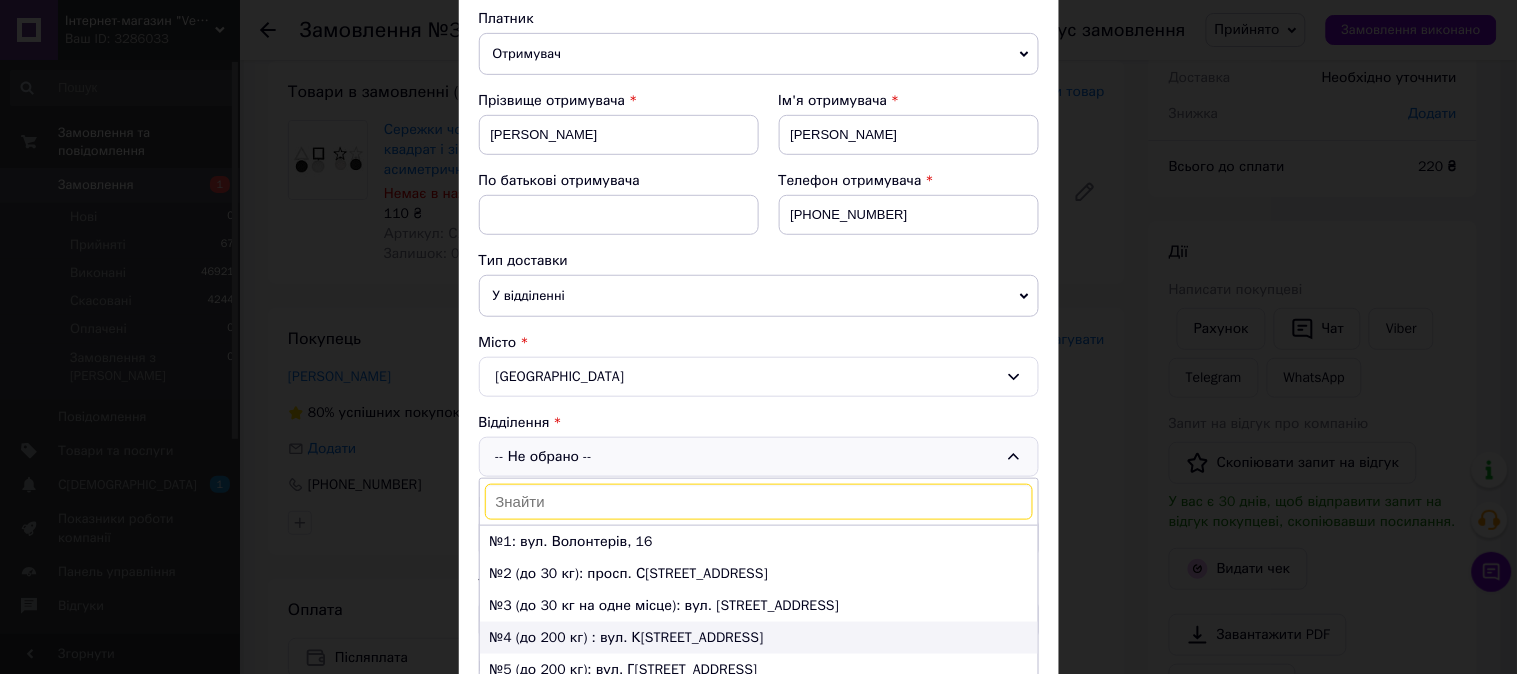 click on "№4 (до 200 кг) : вул. К[STREET_ADDRESS]" at bounding box center (759, 638) 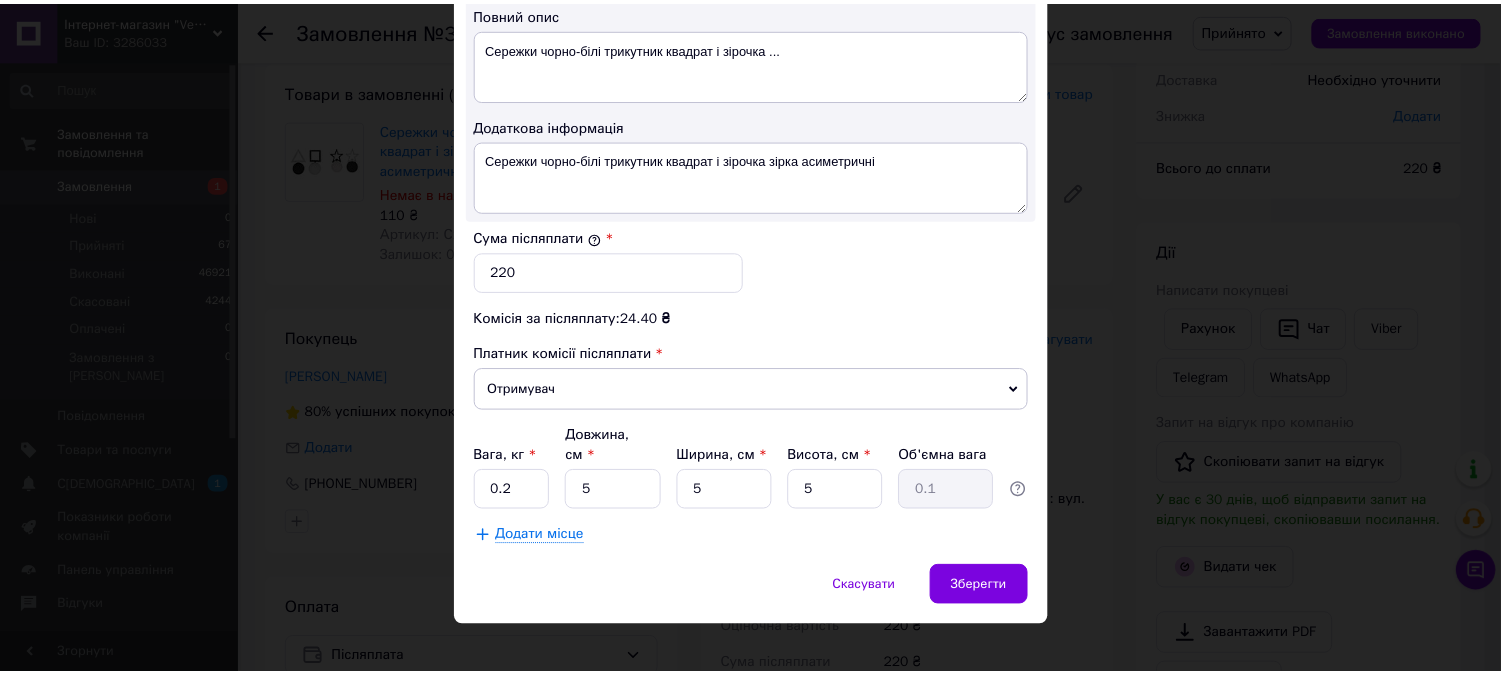 scroll, scrollTop: 1078, scrollLeft: 0, axis: vertical 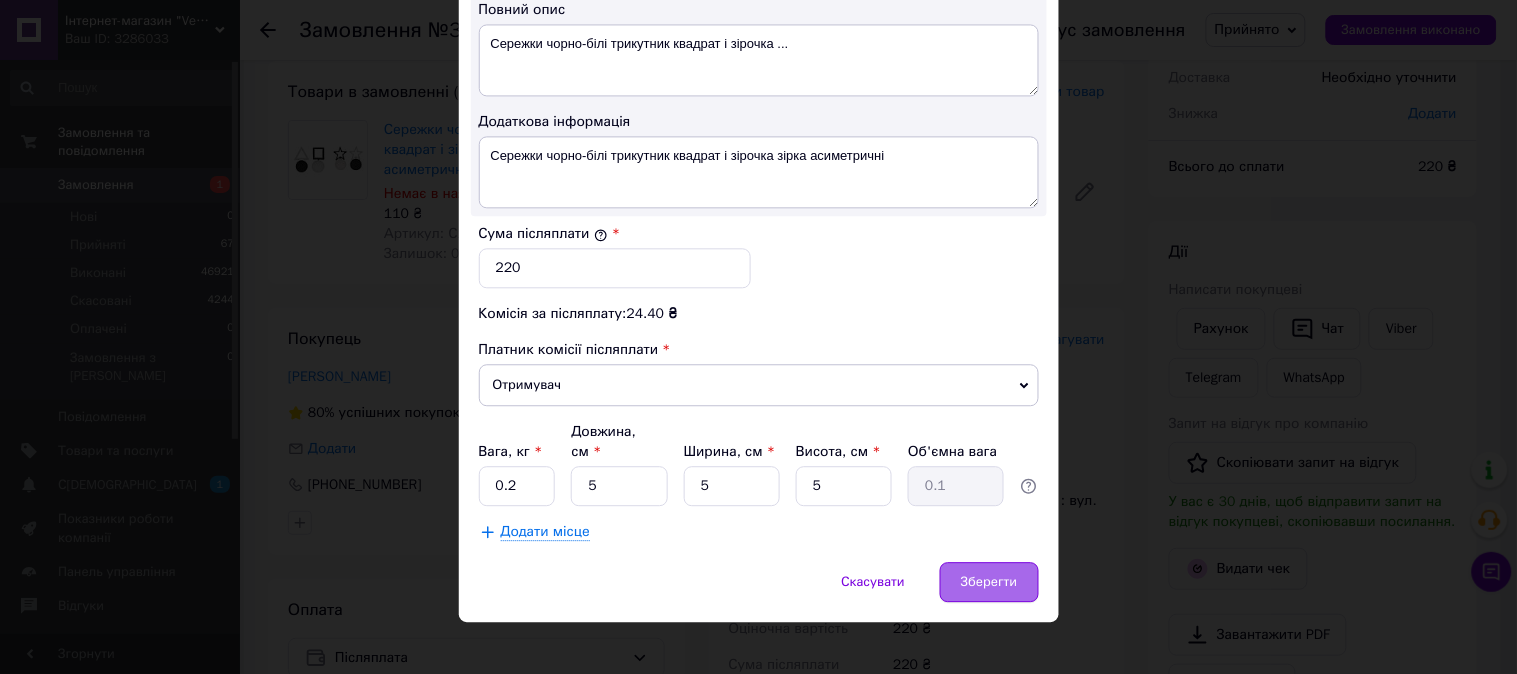 click on "Зберегти" at bounding box center [989, 582] 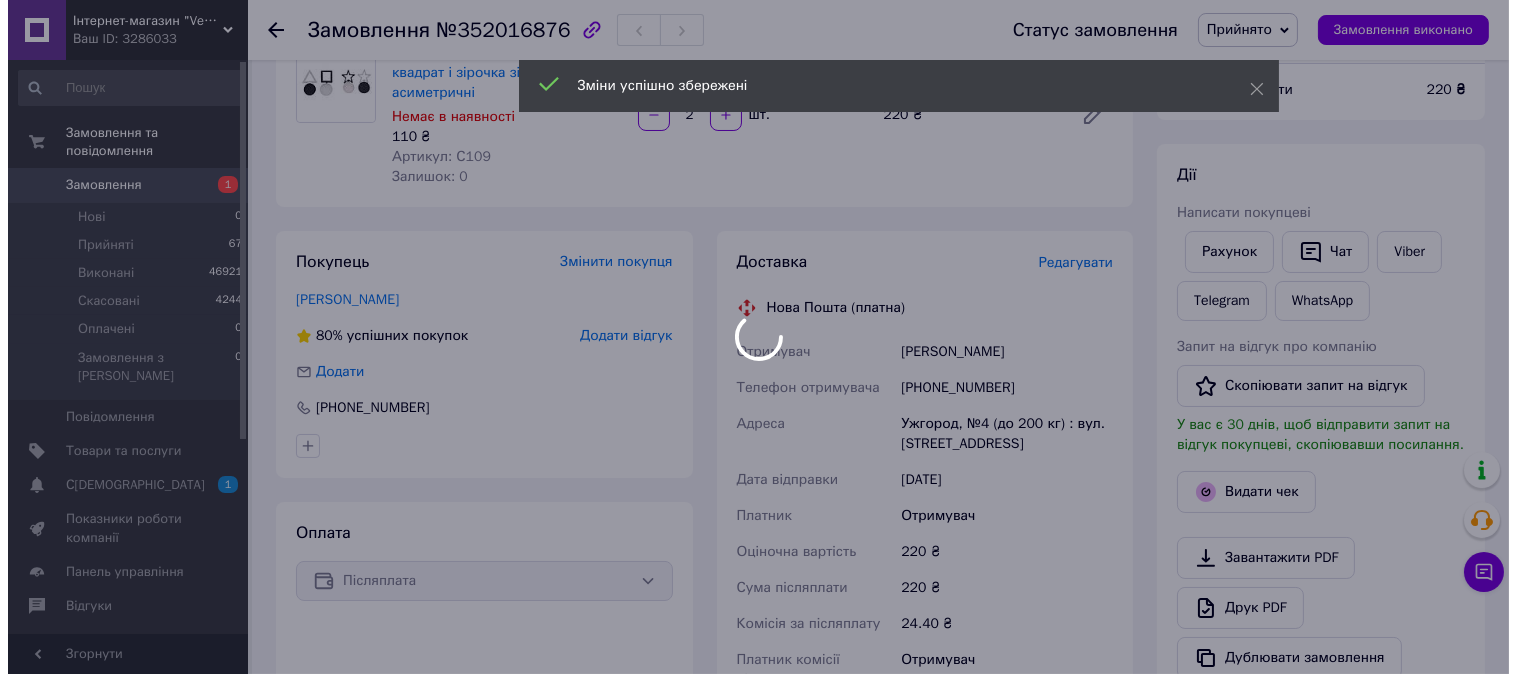 scroll, scrollTop: 444, scrollLeft: 0, axis: vertical 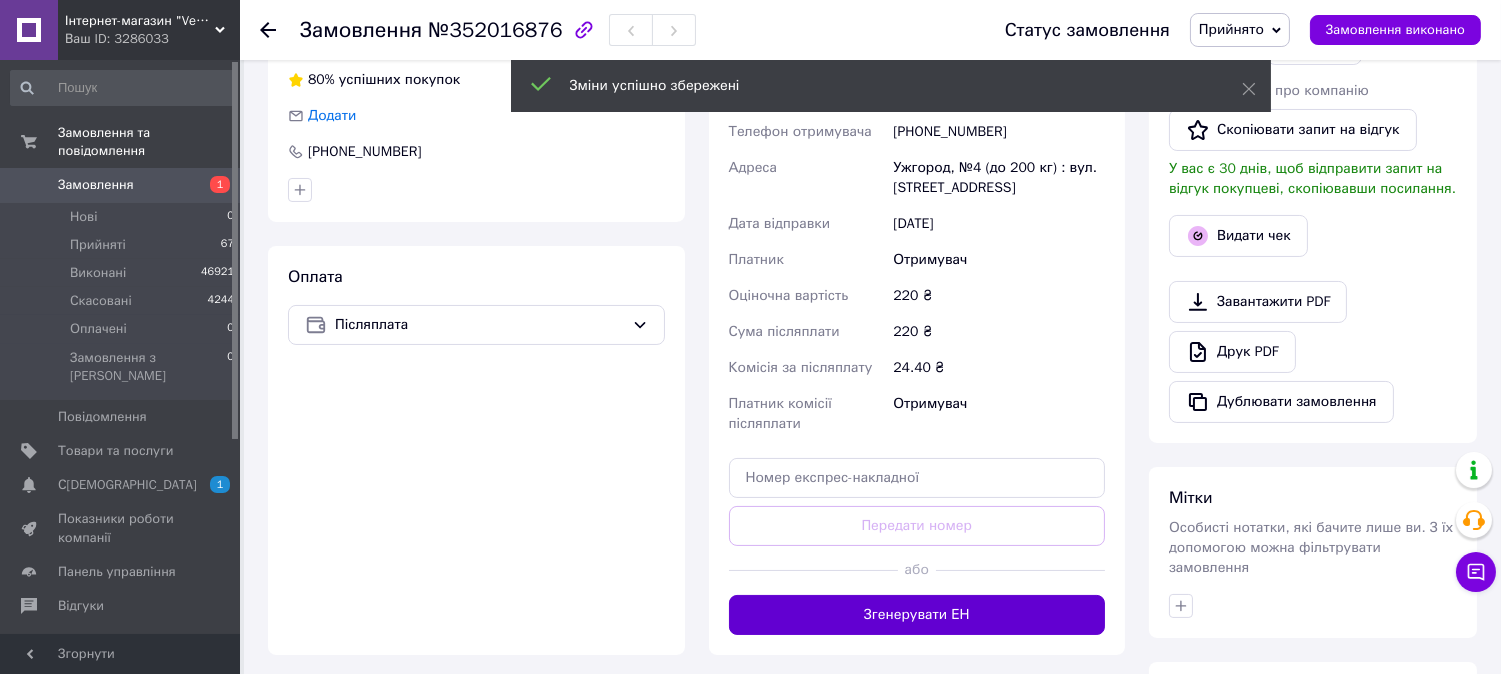 click on "Згенерувати ЕН" at bounding box center (917, 615) 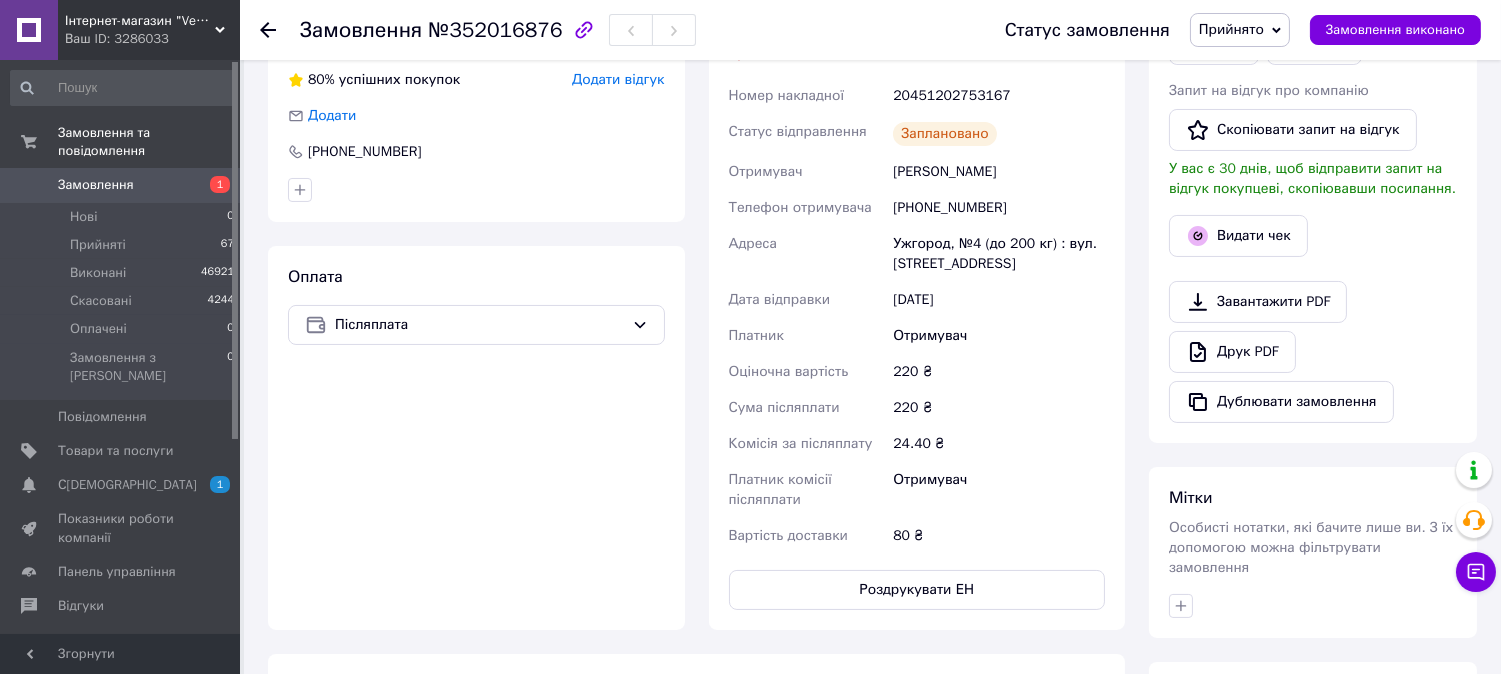 click on "№352016876" at bounding box center [495, 30] 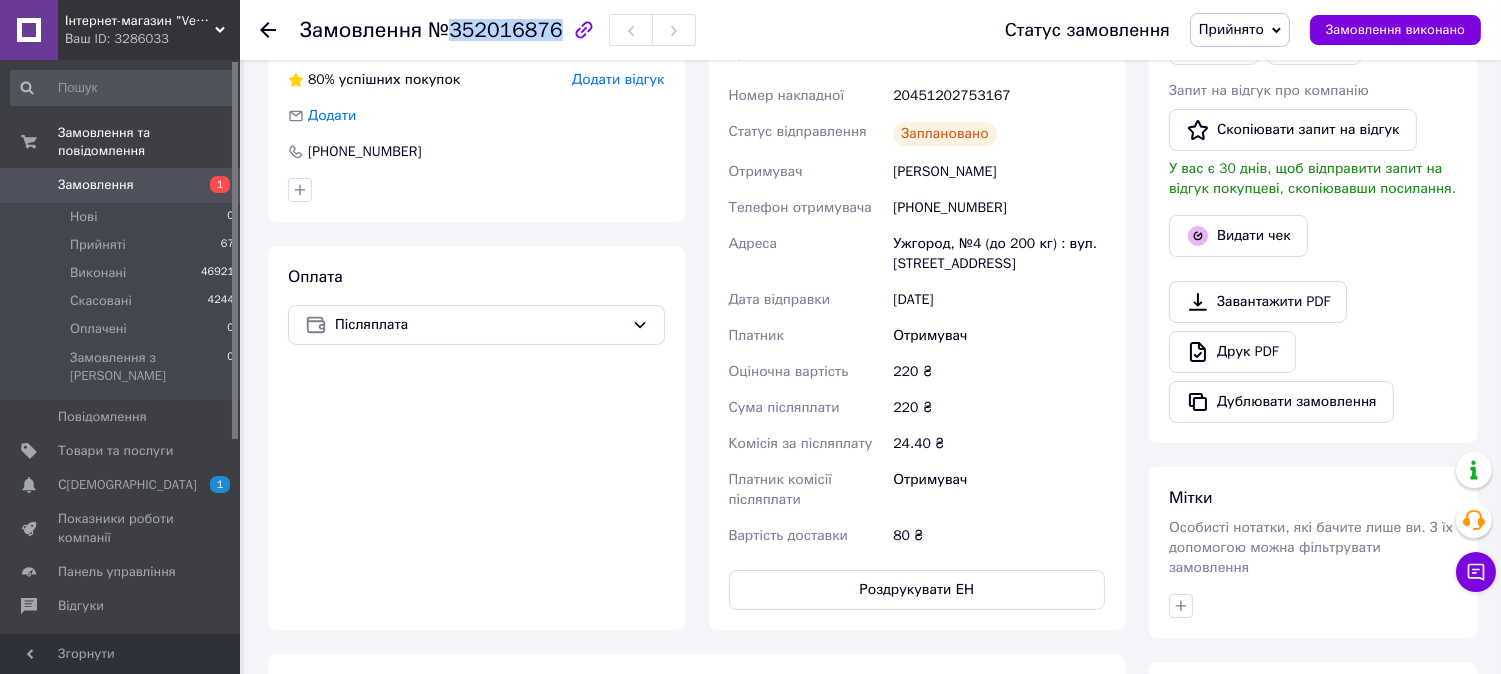 click on "№352016876" at bounding box center (495, 30) 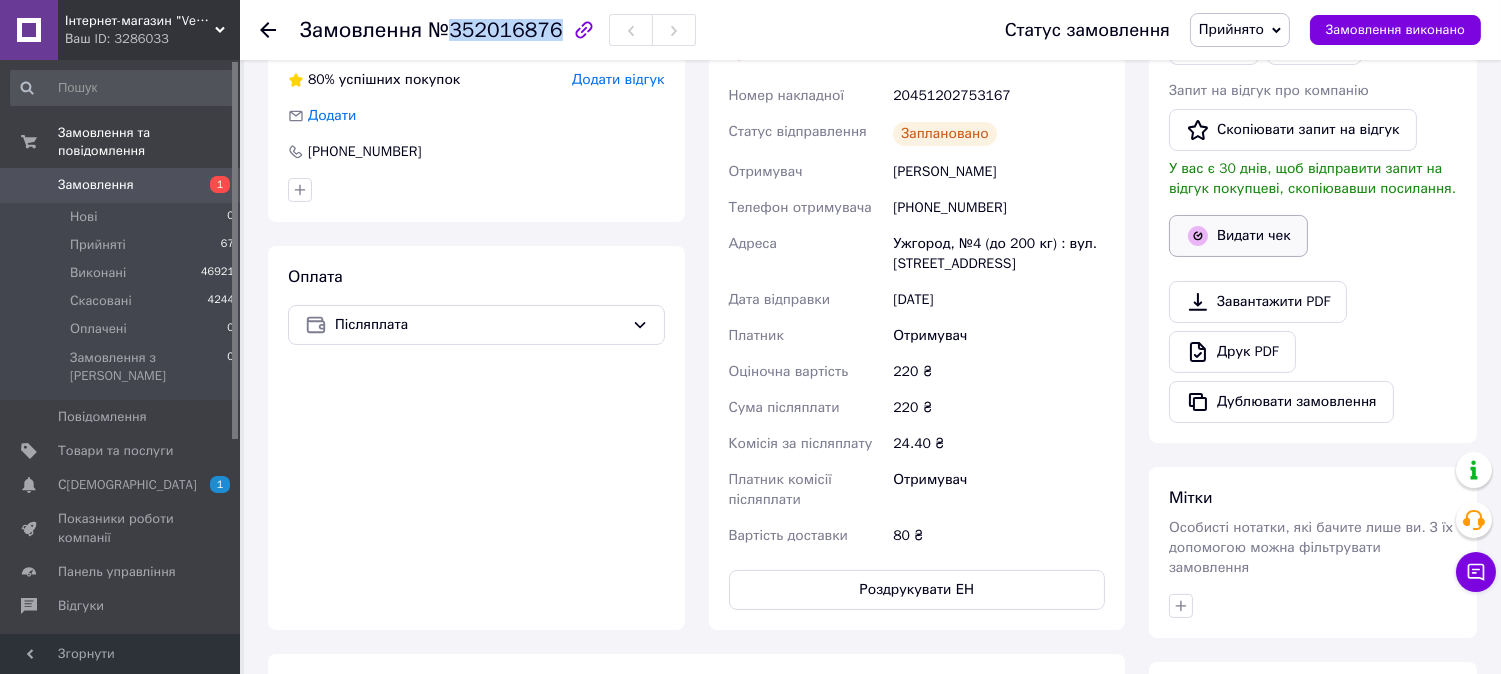 click on "Видати чек" at bounding box center [1238, 236] 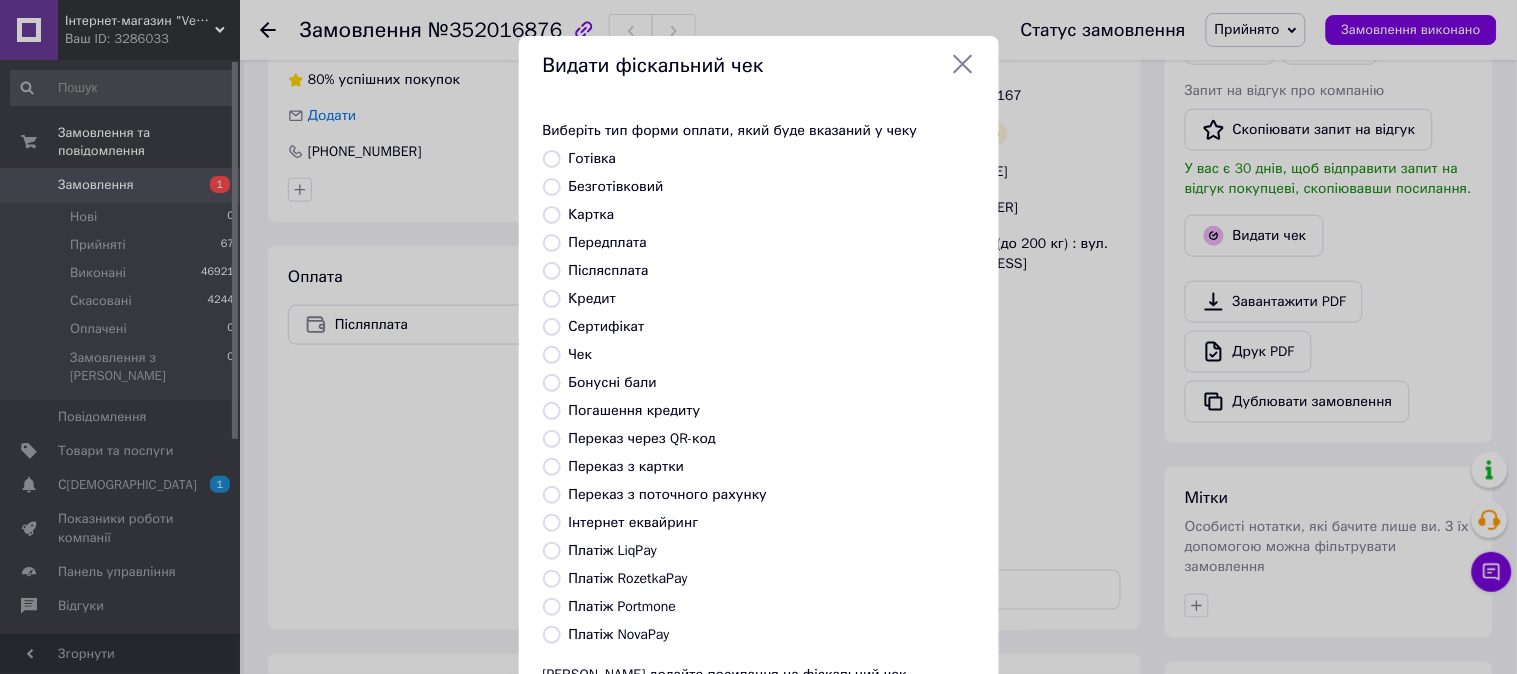 click on "Післясплата" at bounding box center [609, 270] 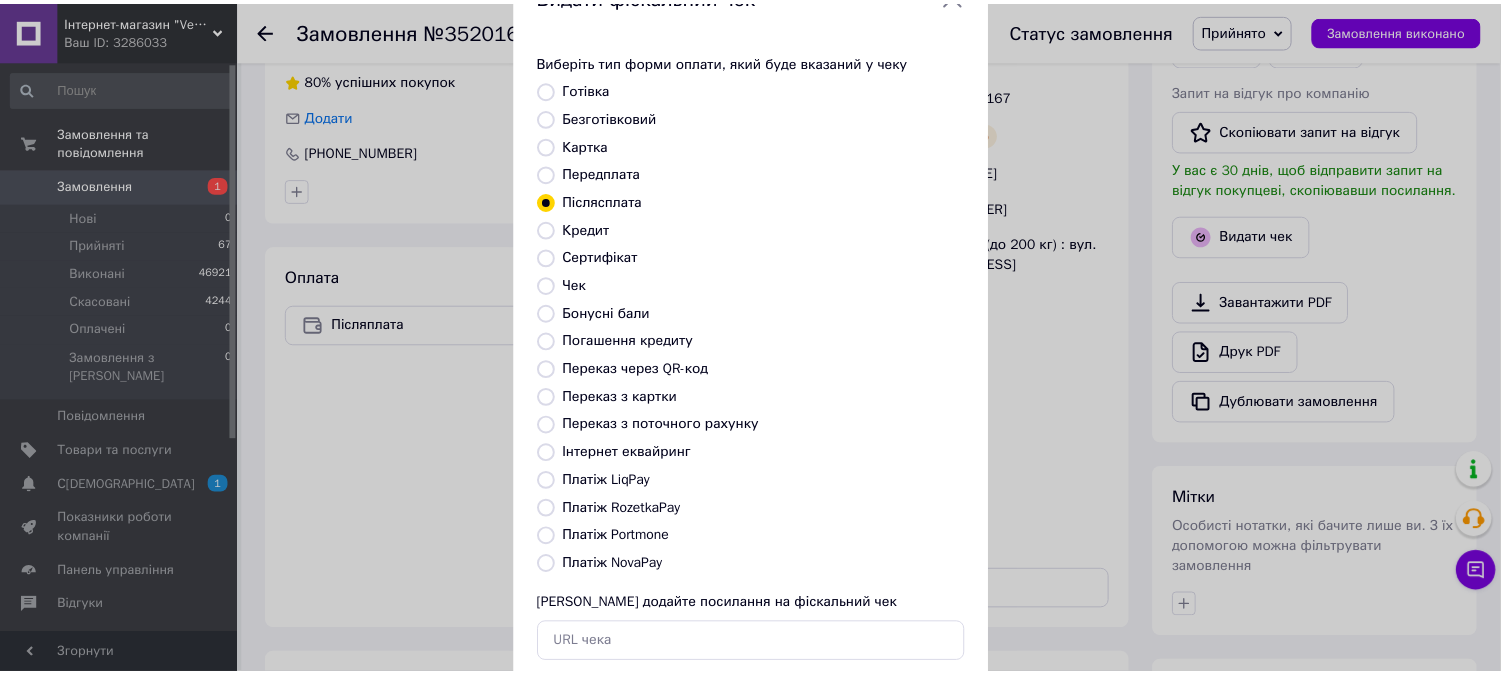 scroll, scrollTop: 185, scrollLeft: 0, axis: vertical 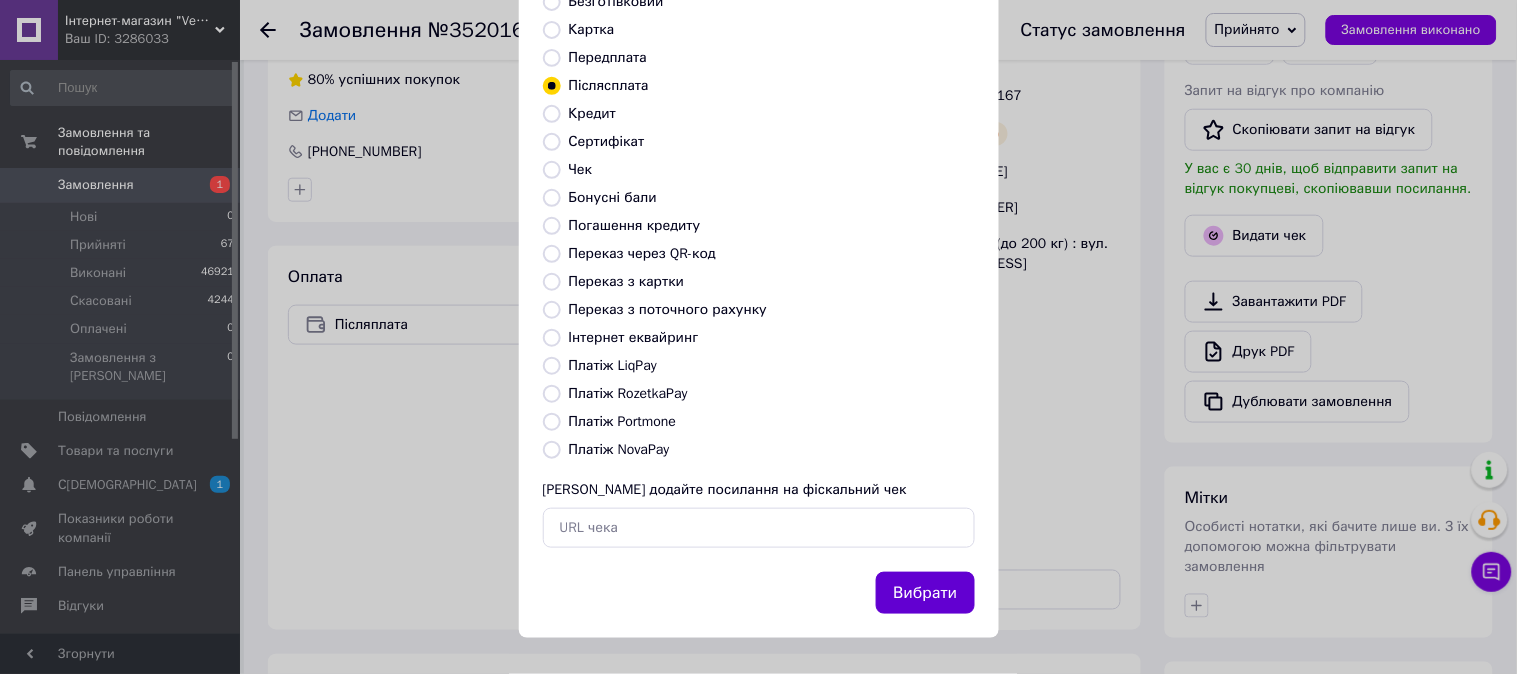 click on "Вибрати" at bounding box center [925, 593] 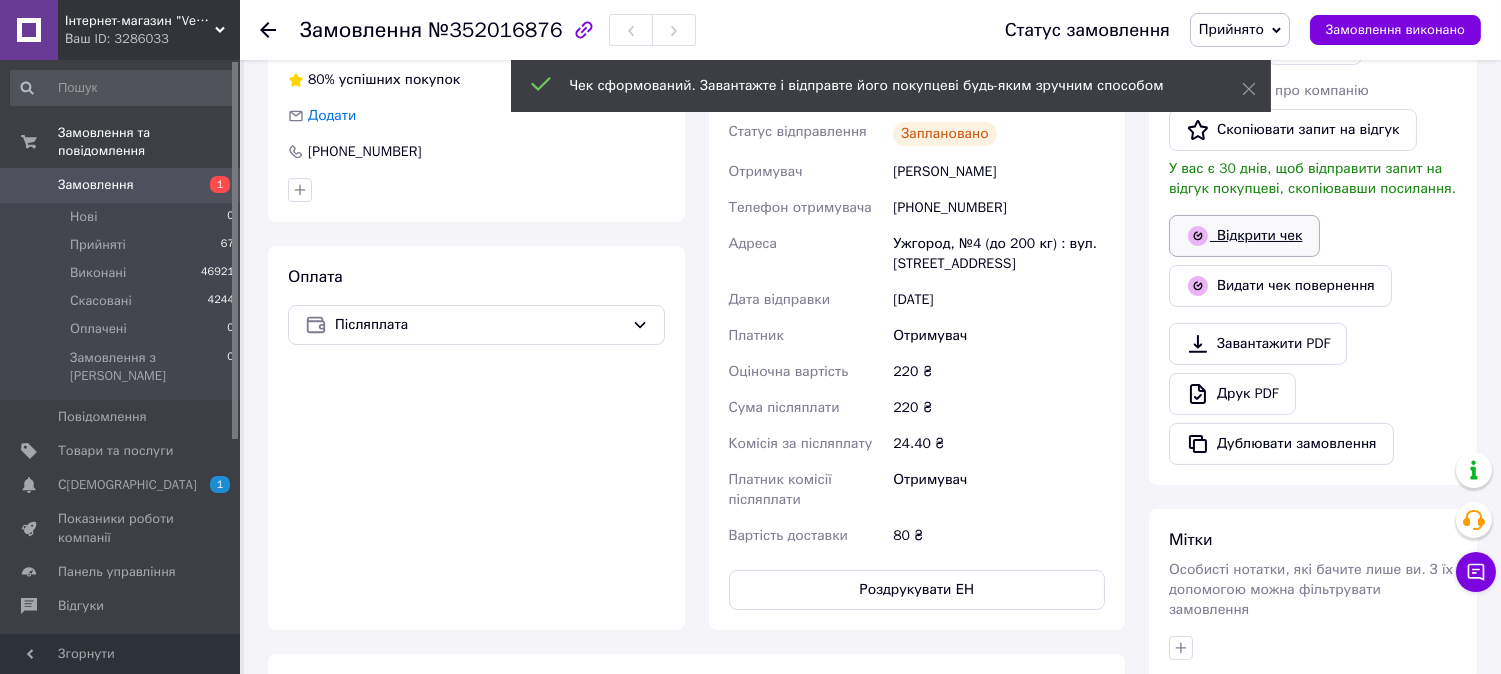 click on "Відкрити чек" at bounding box center (1244, 236) 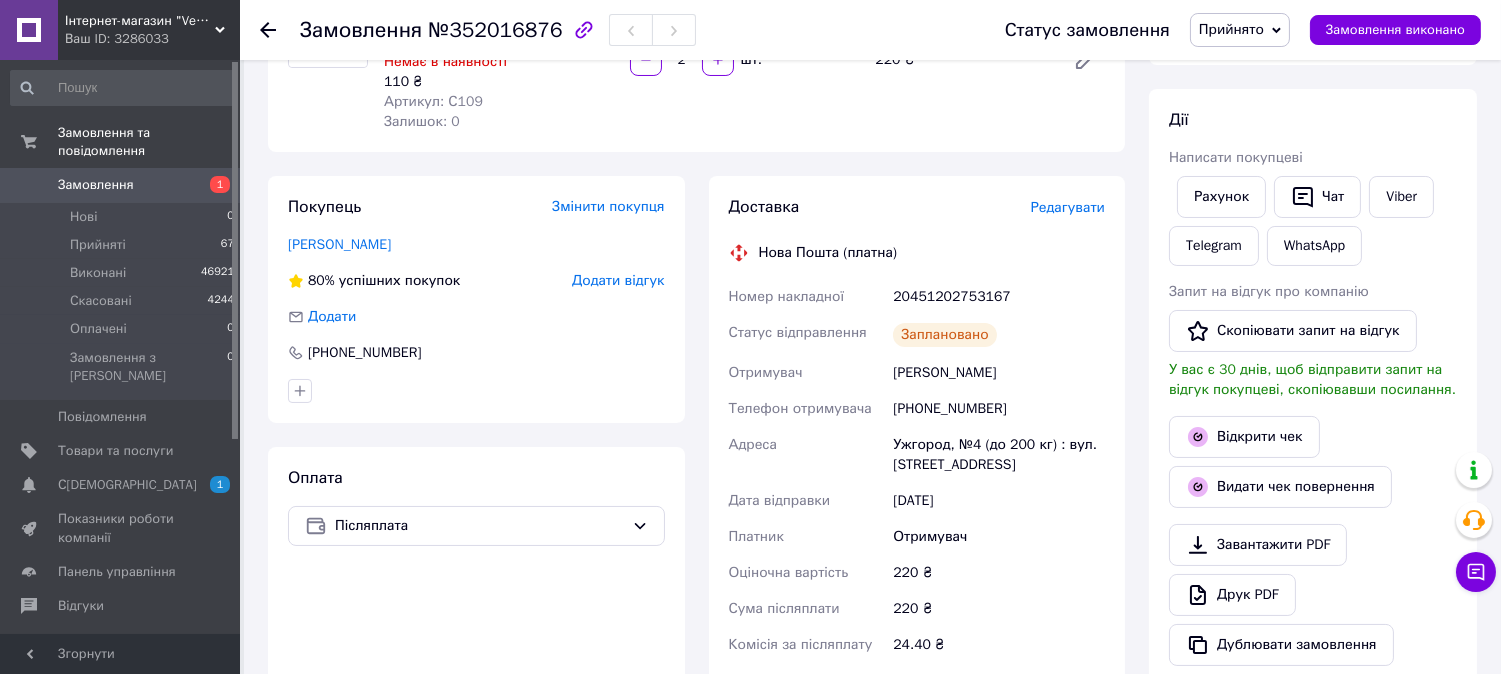 scroll, scrollTop: 222, scrollLeft: 0, axis: vertical 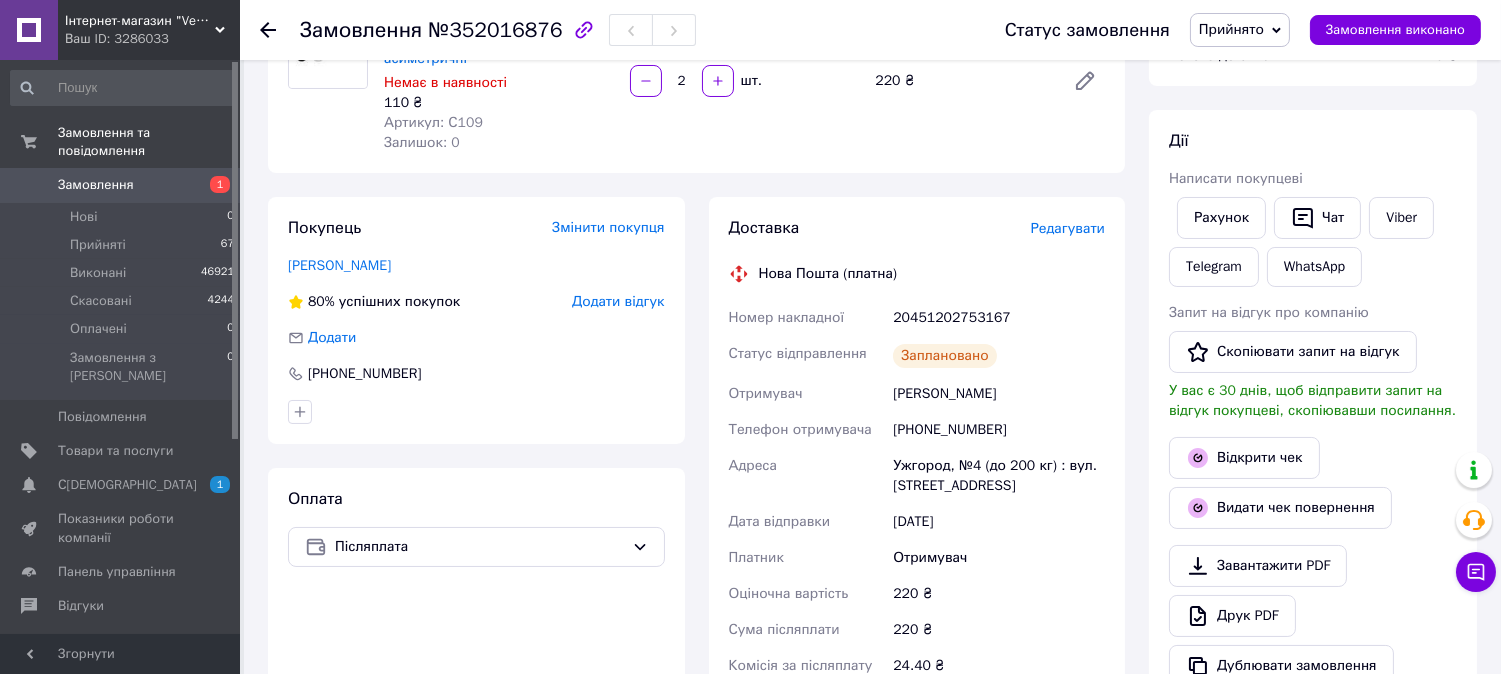 click on "Замовлення" at bounding box center (121, 185) 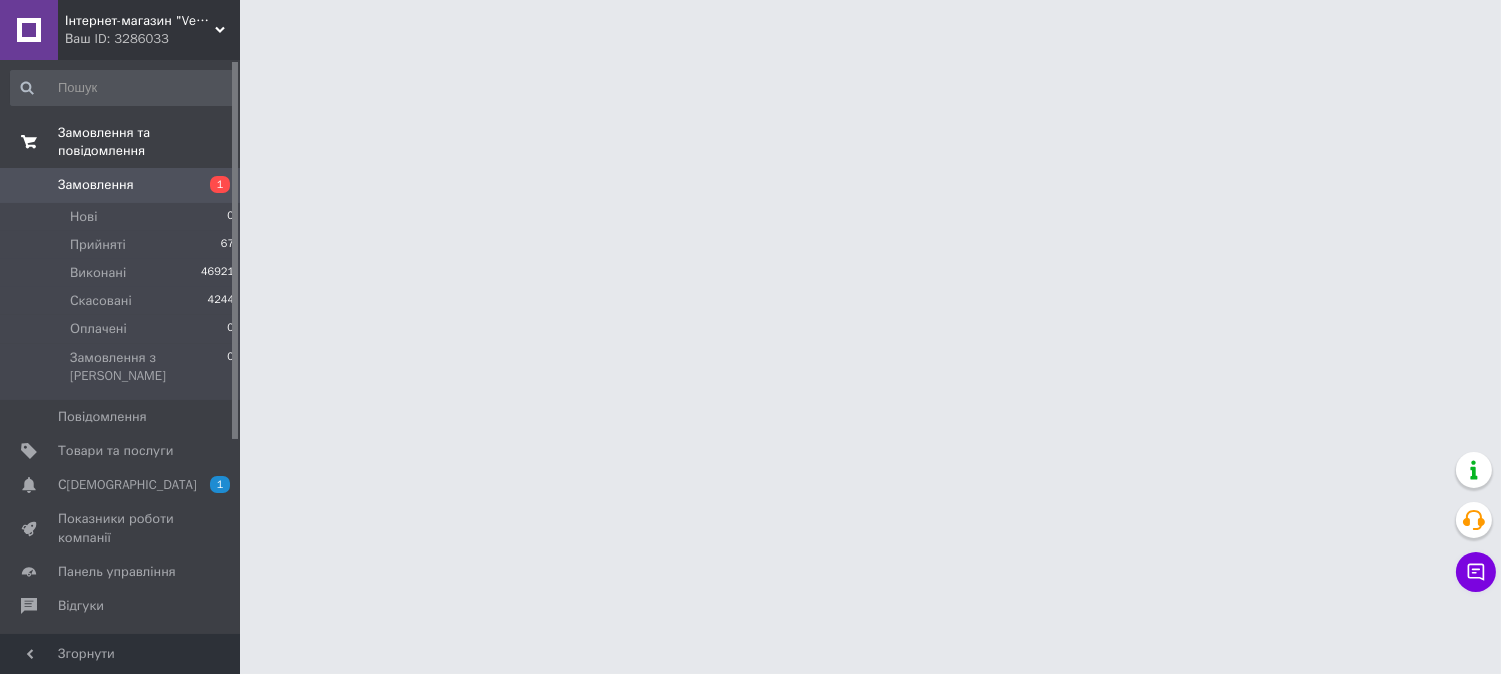 scroll, scrollTop: 0, scrollLeft: 0, axis: both 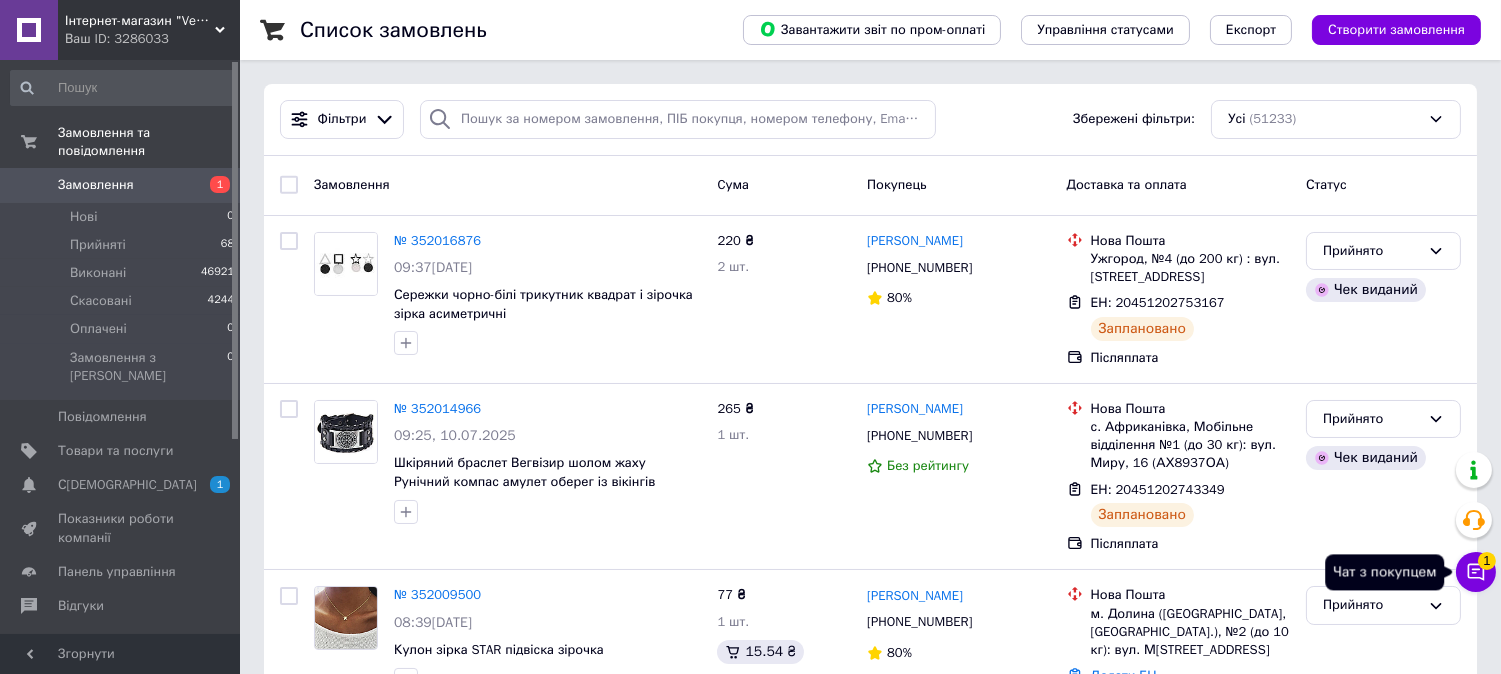 click on "1" at bounding box center (1487, 561) 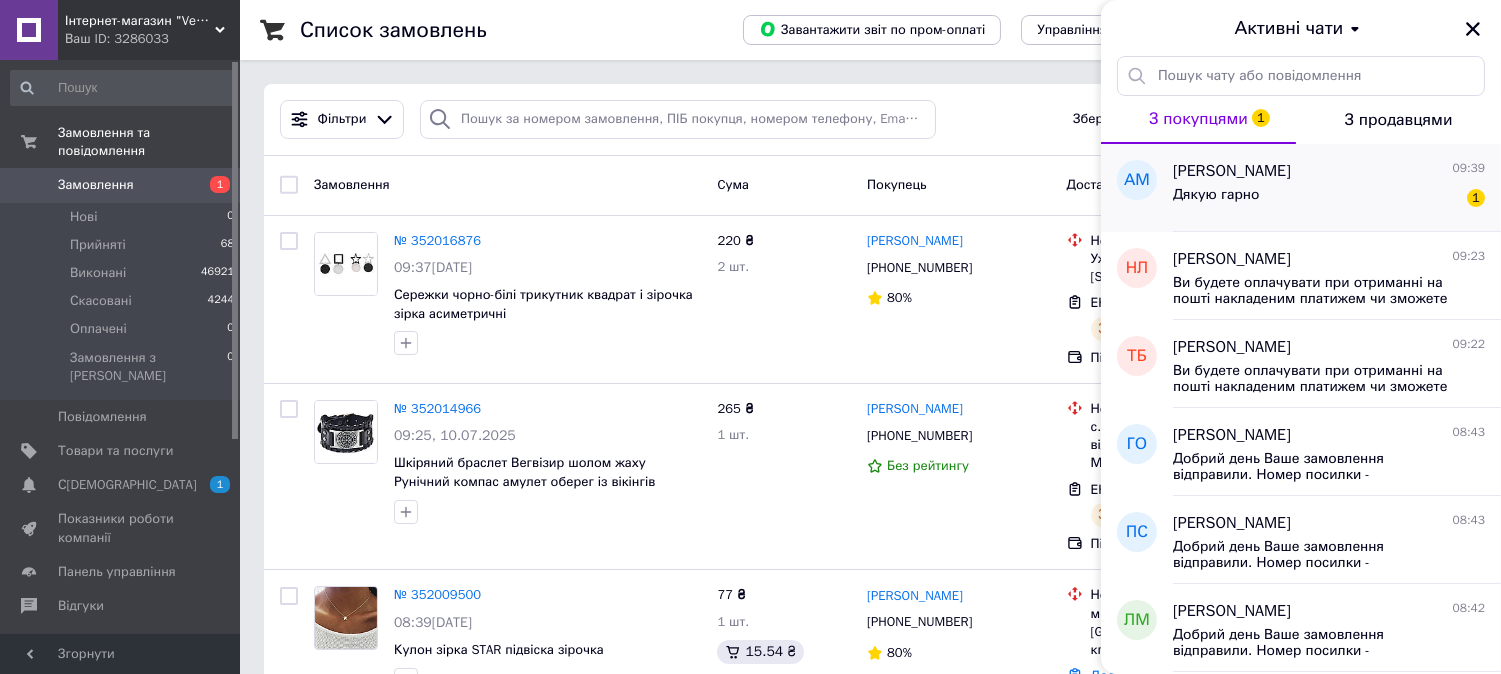 click on "Дякую гарно 1" at bounding box center (1329, 199) 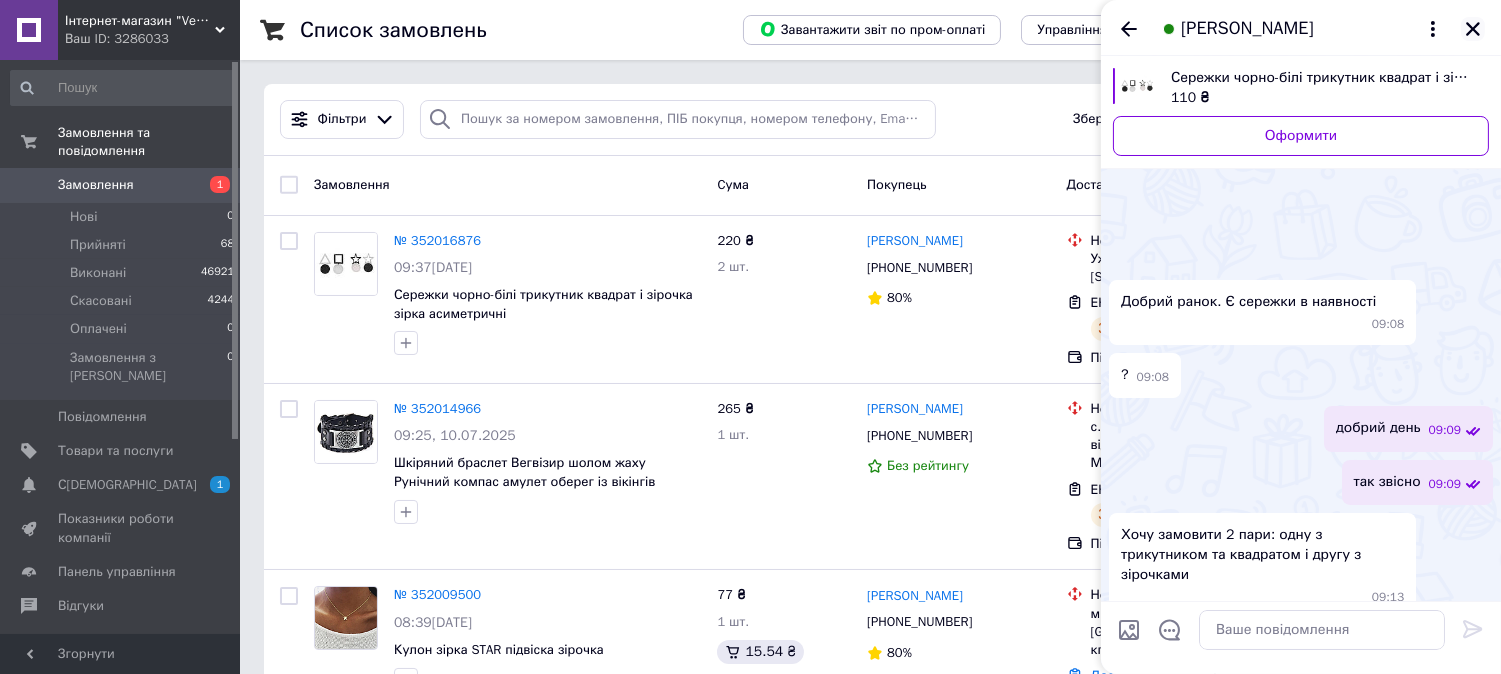 click 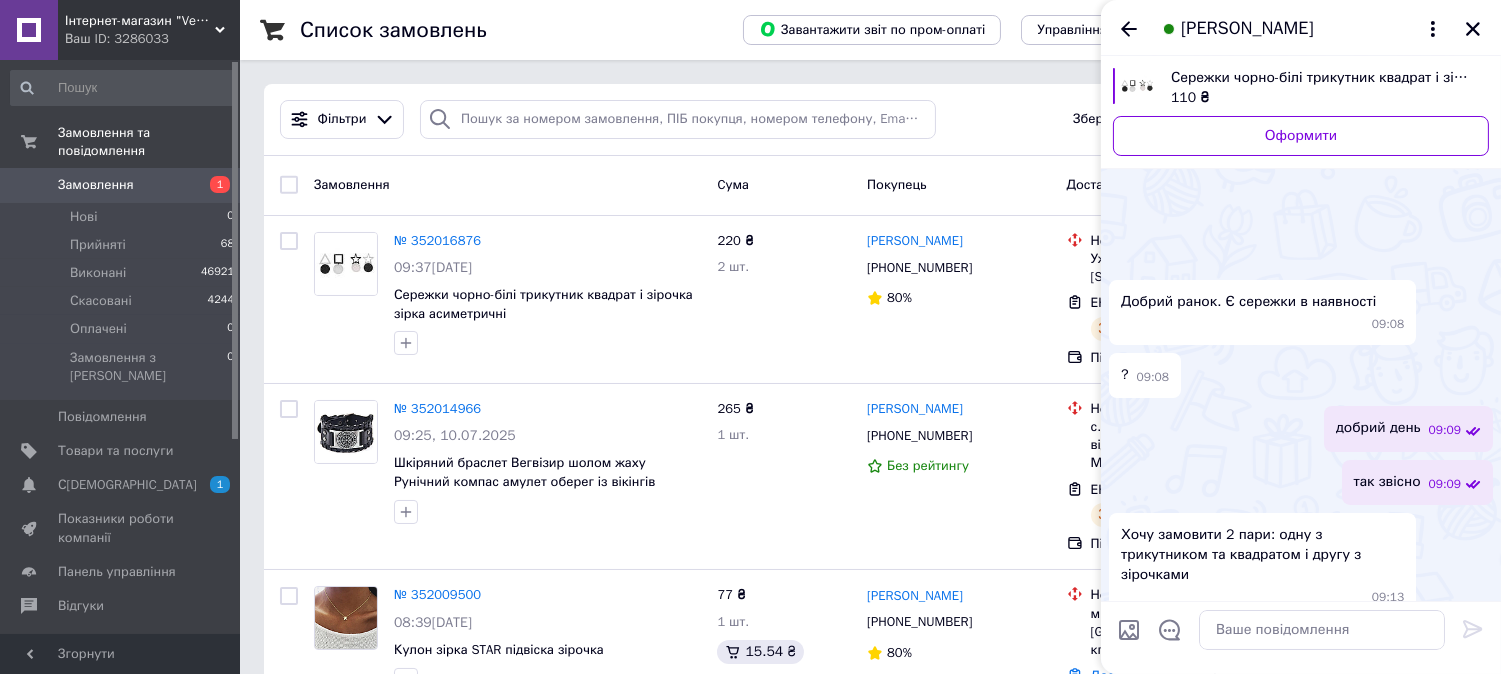 scroll, scrollTop: 564, scrollLeft: 0, axis: vertical 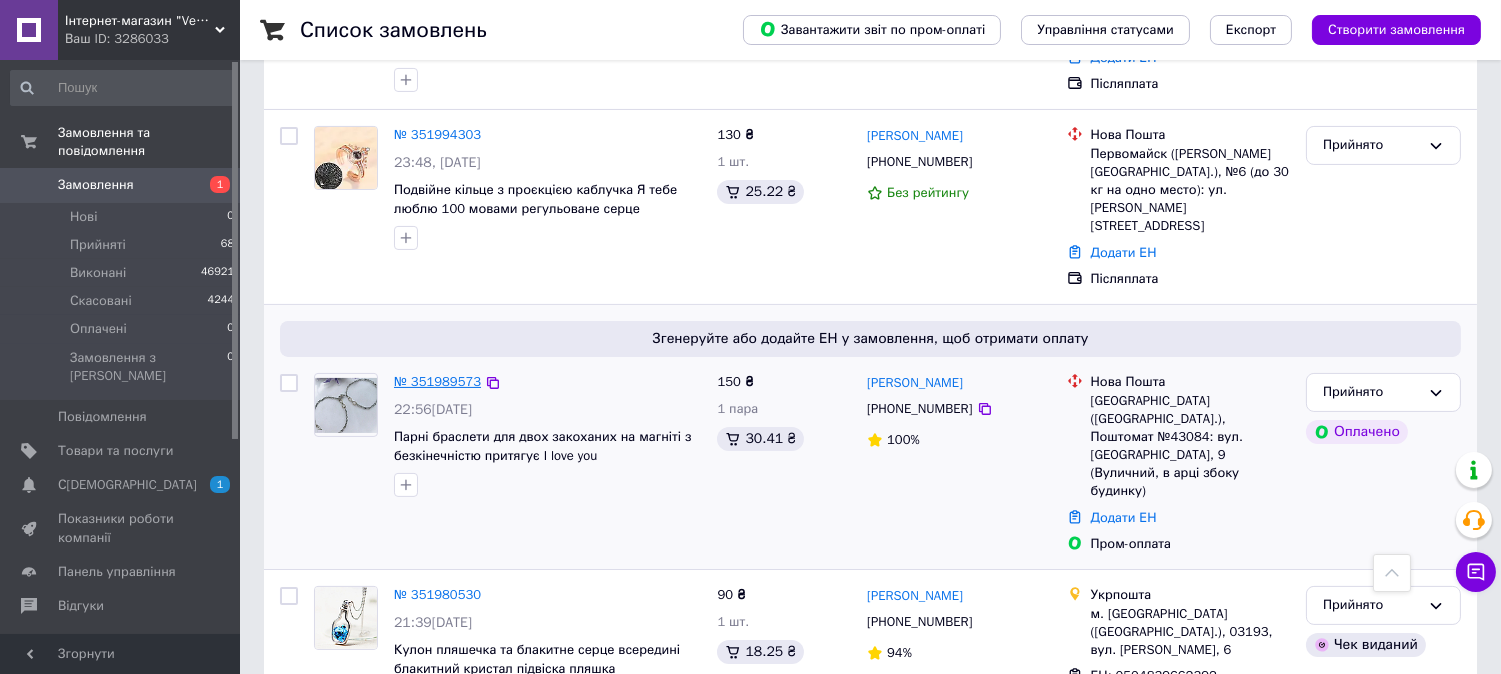 click on "№ 351989573" at bounding box center [437, 381] 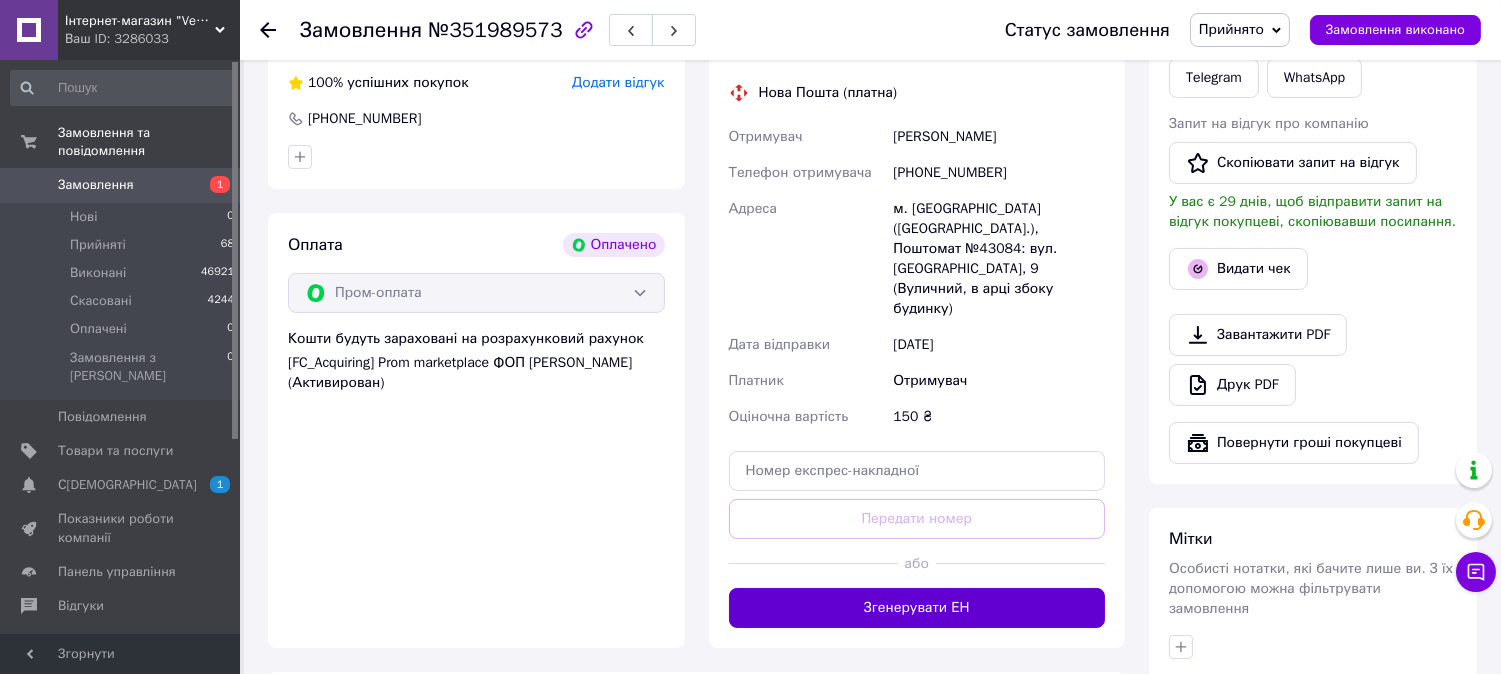 click on "Згенерувати ЕН" at bounding box center [917, 608] 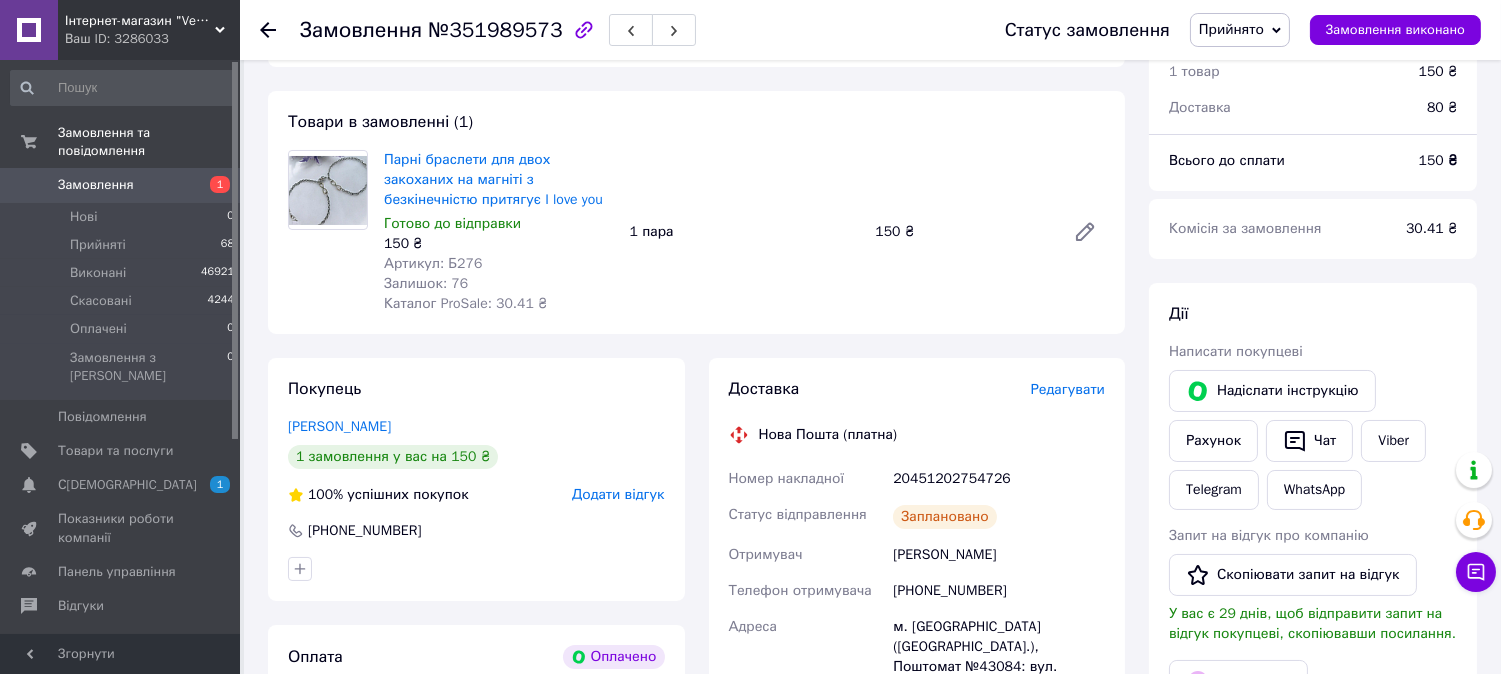 scroll, scrollTop: 111, scrollLeft: 0, axis: vertical 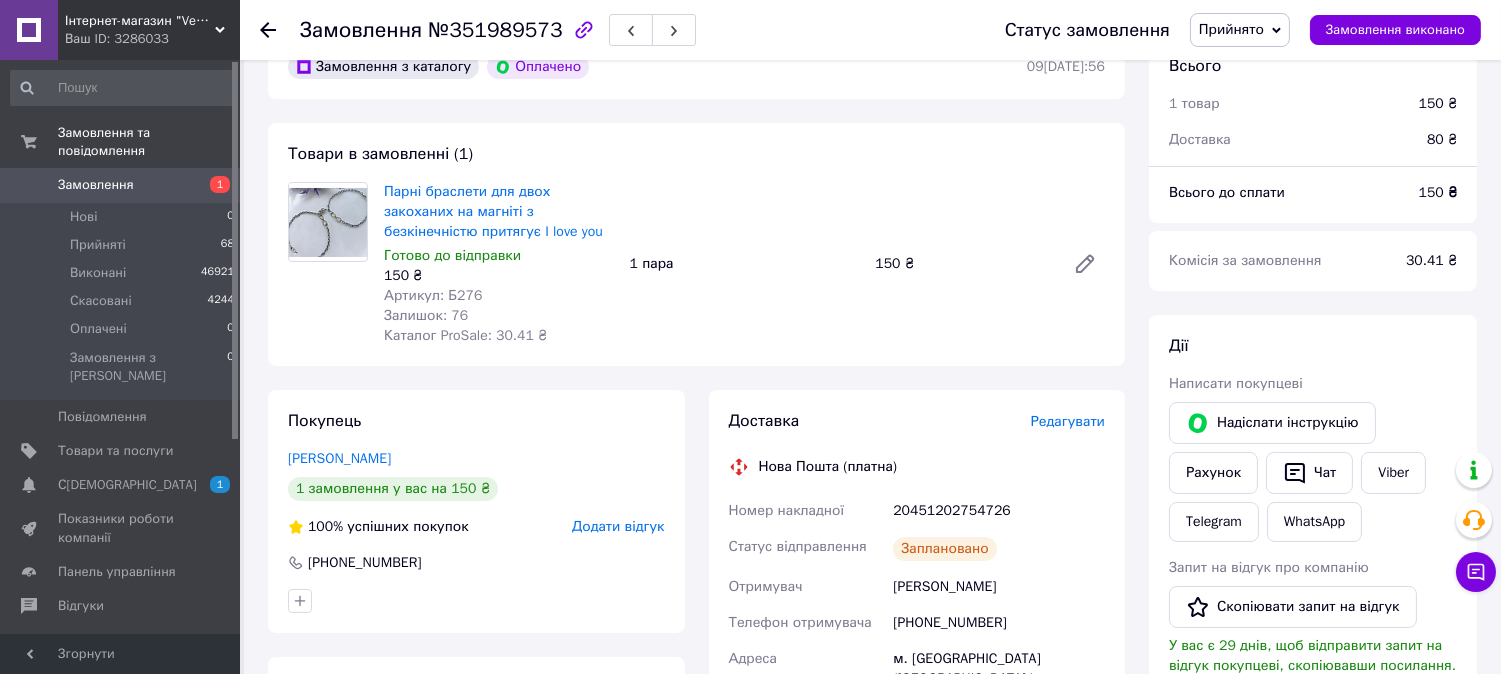 click on "№351989573" at bounding box center [495, 30] 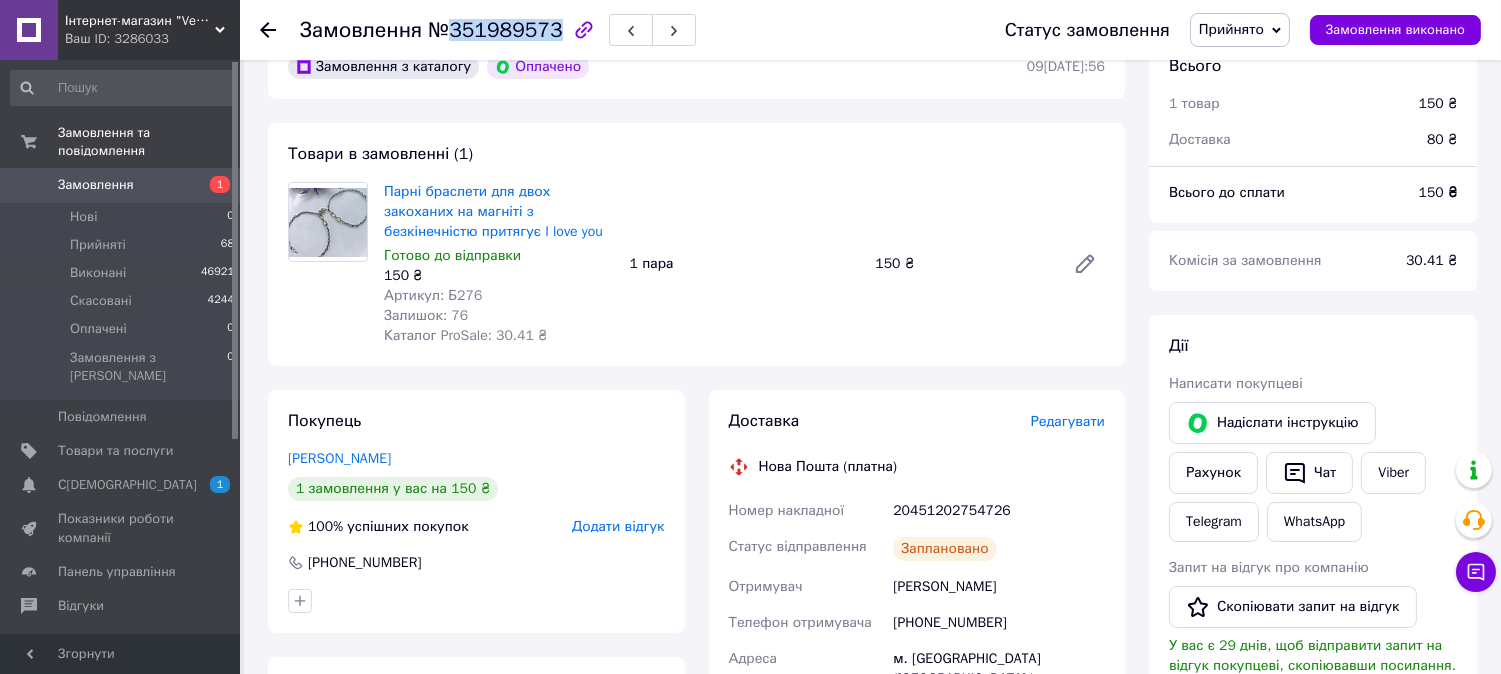 click on "№351989573" at bounding box center [495, 30] 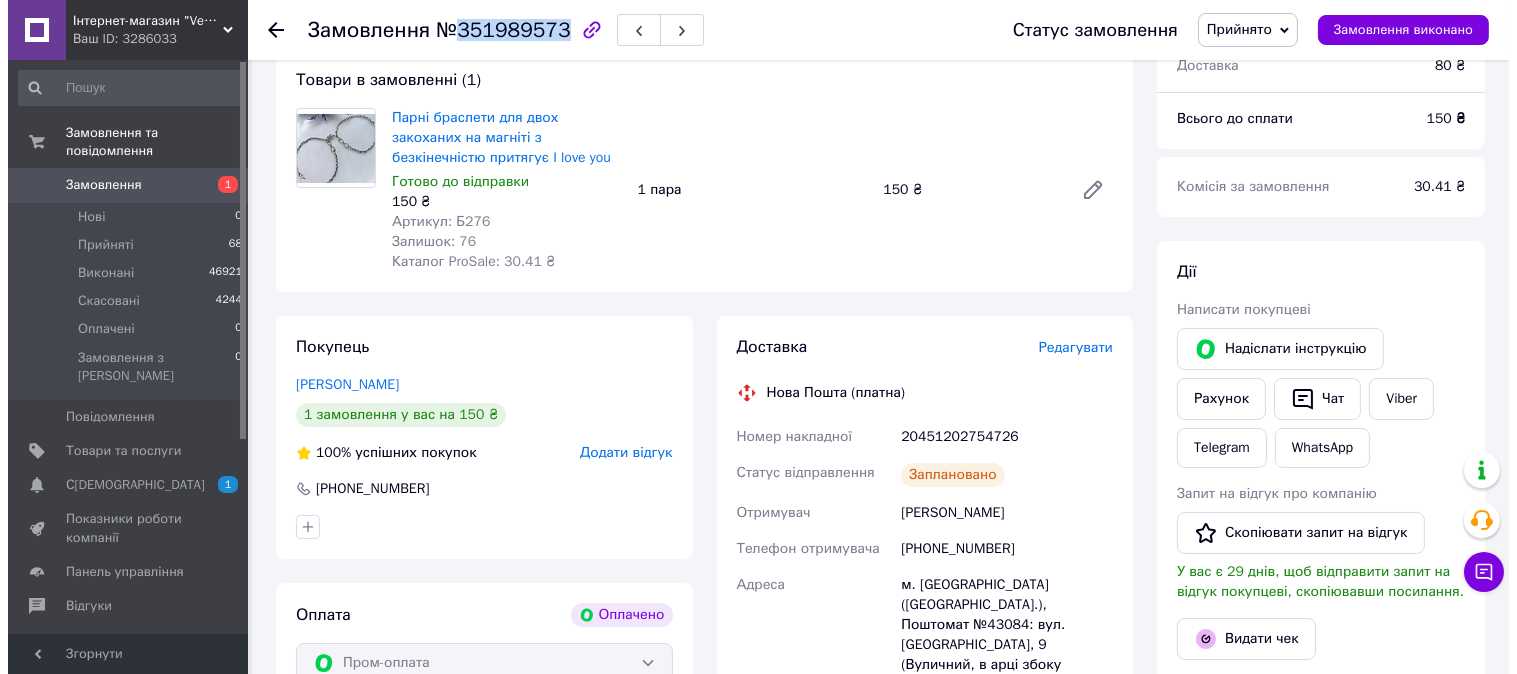 scroll, scrollTop: 333, scrollLeft: 0, axis: vertical 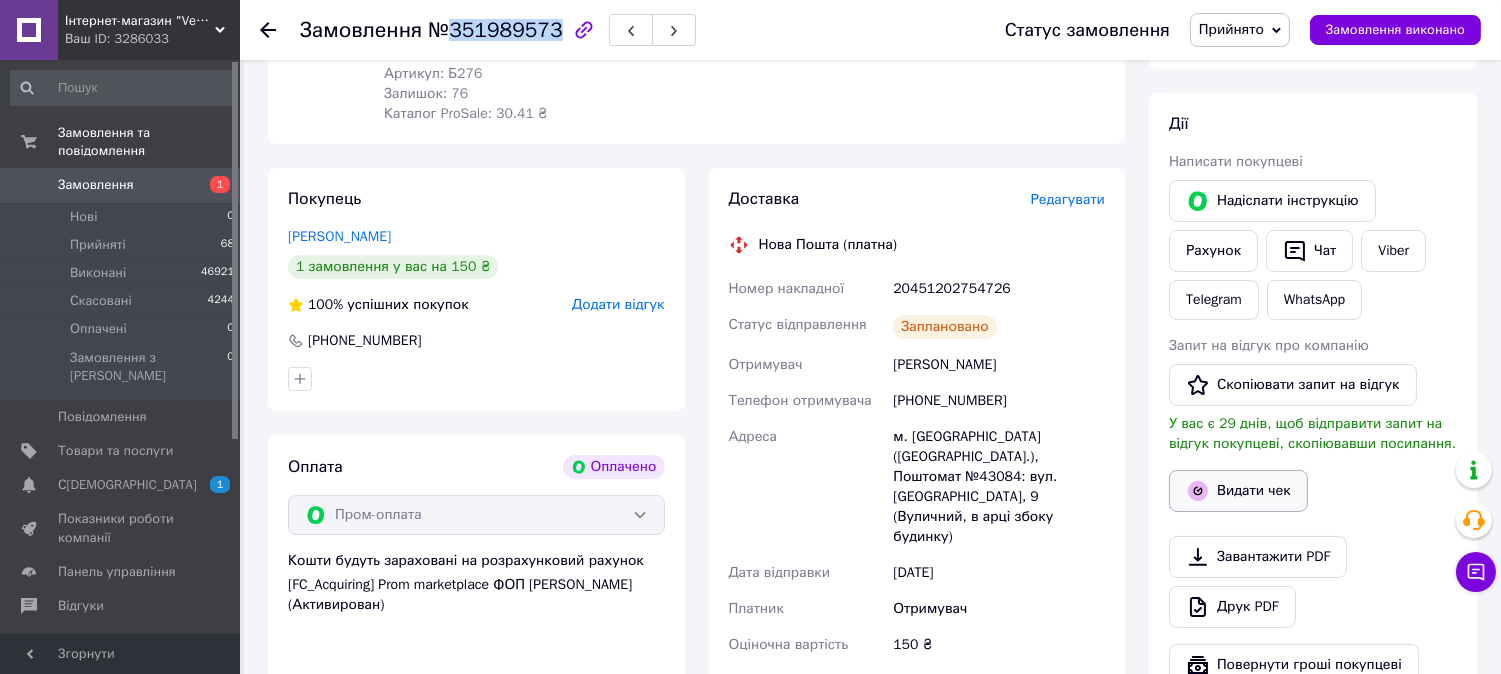 click on "Видати чек" at bounding box center [1238, 491] 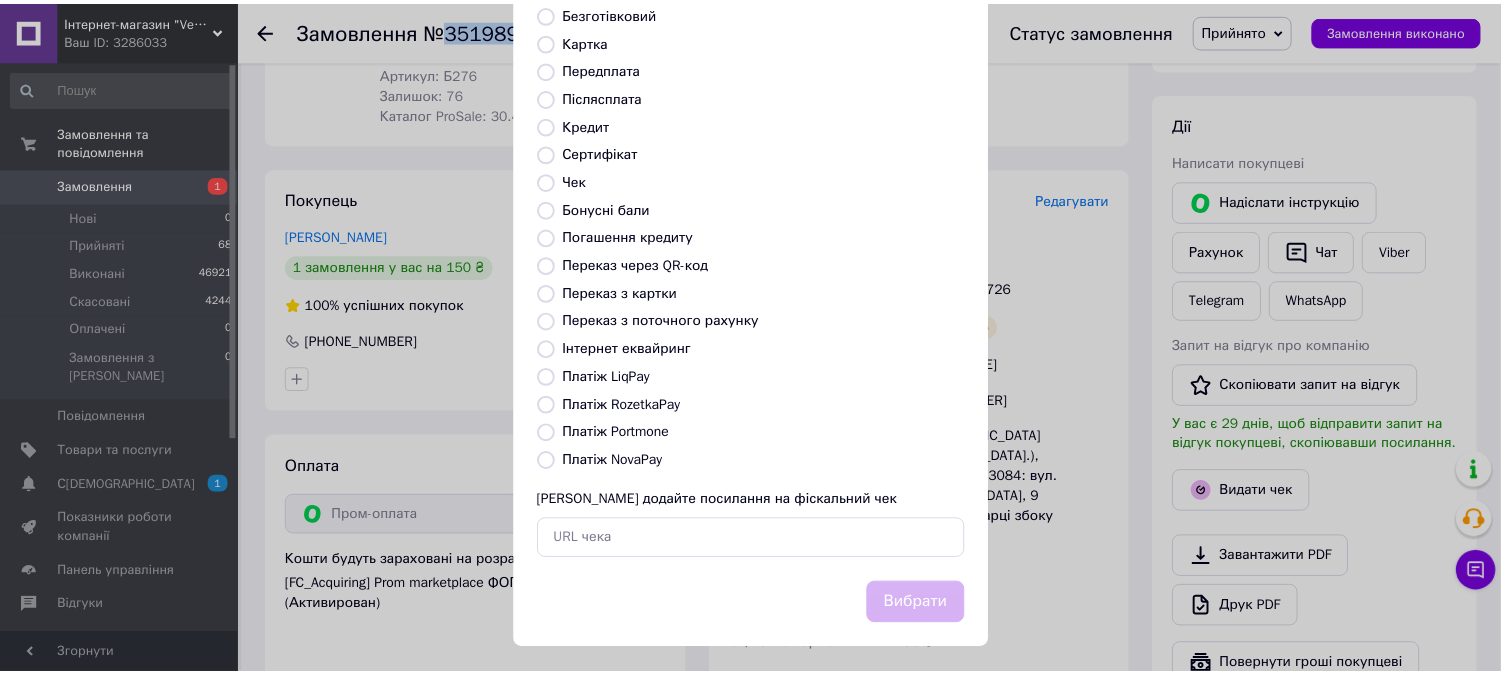 scroll, scrollTop: 185, scrollLeft: 0, axis: vertical 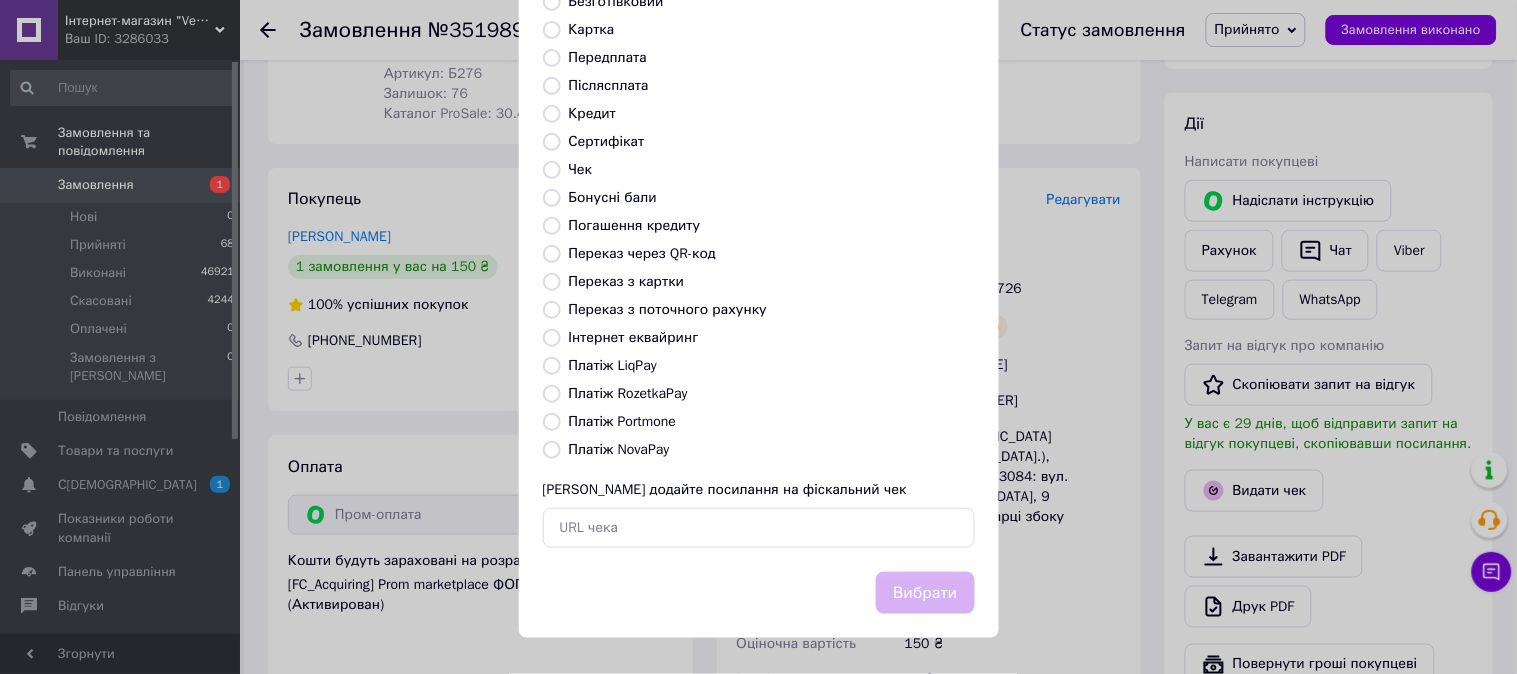 click on "Платіж RozetkaPay" at bounding box center (628, 393) 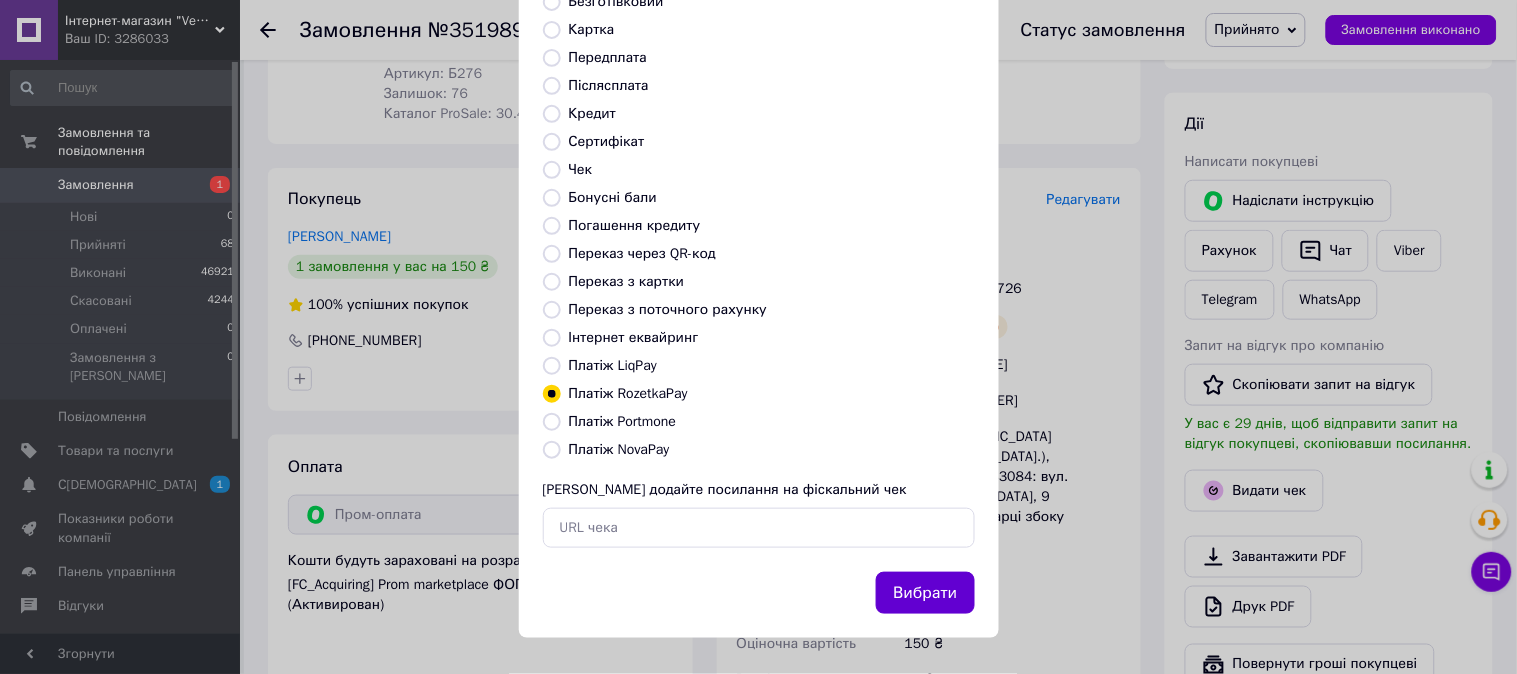click on "Вибрати" at bounding box center [925, 593] 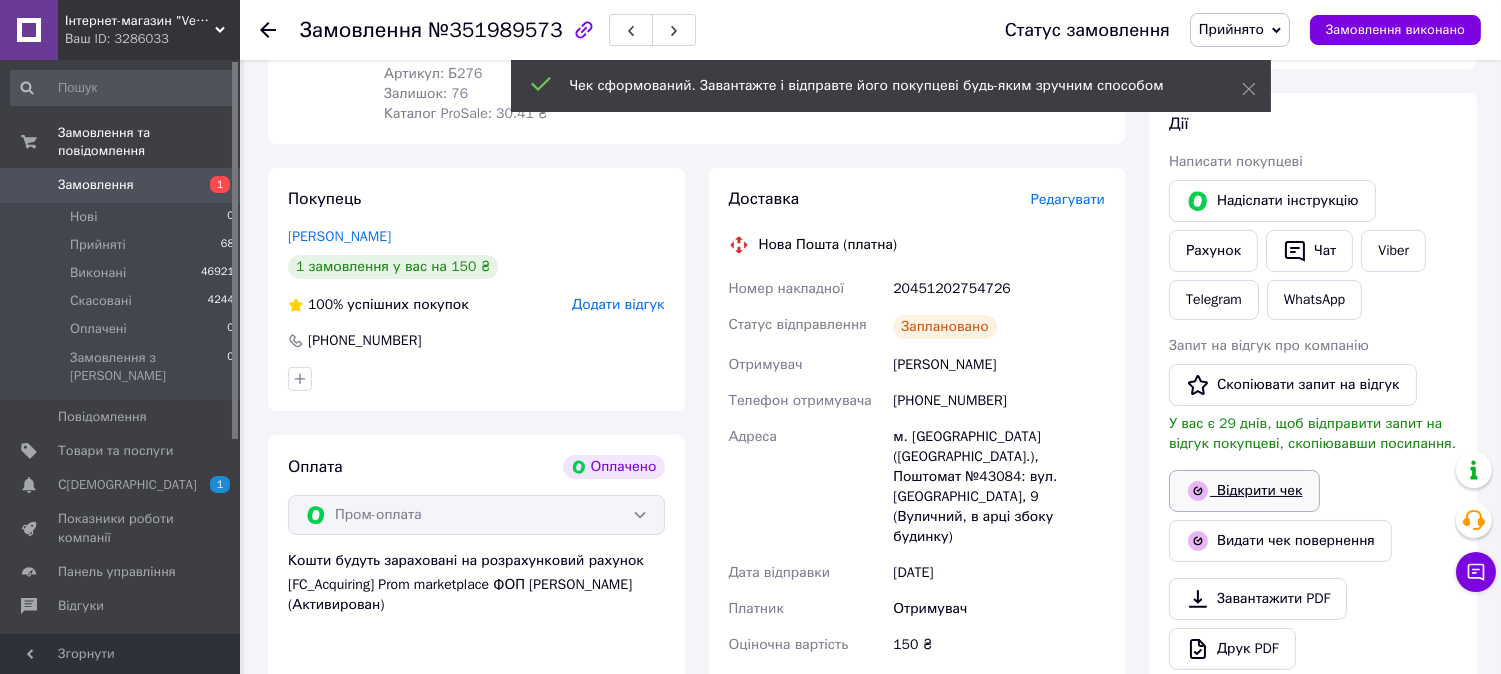 click on "Відкрити чек" at bounding box center [1244, 491] 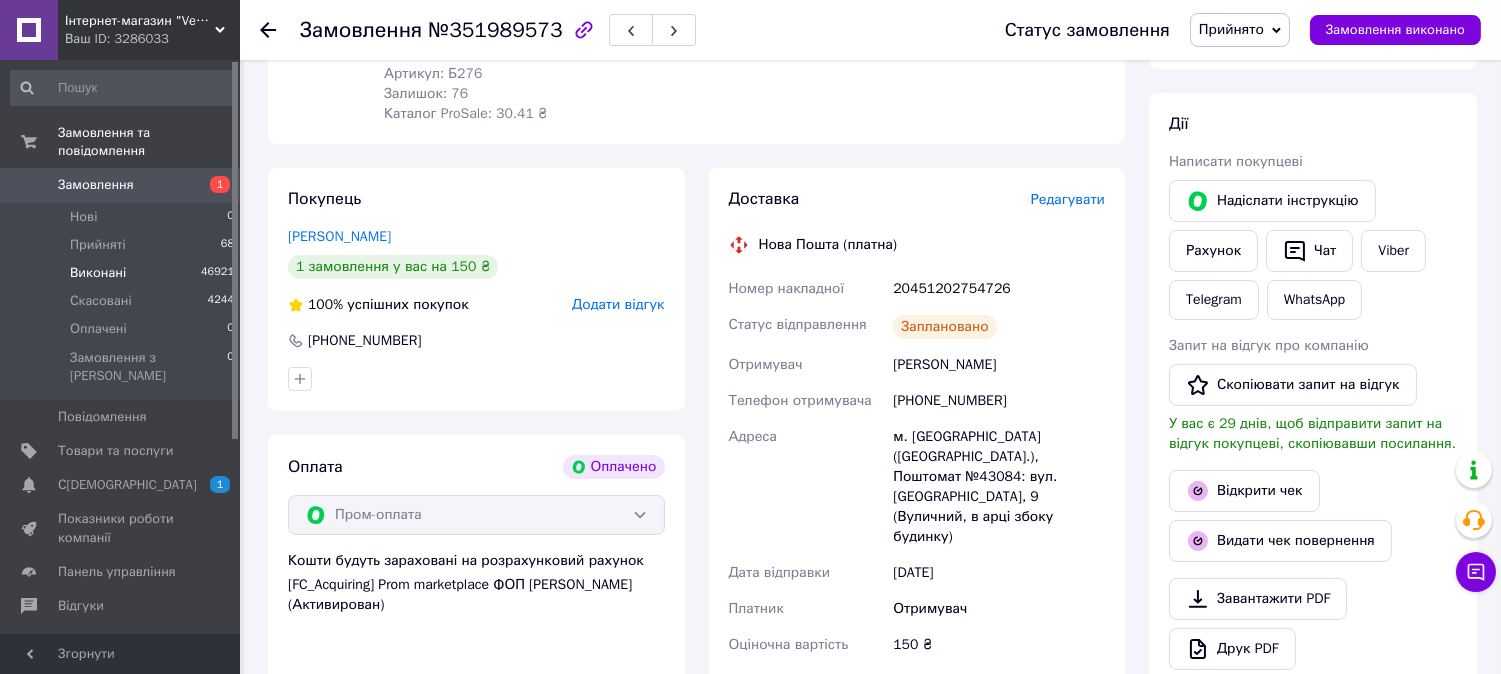 drag, startPoint x: 173, startPoint y: 237, endPoint x: 158, endPoint y: 243, distance: 16.155495 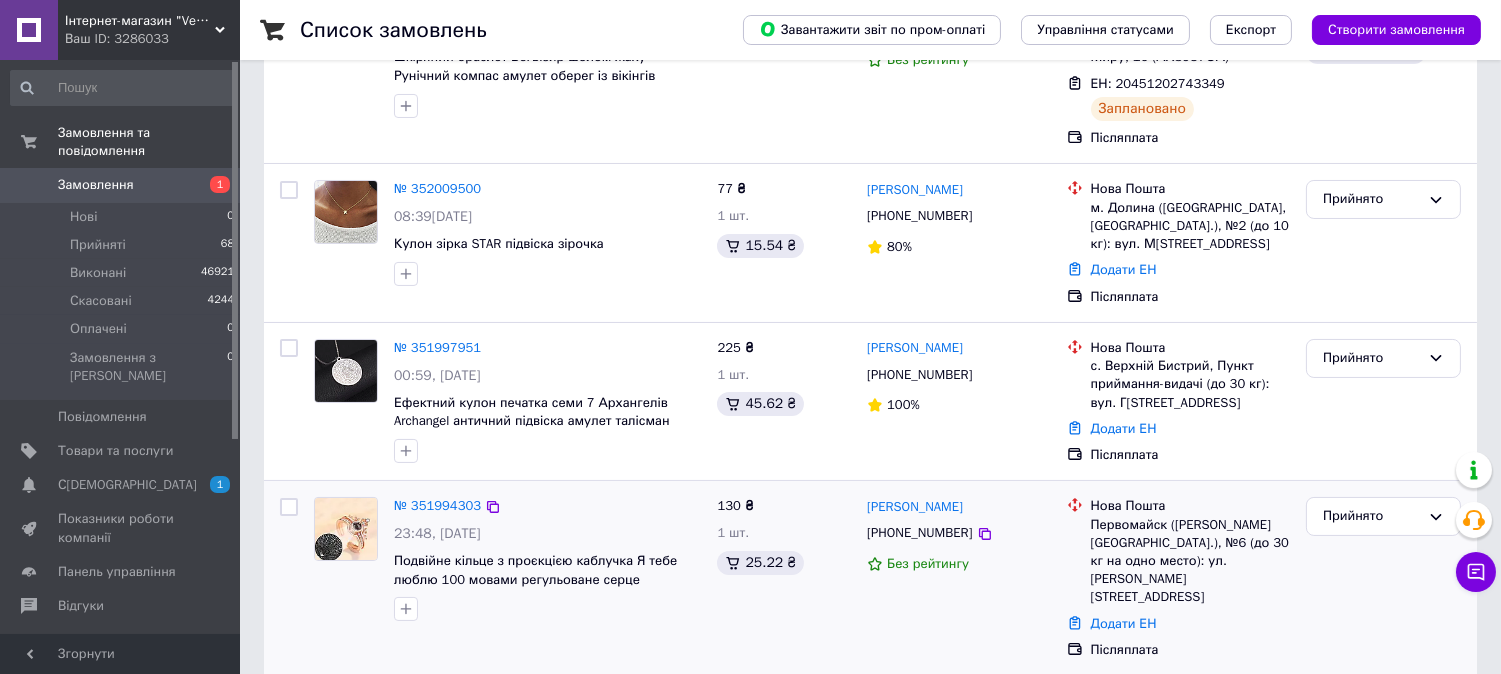 scroll, scrollTop: 444, scrollLeft: 0, axis: vertical 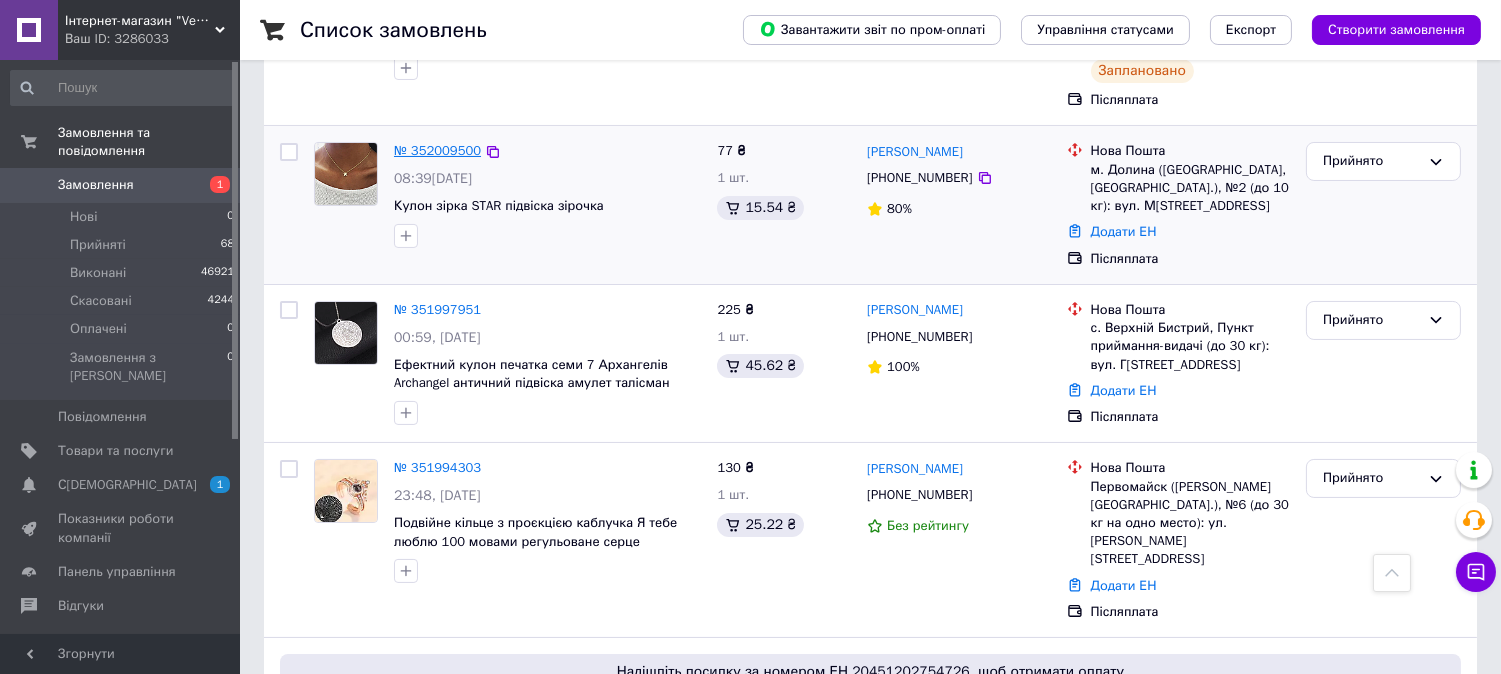 click on "№ 352009500" at bounding box center (437, 150) 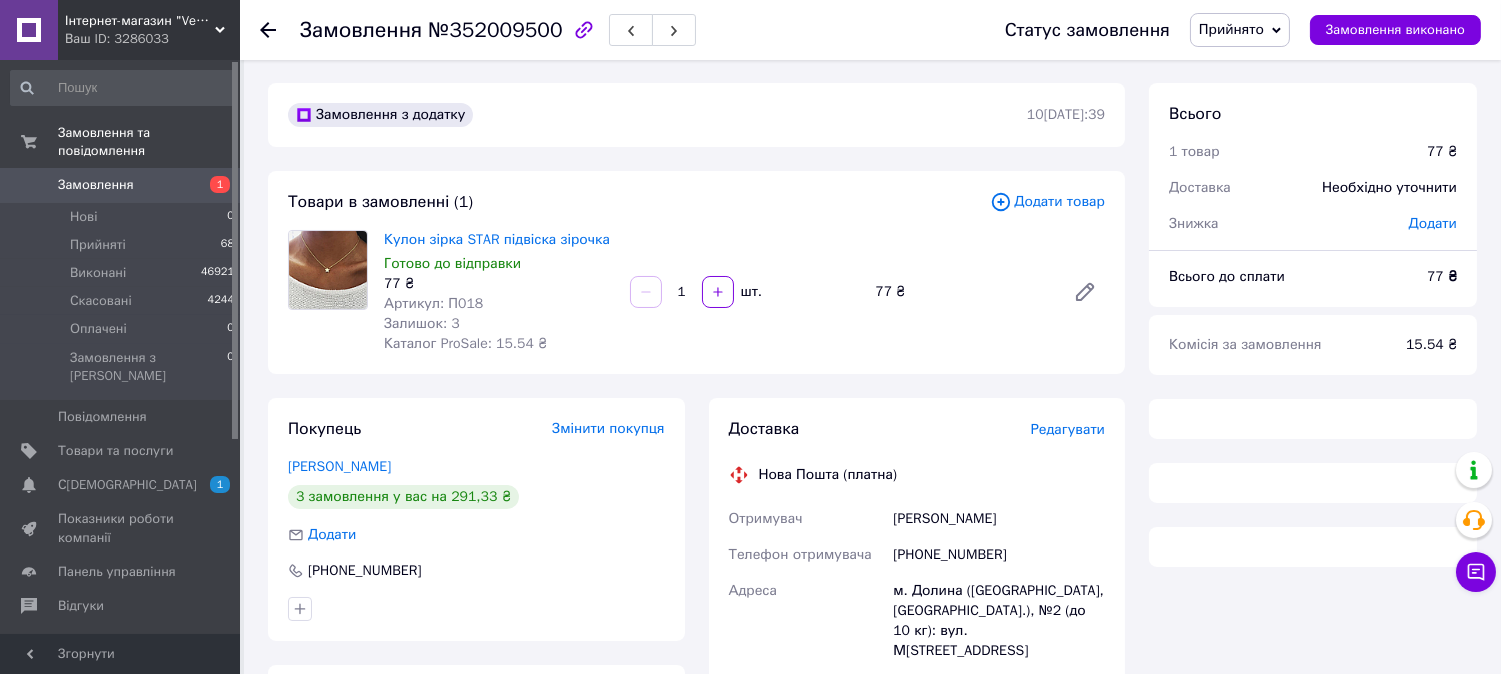 scroll, scrollTop: 0, scrollLeft: 0, axis: both 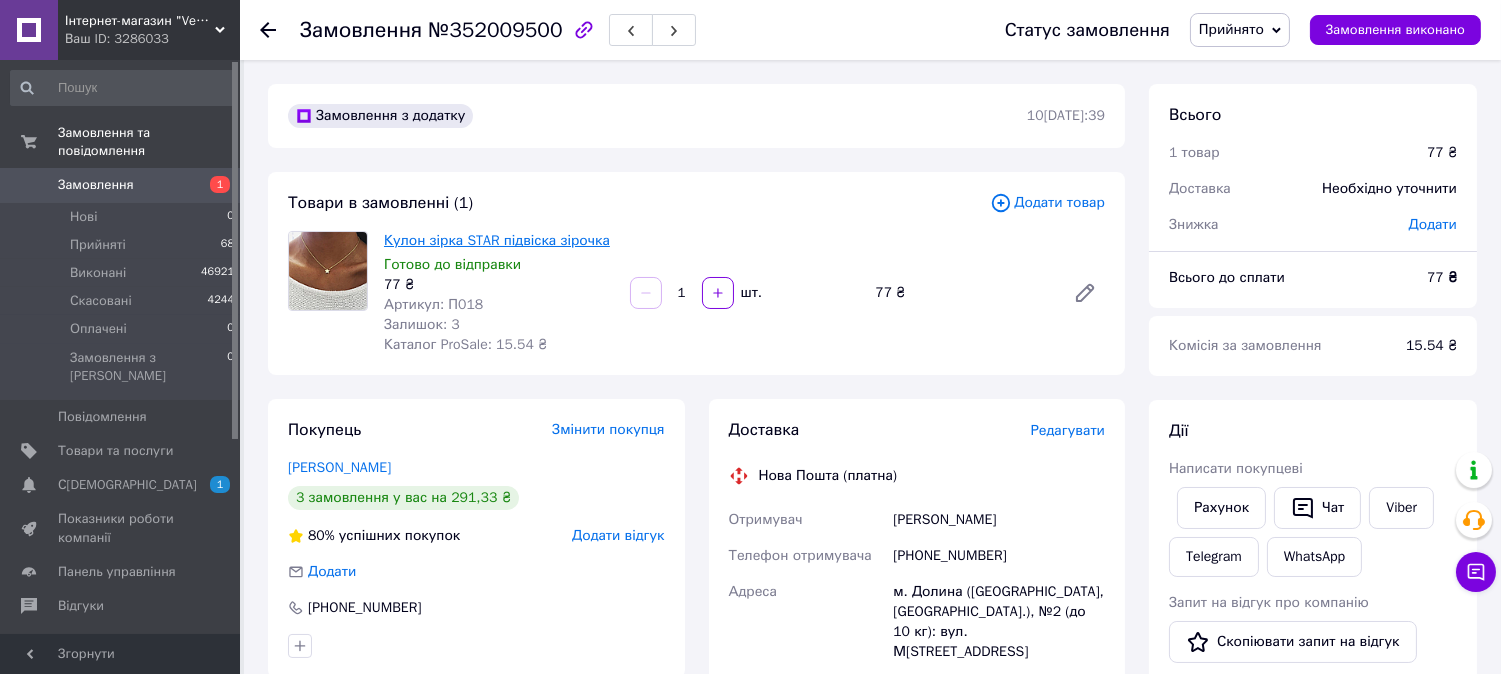 click on "Кулон зірка STAR підвіска зірочка" at bounding box center [497, 240] 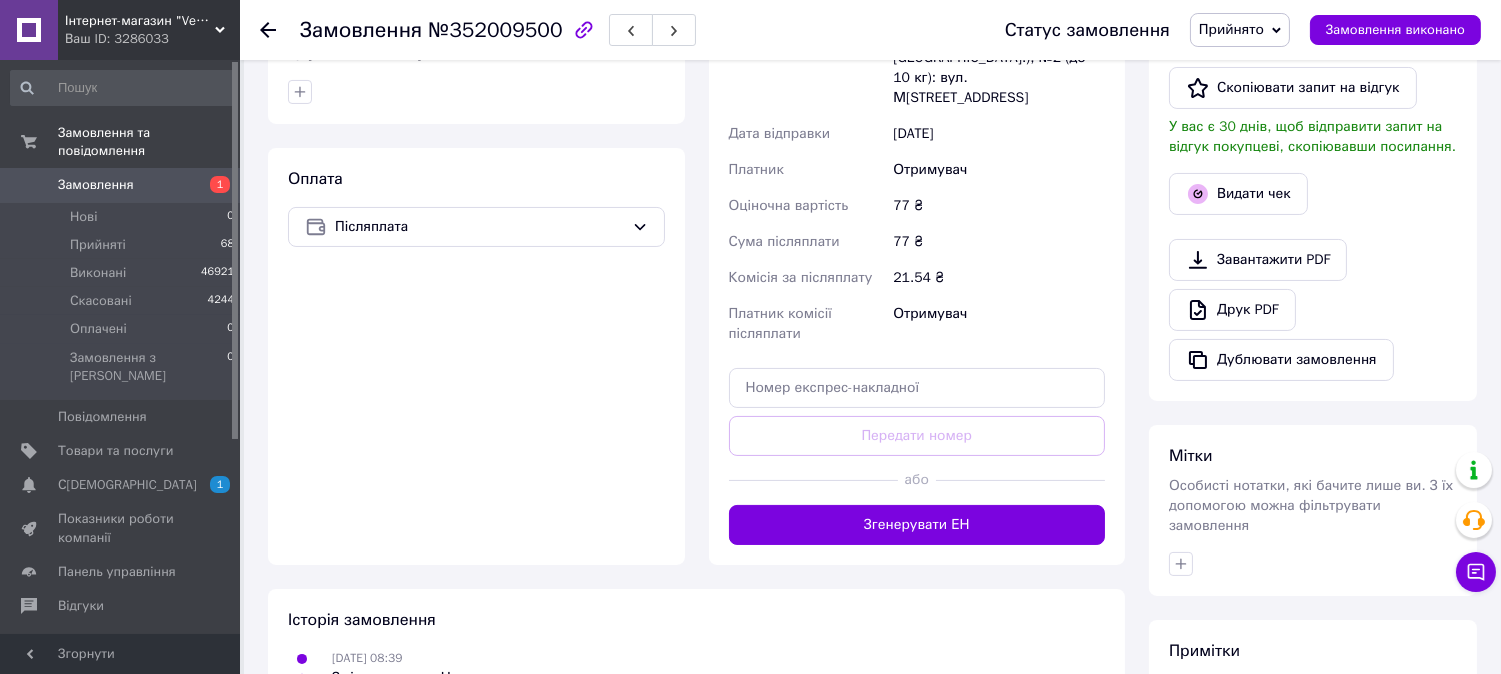 scroll, scrollTop: 555, scrollLeft: 0, axis: vertical 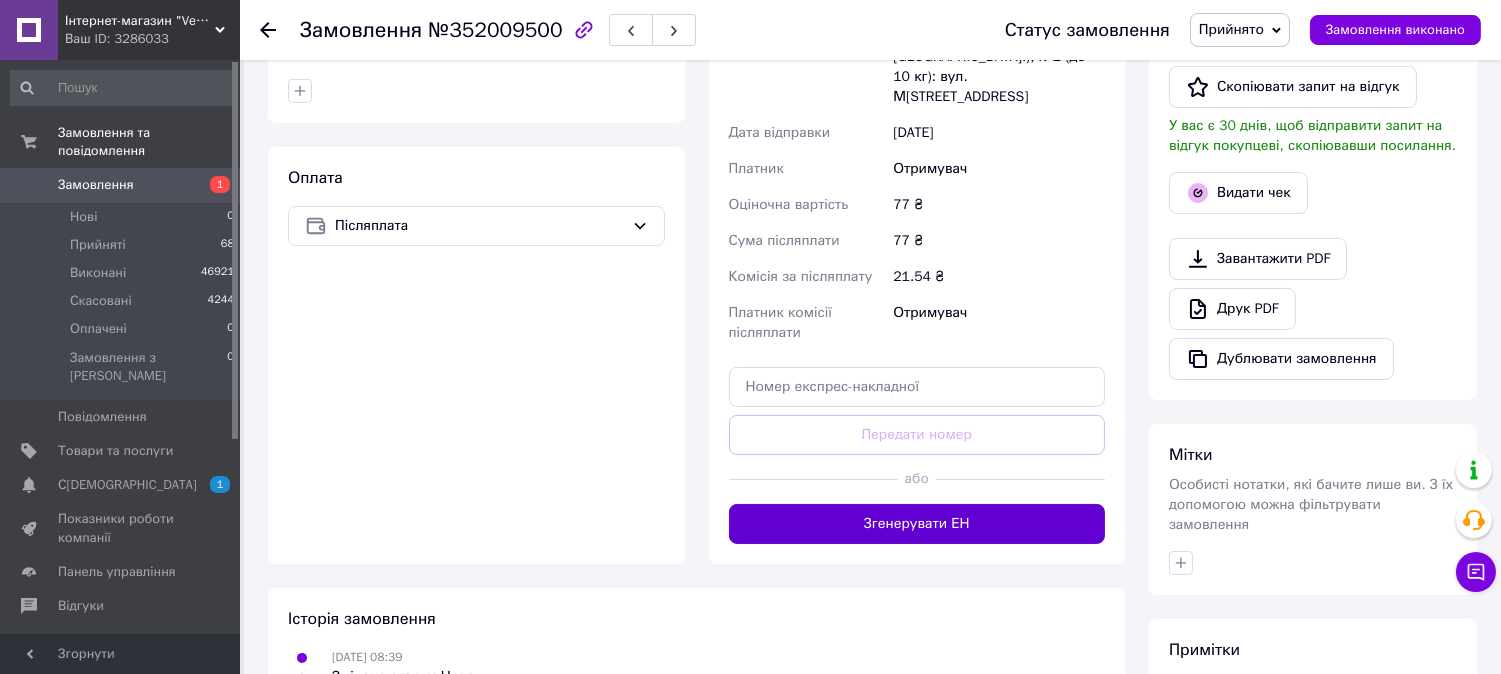 click on "Згенерувати ЕН" at bounding box center [917, 524] 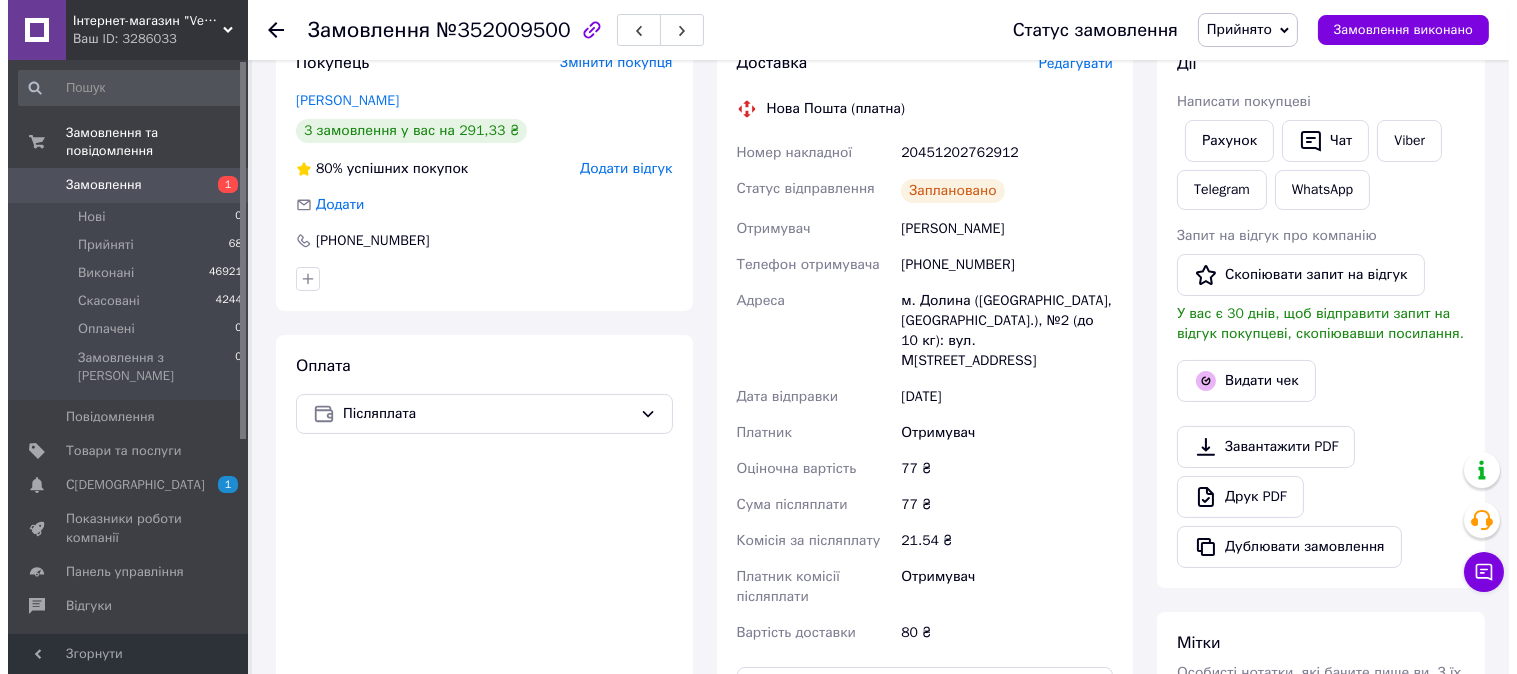 scroll, scrollTop: 333, scrollLeft: 0, axis: vertical 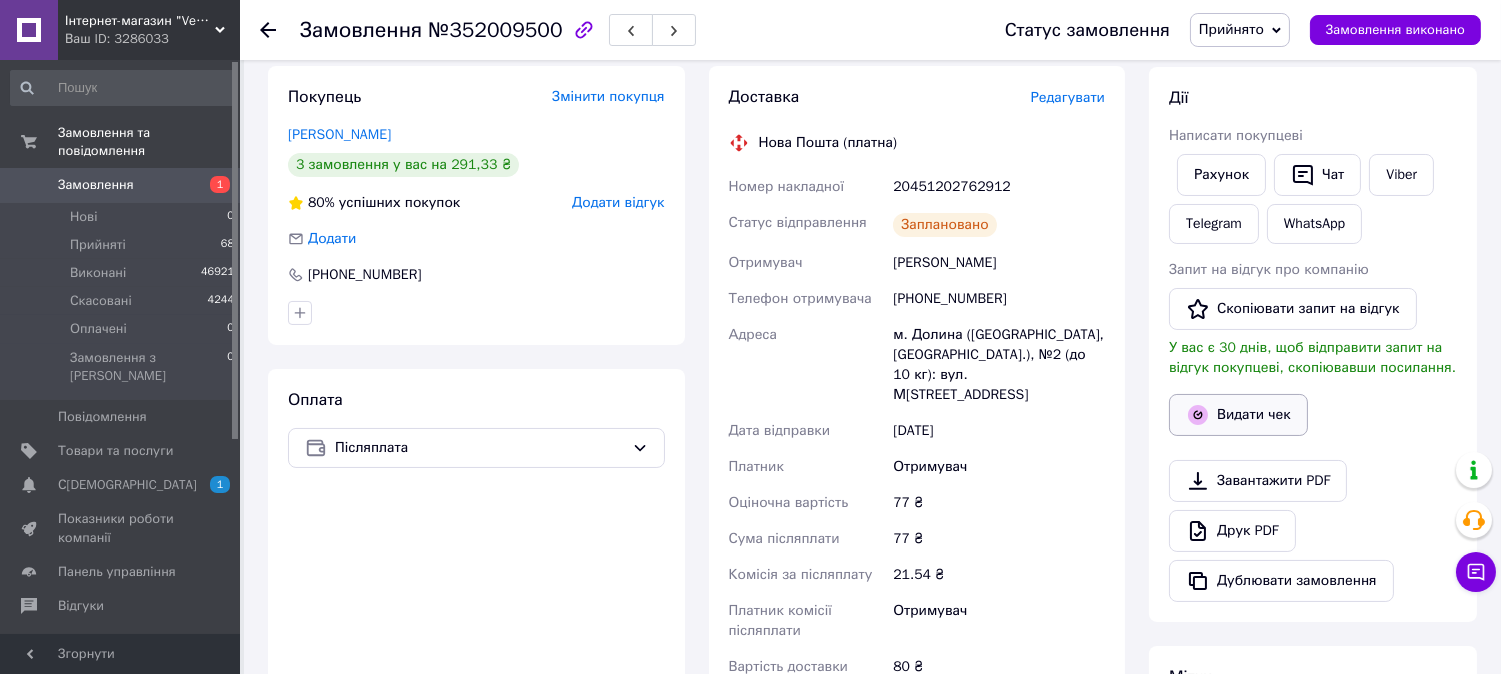 click on "Видати чек" at bounding box center [1238, 415] 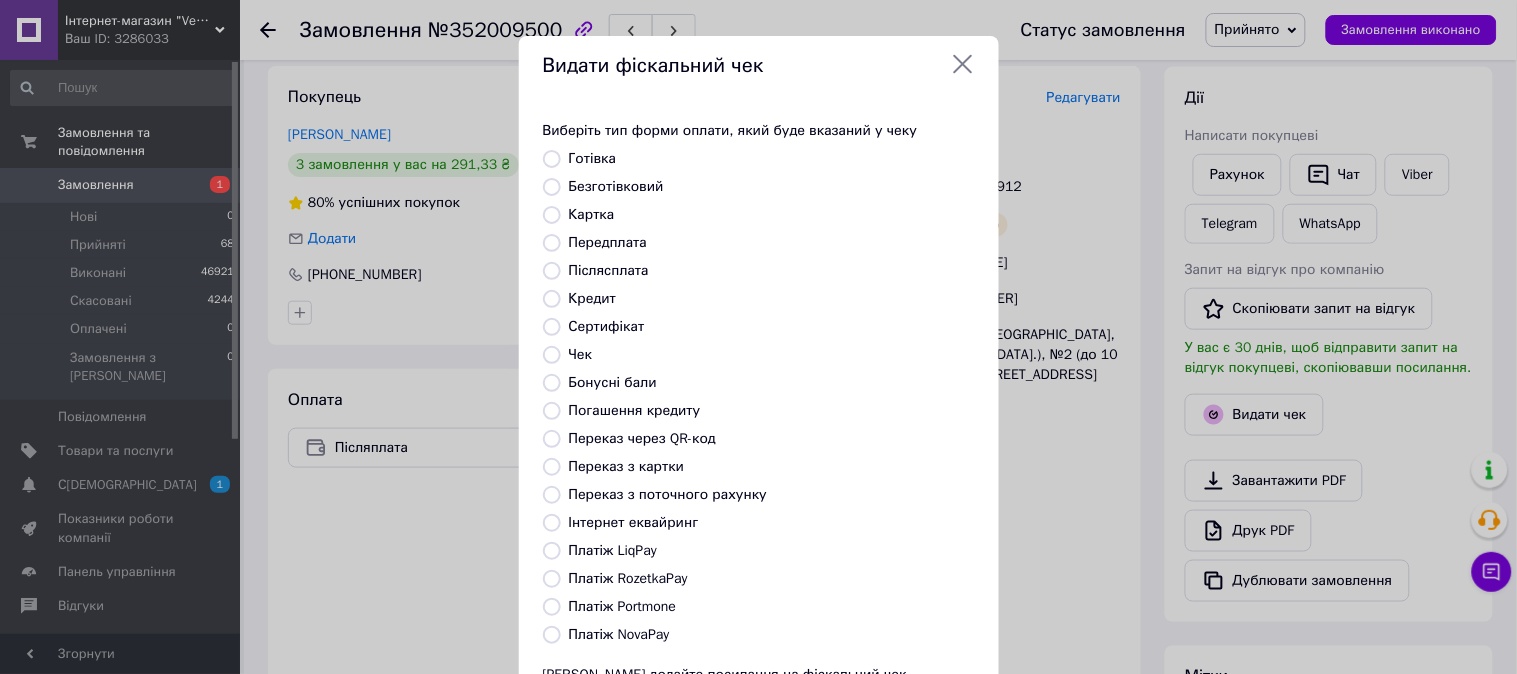 click on "Післясплата" at bounding box center (609, 270) 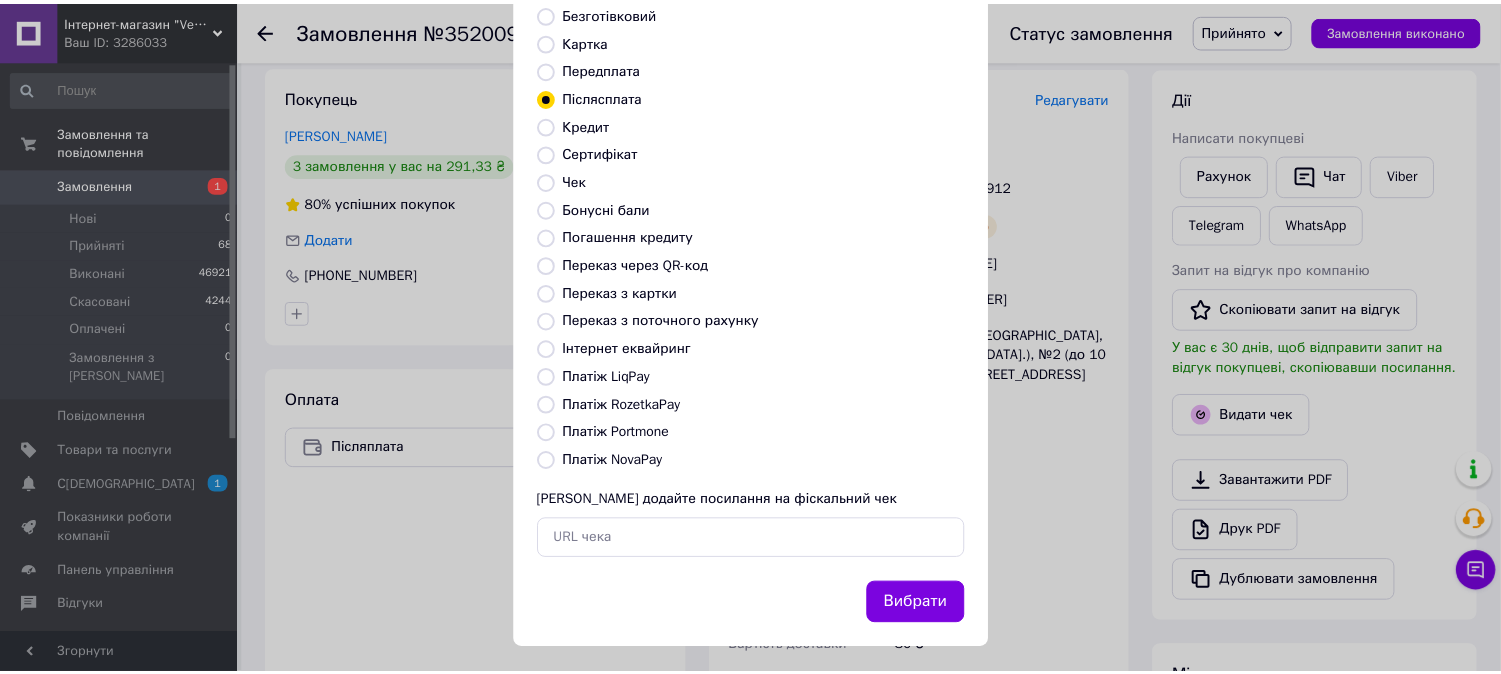 scroll, scrollTop: 185, scrollLeft: 0, axis: vertical 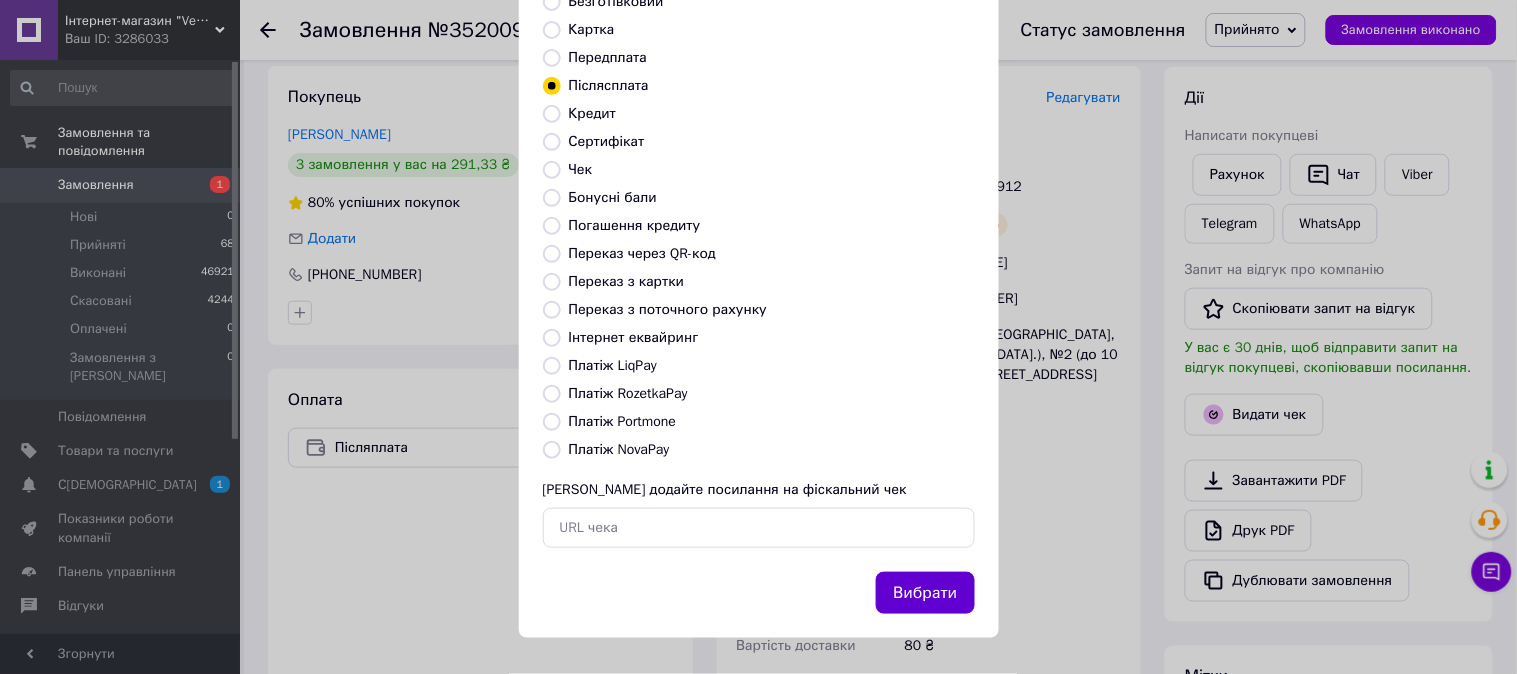 click on "Вибрати" at bounding box center [925, 593] 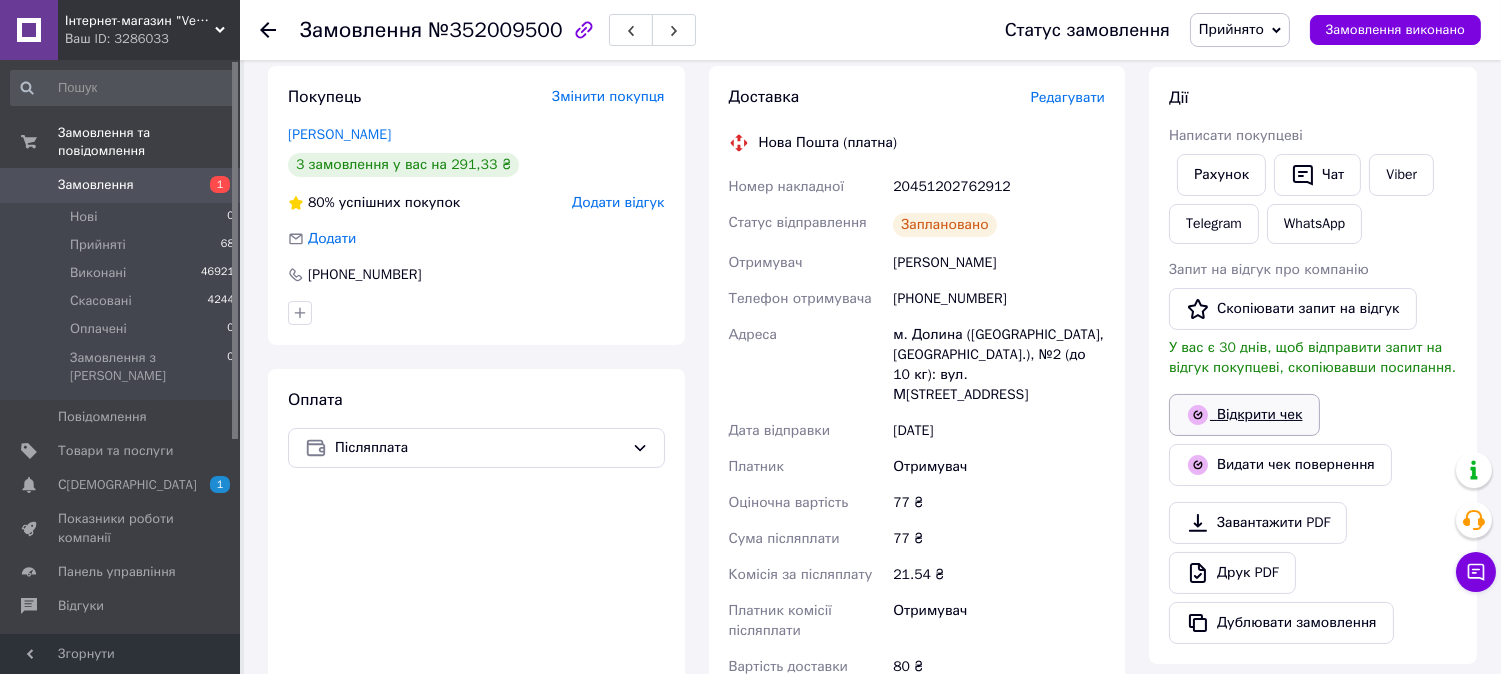 click on "Відкрити чек" at bounding box center [1244, 415] 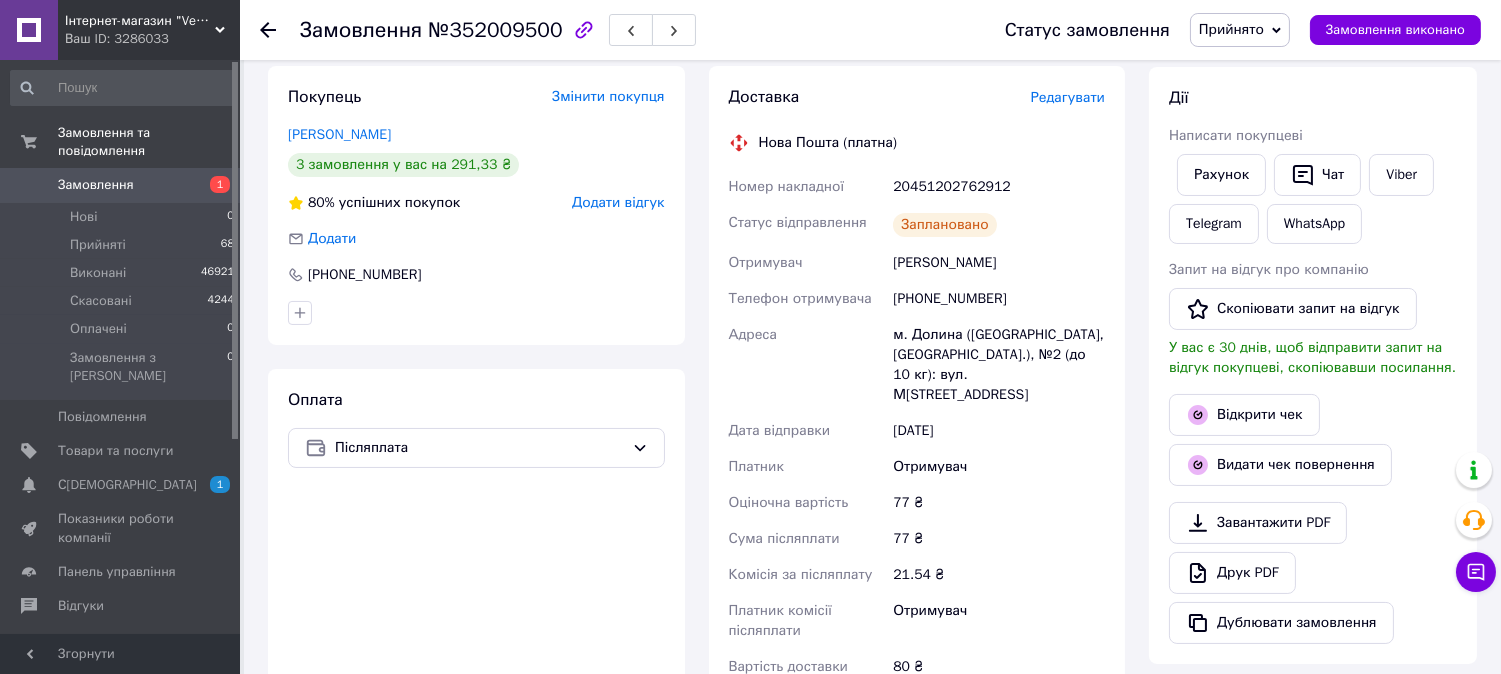click on "Замовлення 1" at bounding box center (123, 185) 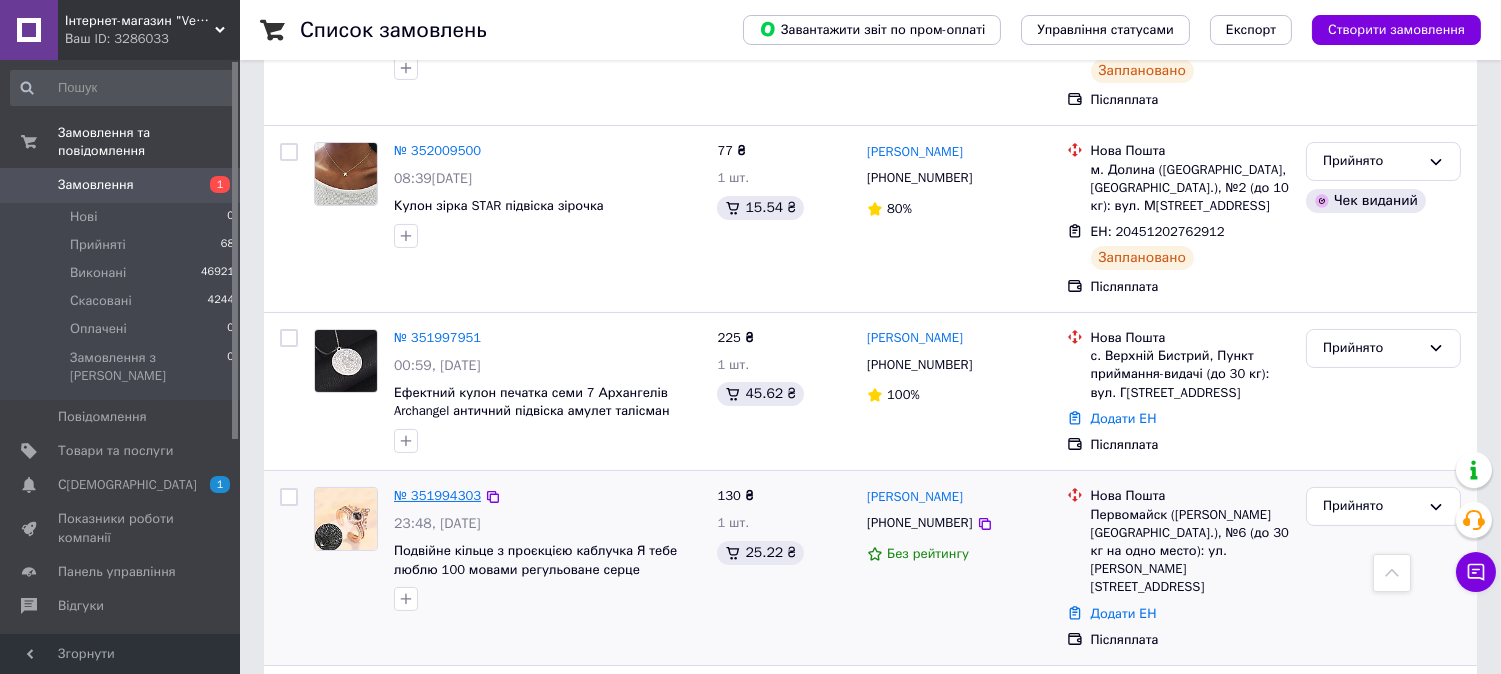 click on "№ 351994303" at bounding box center [437, 495] 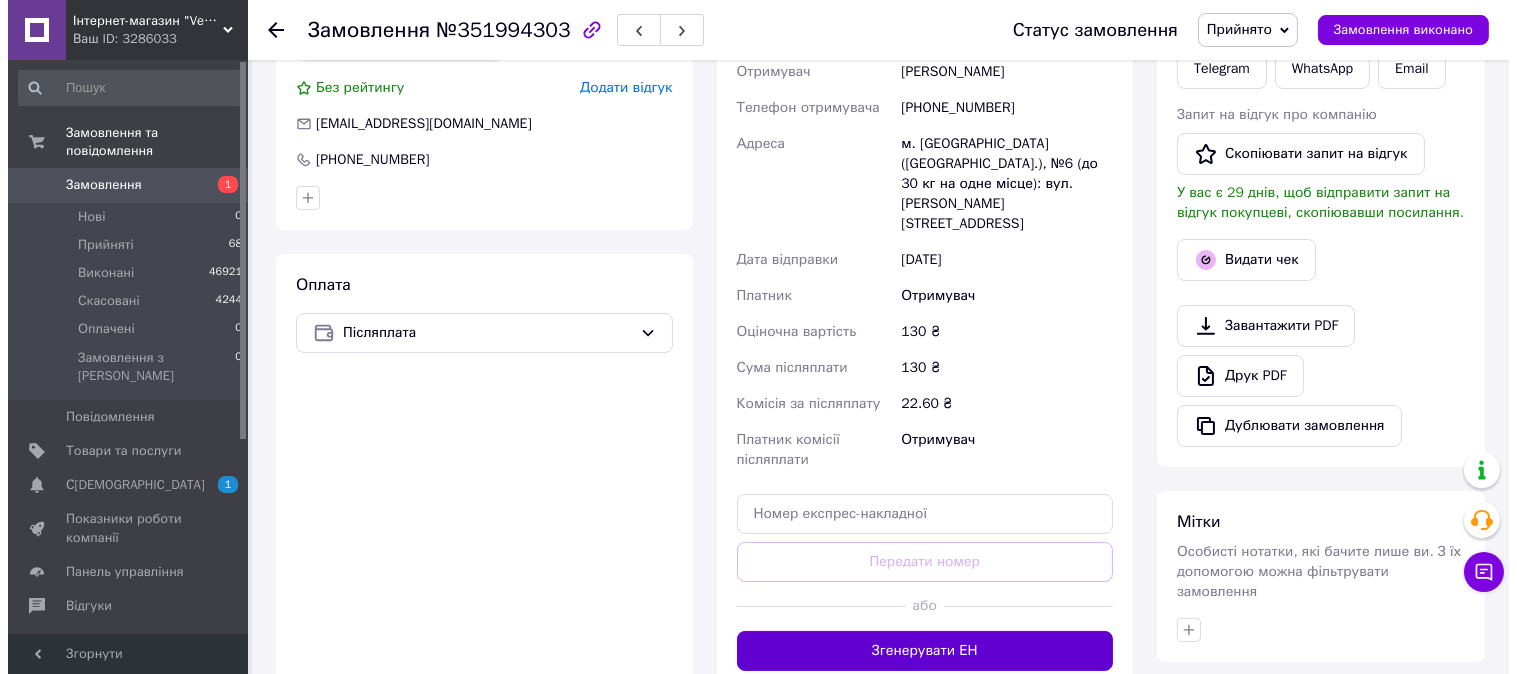 scroll, scrollTop: 555, scrollLeft: 0, axis: vertical 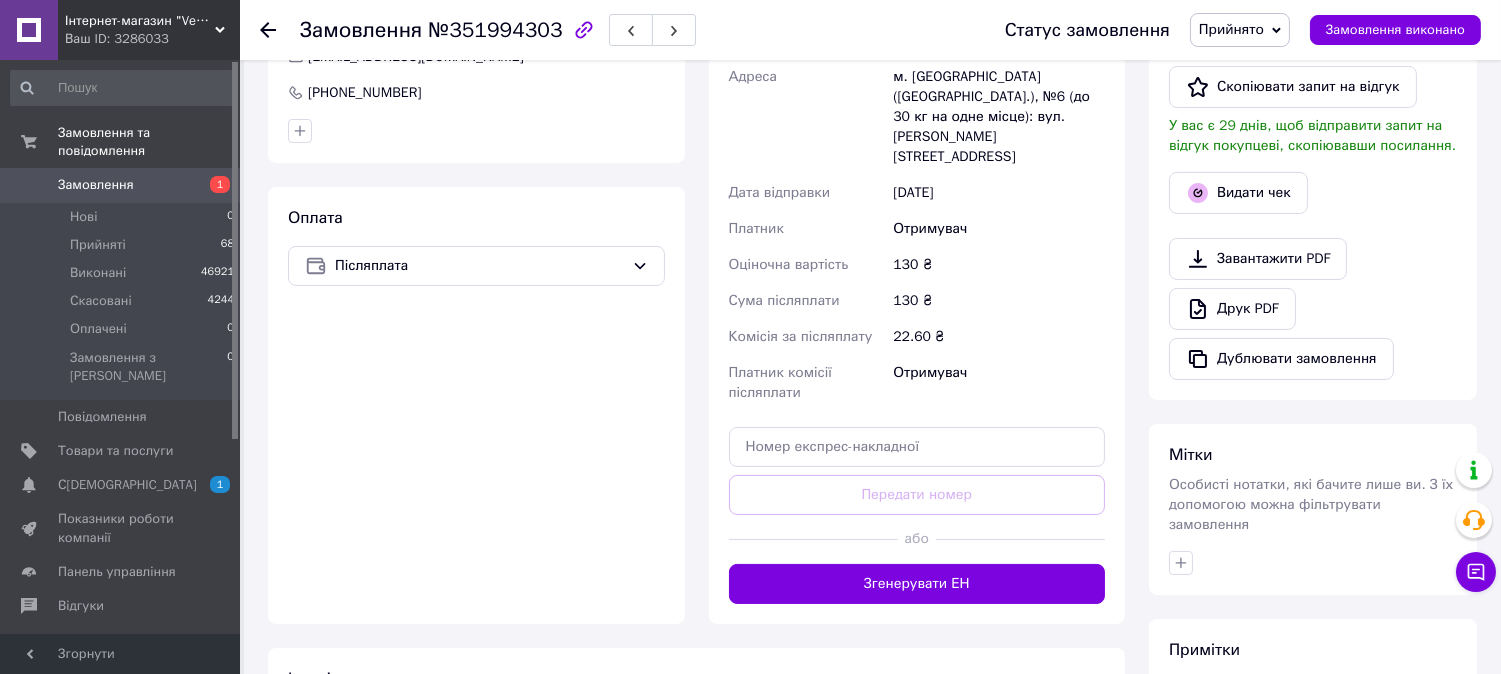drag, startPoint x: 1000, startPoint y: 561, endPoint x: 935, endPoint y: 418, distance: 157.0796 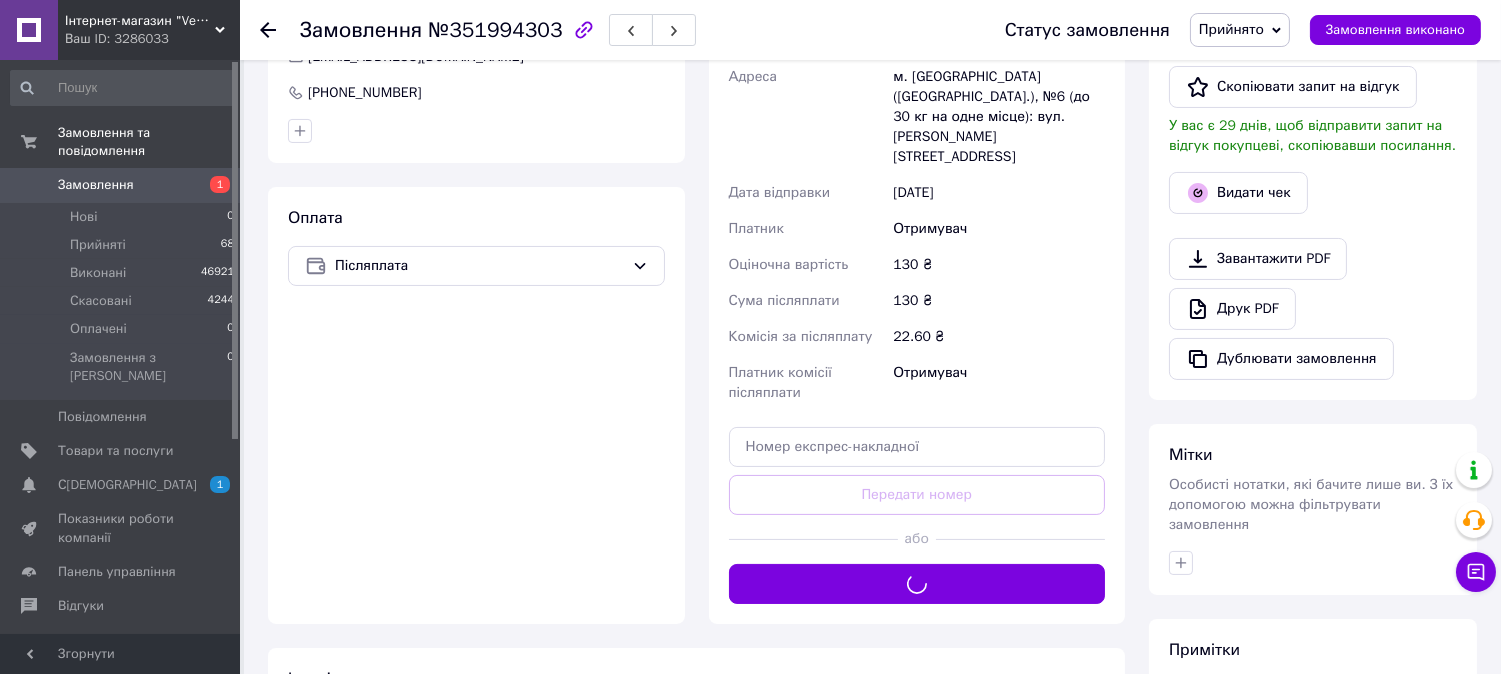 click on "№351994303" at bounding box center [495, 30] 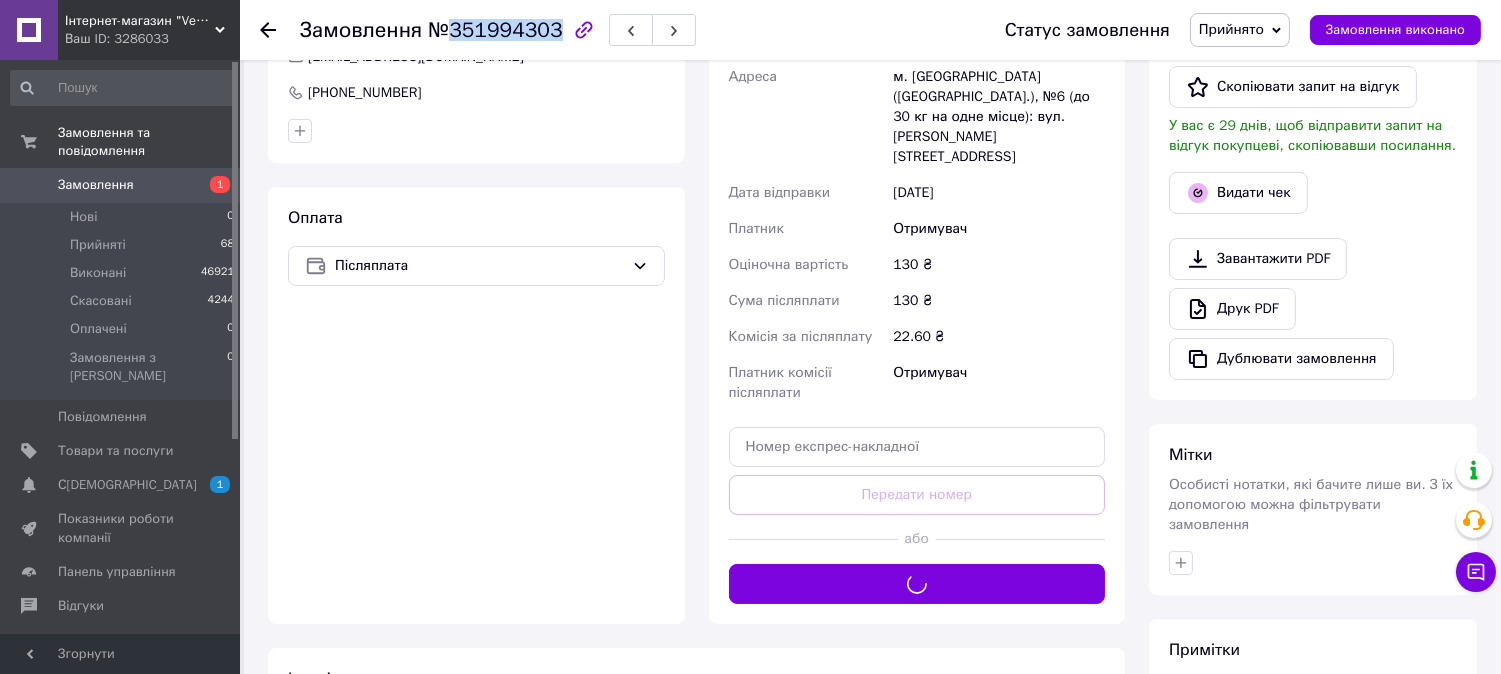 click on "№351994303" at bounding box center (495, 30) 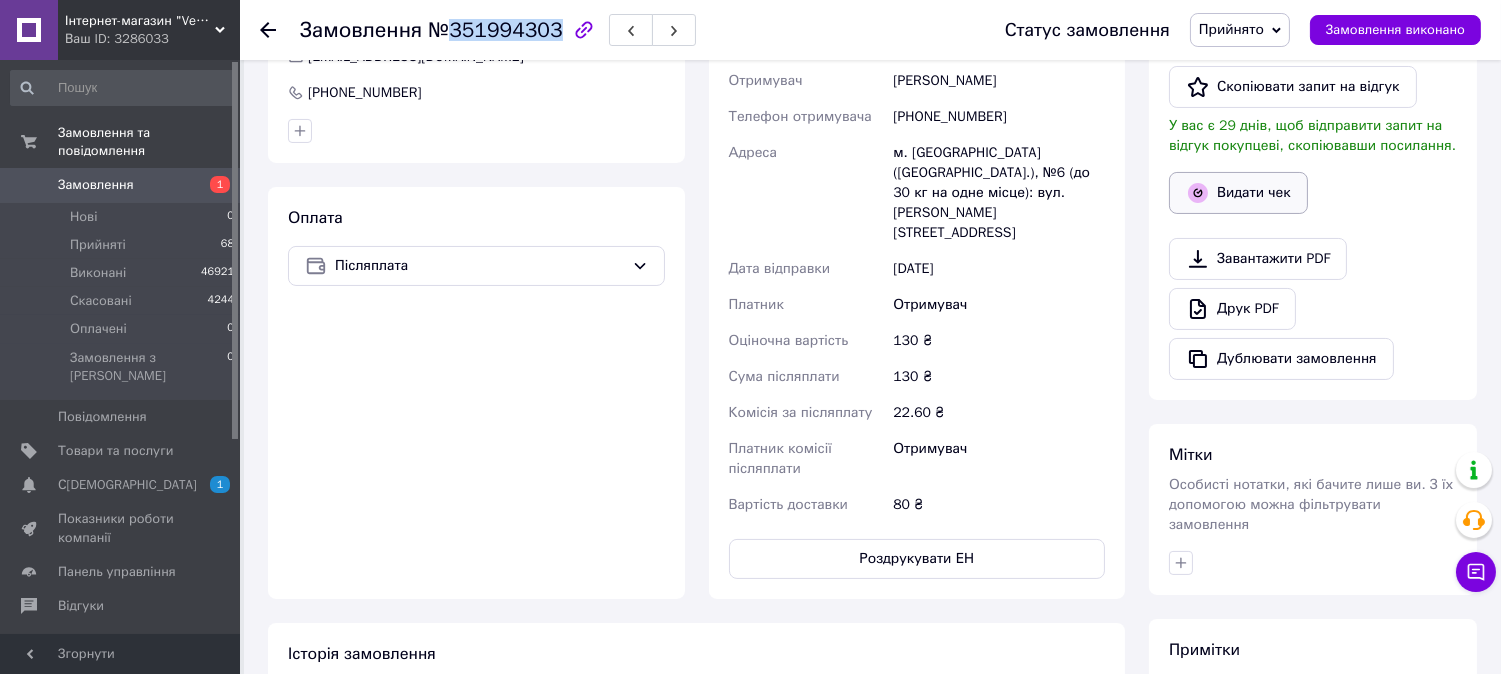 click on "Видати чек" at bounding box center (1238, 193) 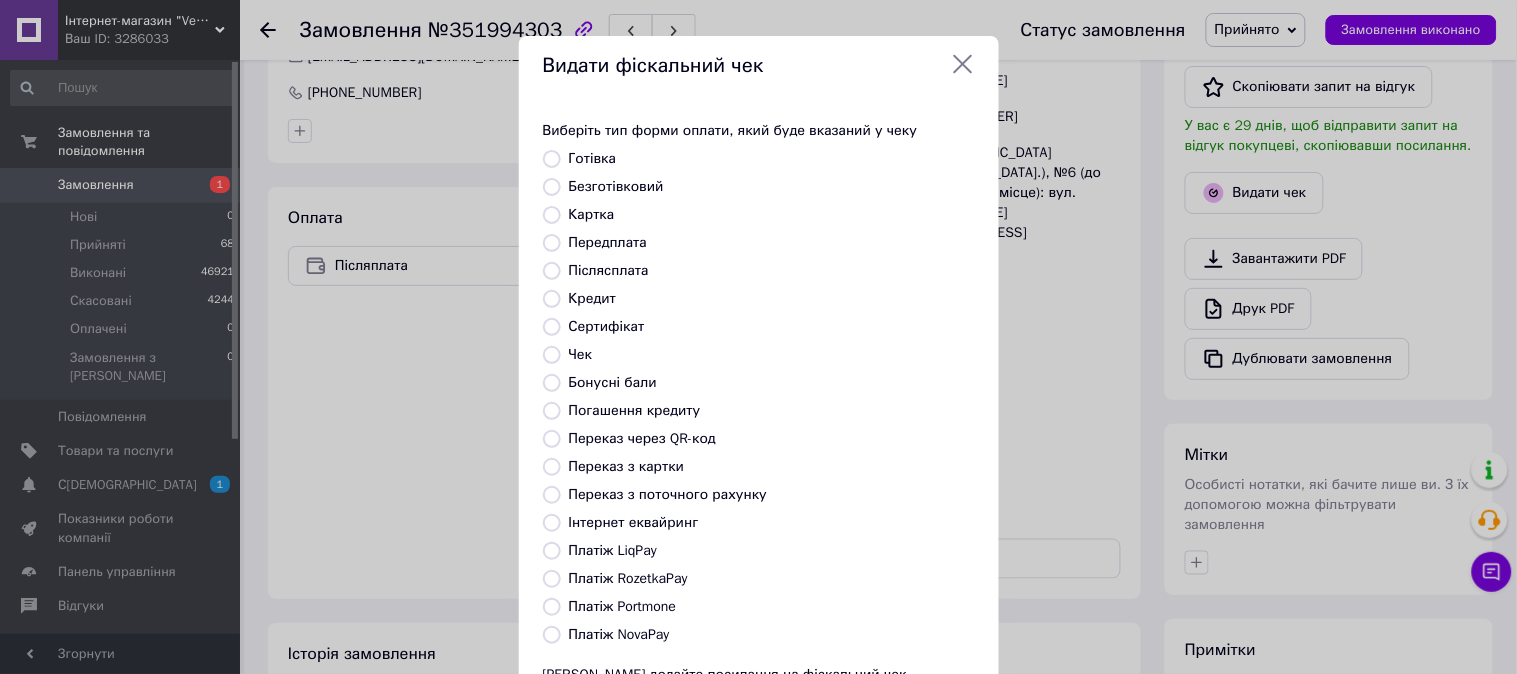 click on "Післясплата" at bounding box center (609, 270) 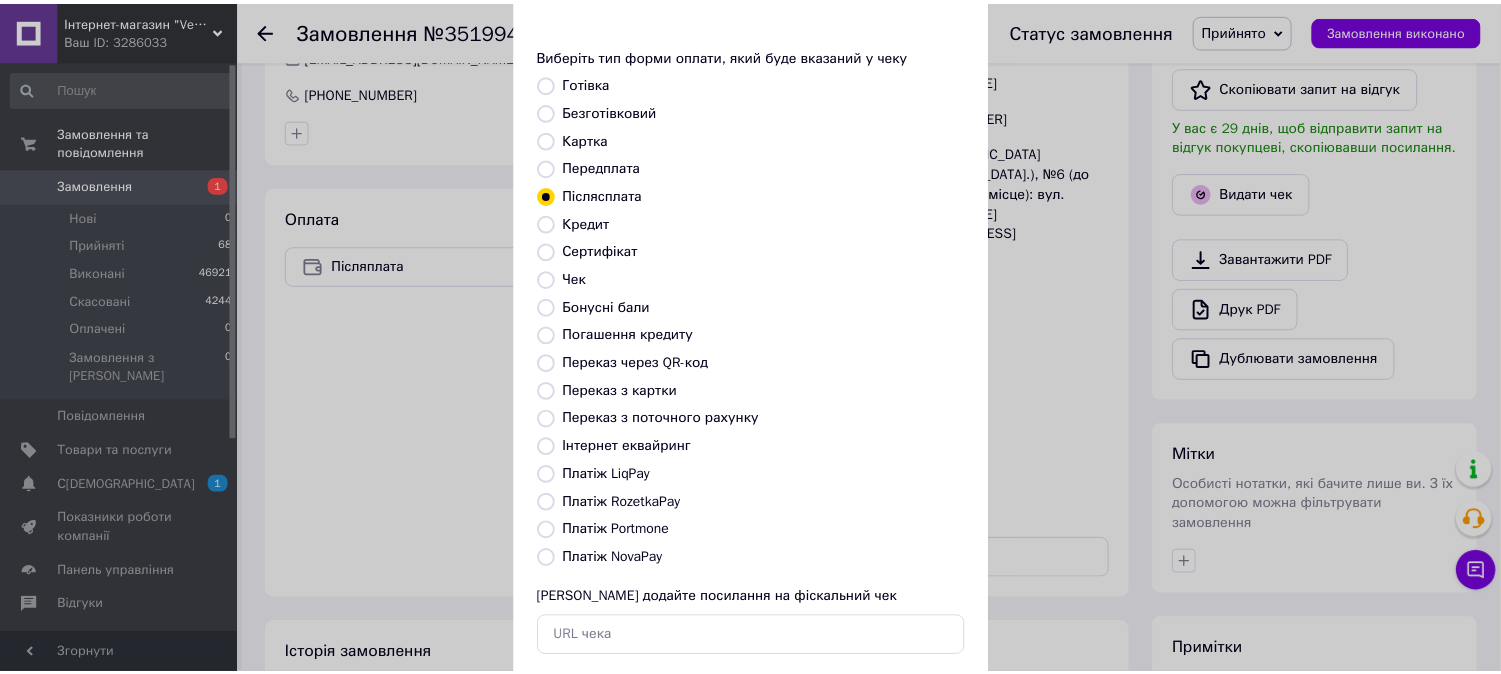 scroll, scrollTop: 185, scrollLeft: 0, axis: vertical 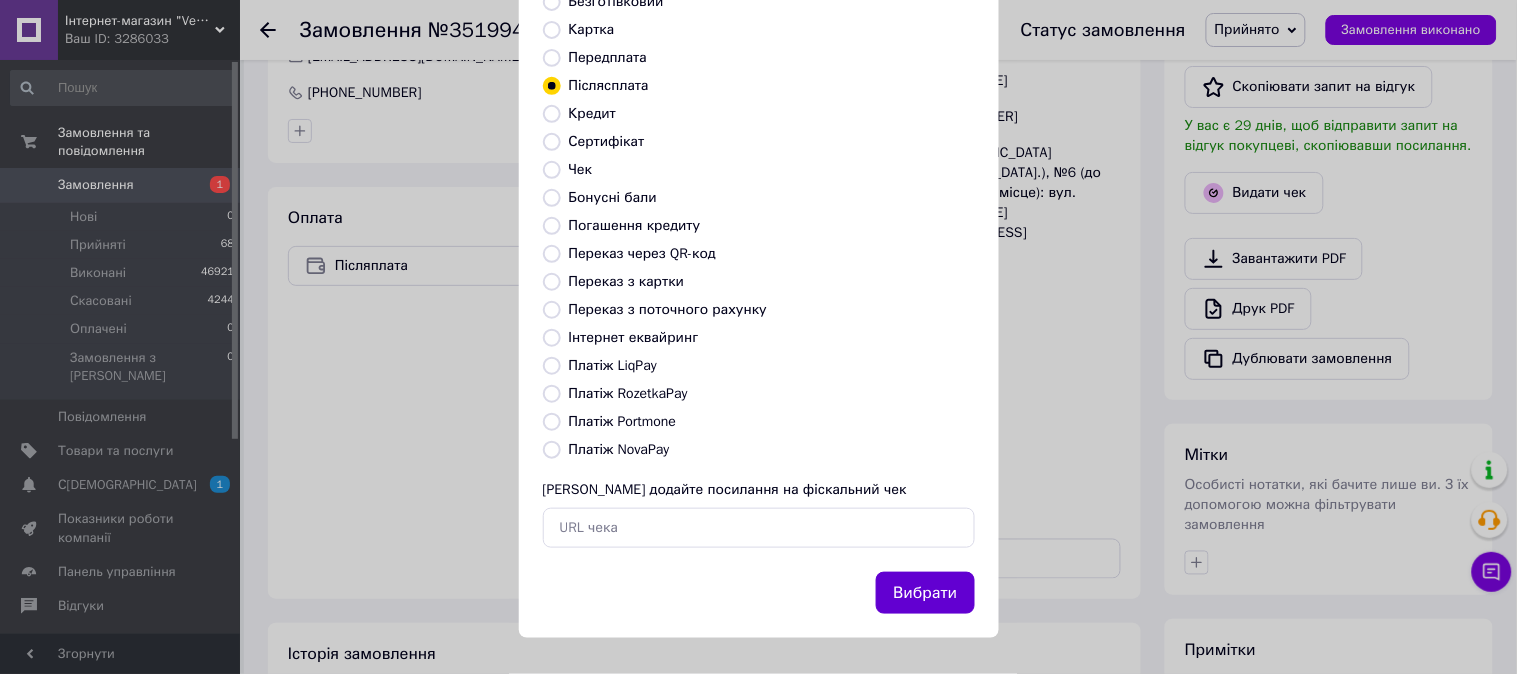 click on "Вибрати" at bounding box center (925, 593) 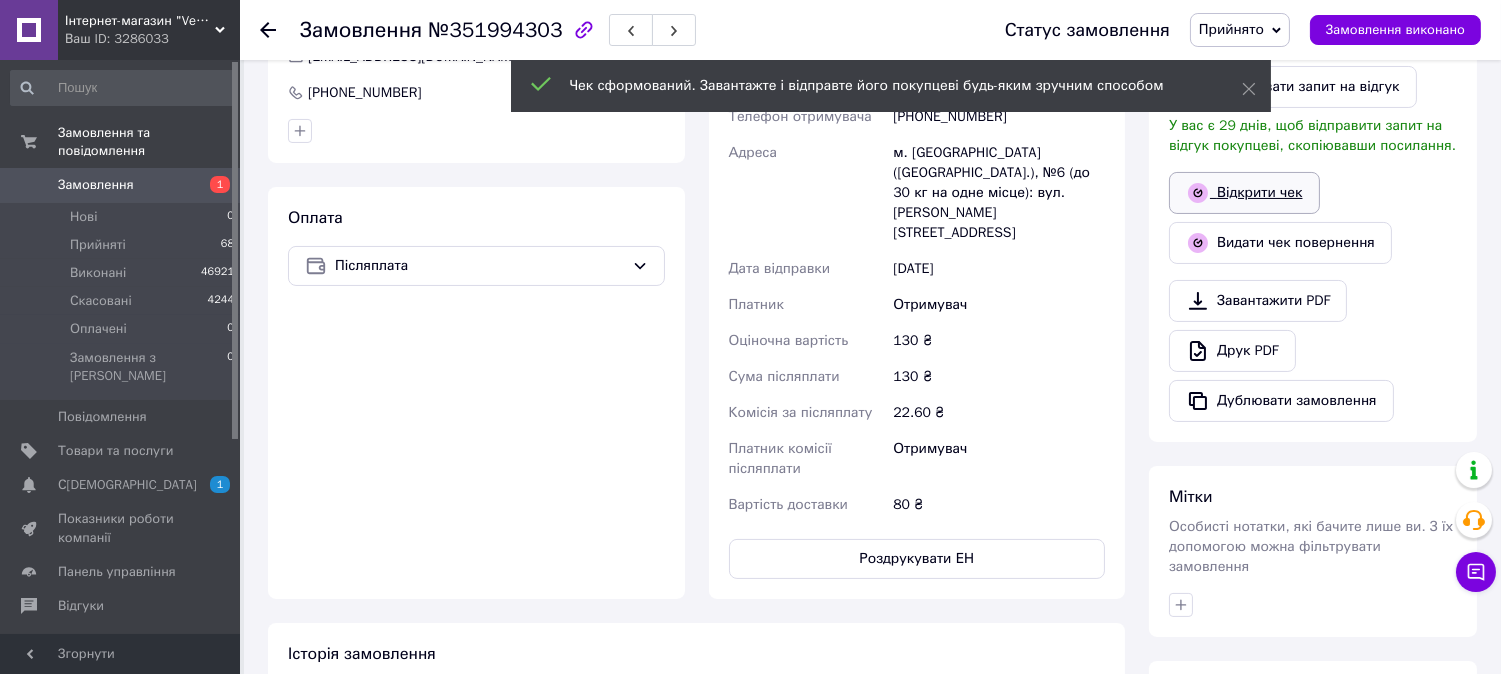 click on "Відкрити чек" at bounding box center [1244, 193] 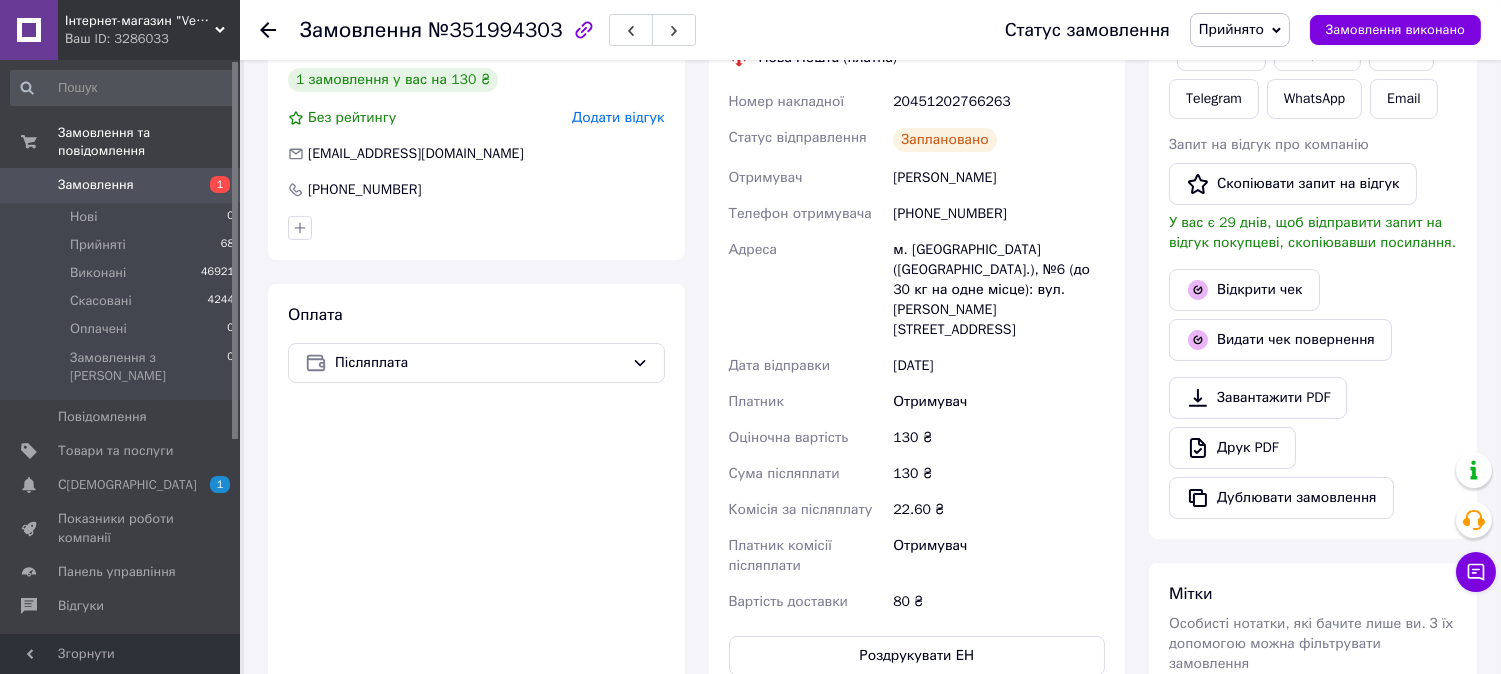 scroll, scrollTop: 333, scrollLeft: 0, axis: vertical 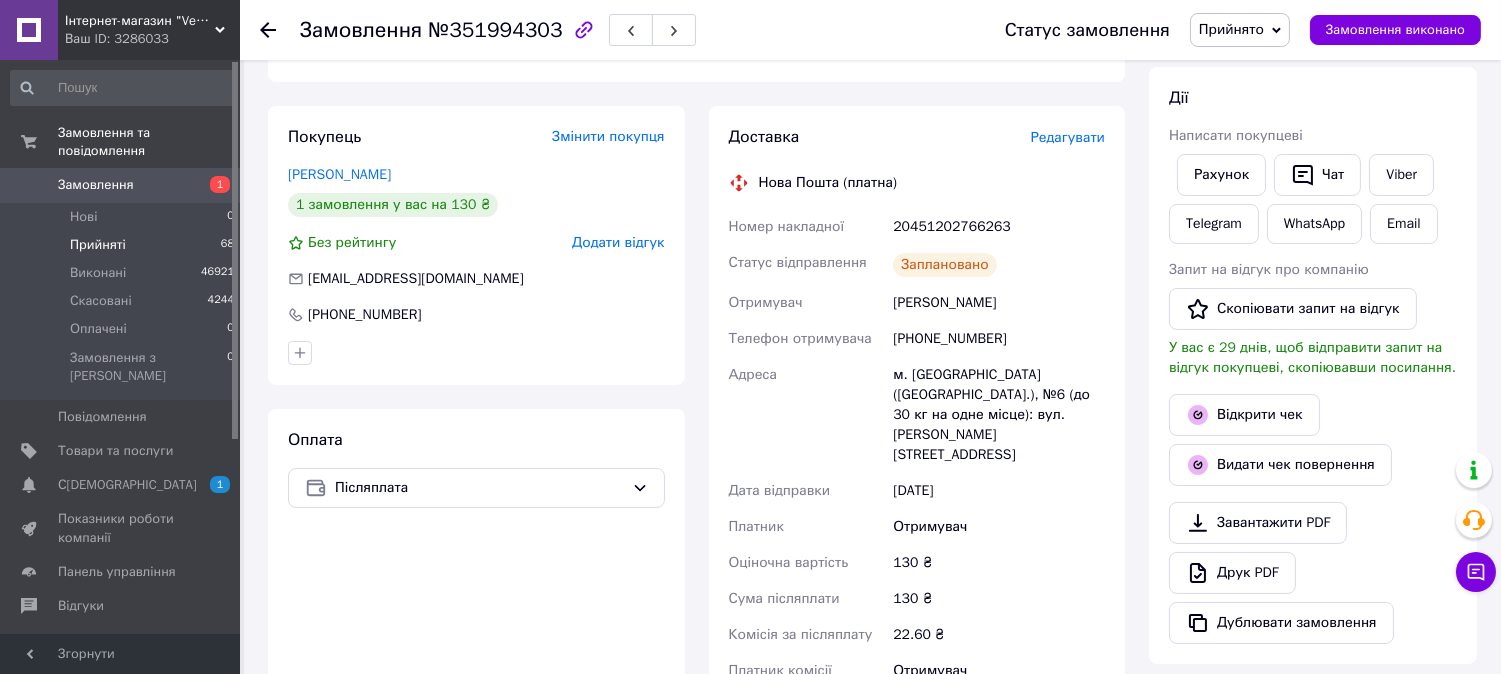 click on "Прийняті 68" at bounding box center (123, 245) 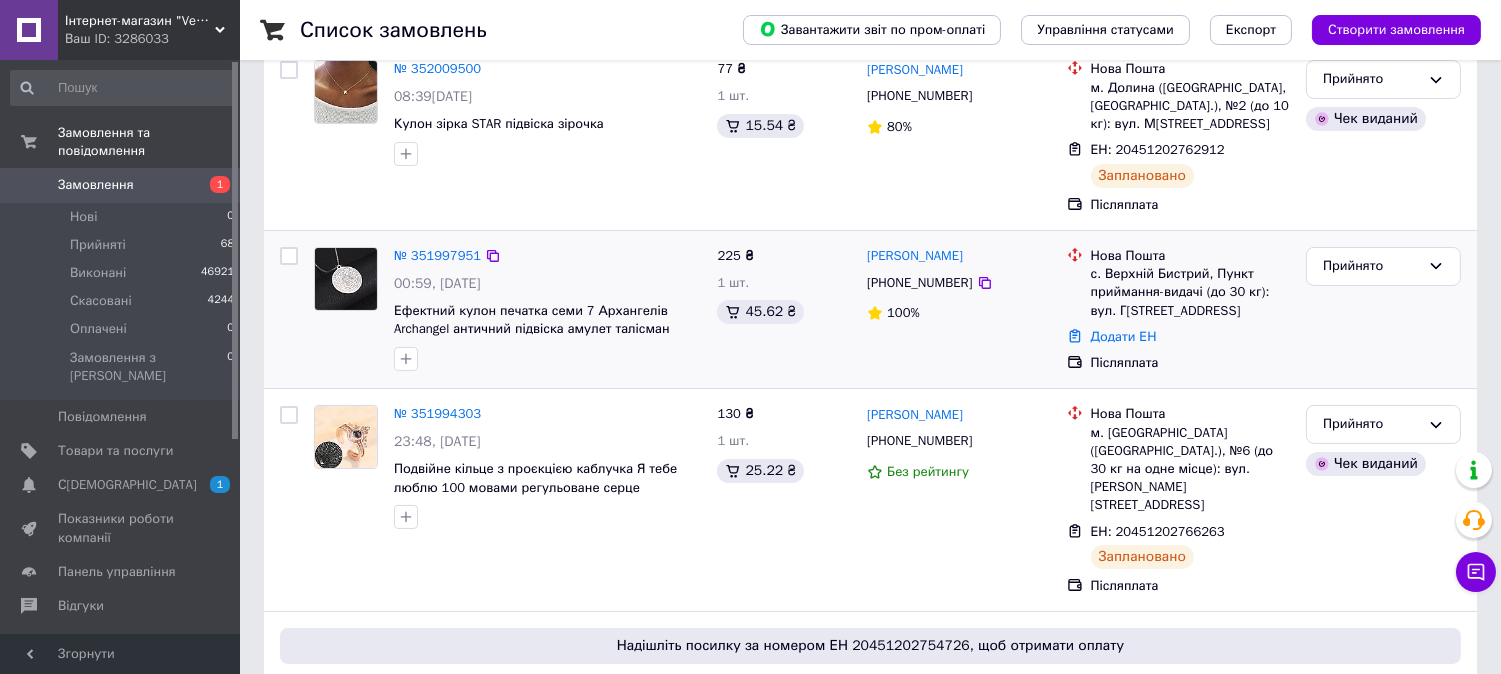 scroll, scrollTop: 555, scrollLeft: 0, axis: vertical 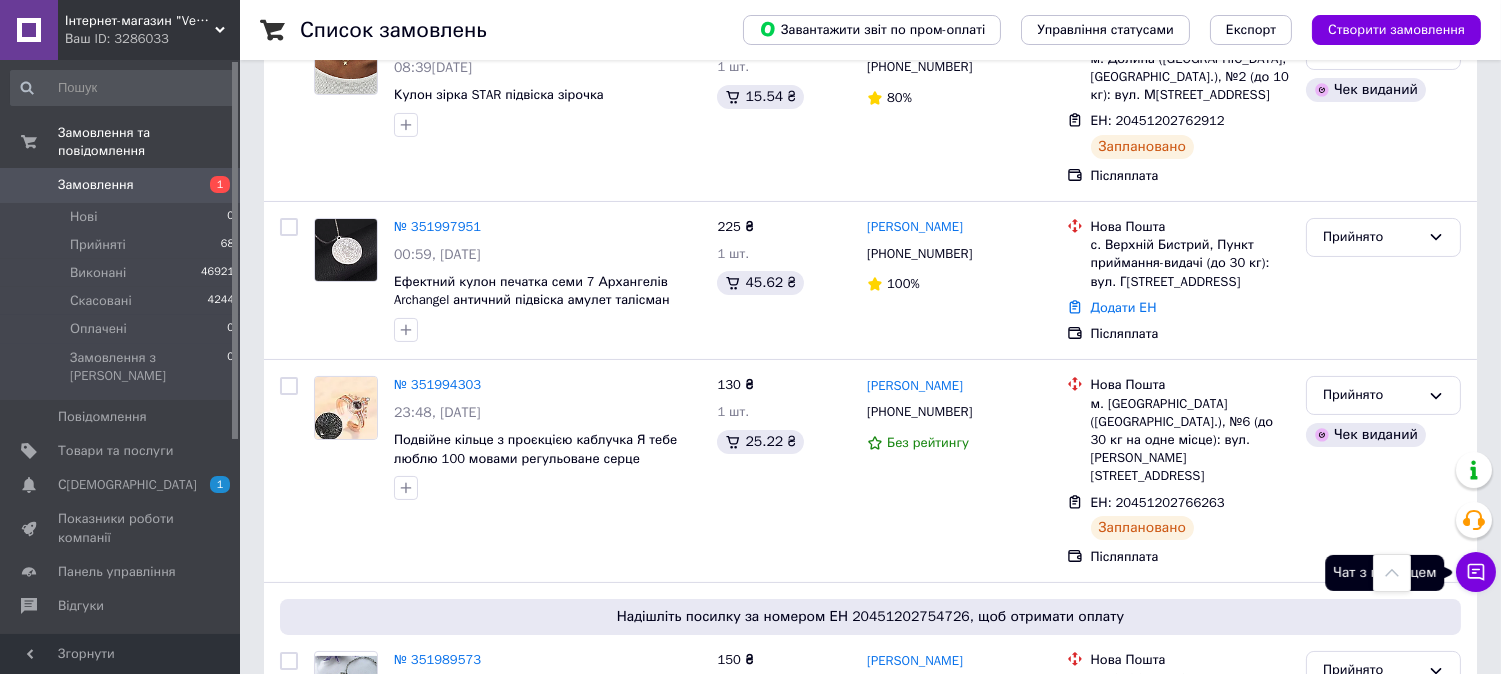 drag, startPoint x: 1483, startPoint y: 574, endPoint x: 1470, endPoint y: 570, distance: 13.601471 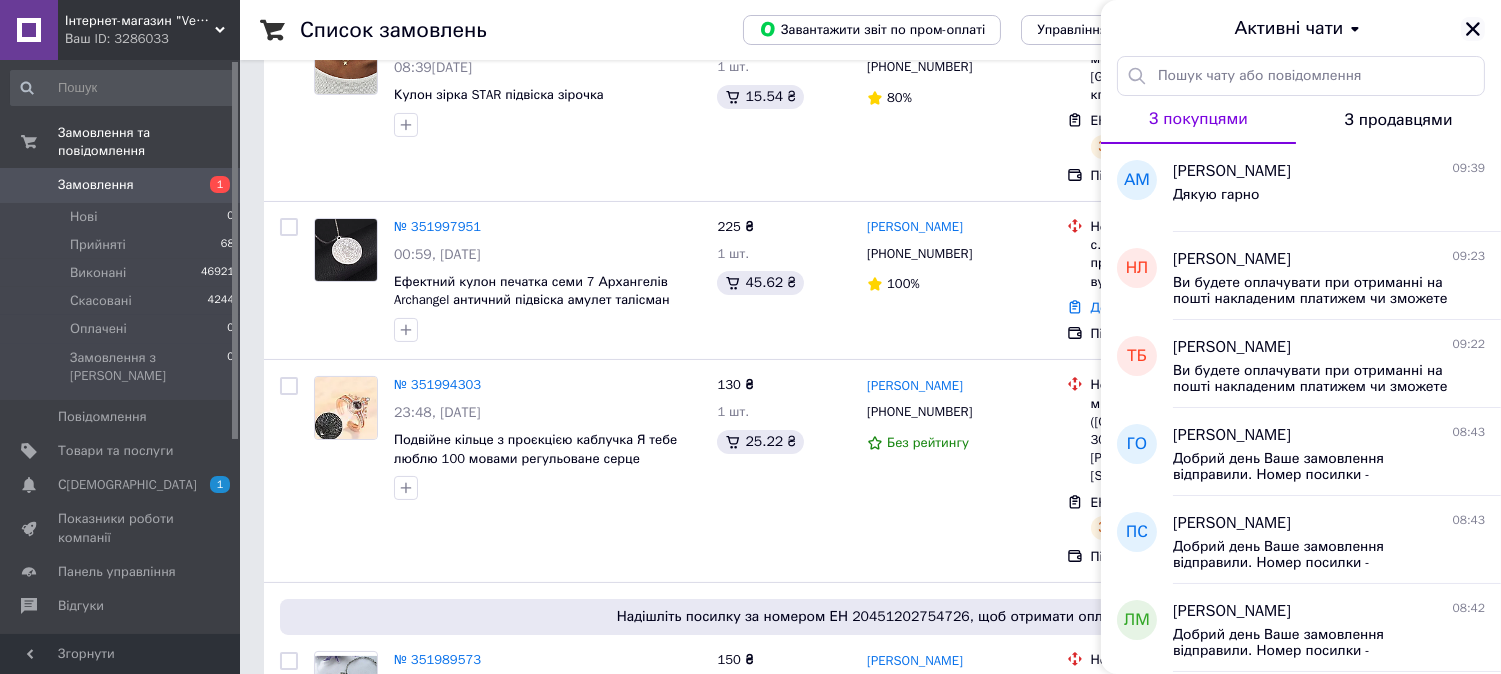 click 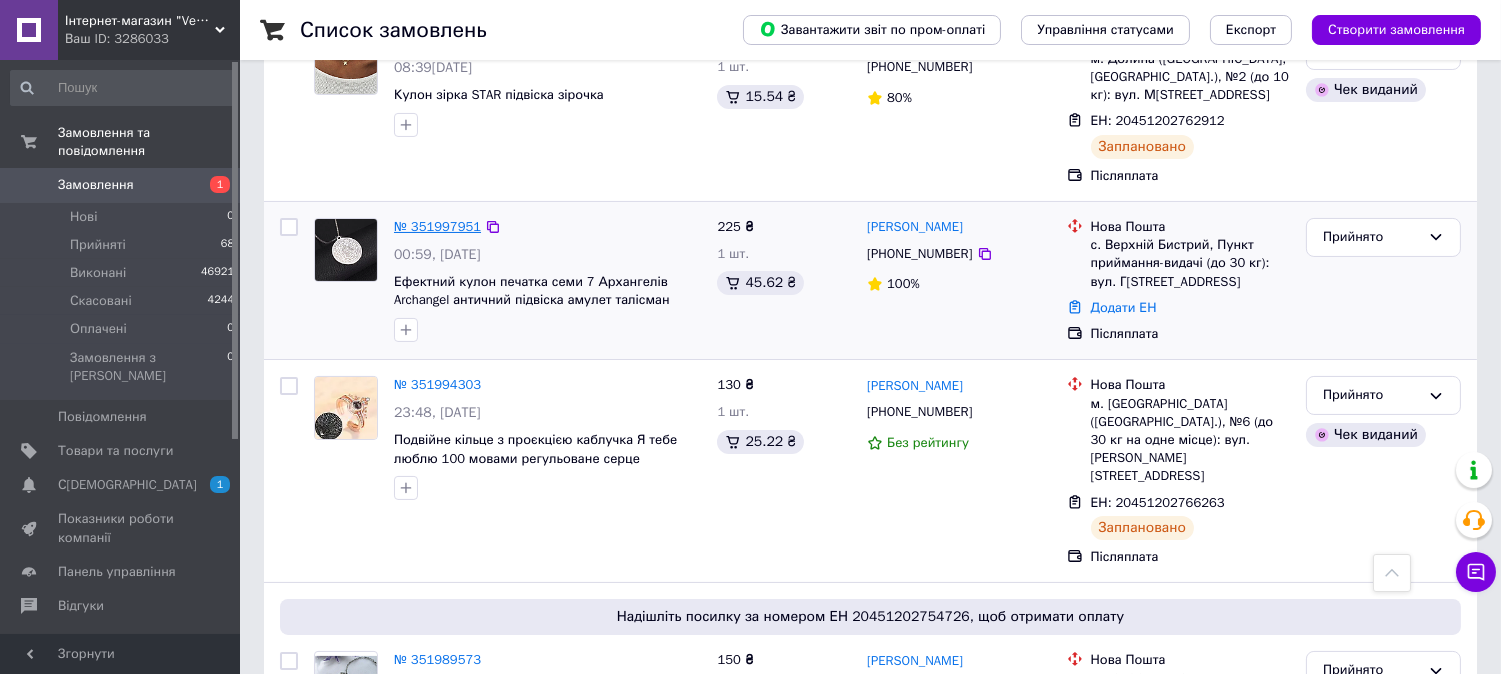 click on "№ 351997951" at bounding box center (437, 226) 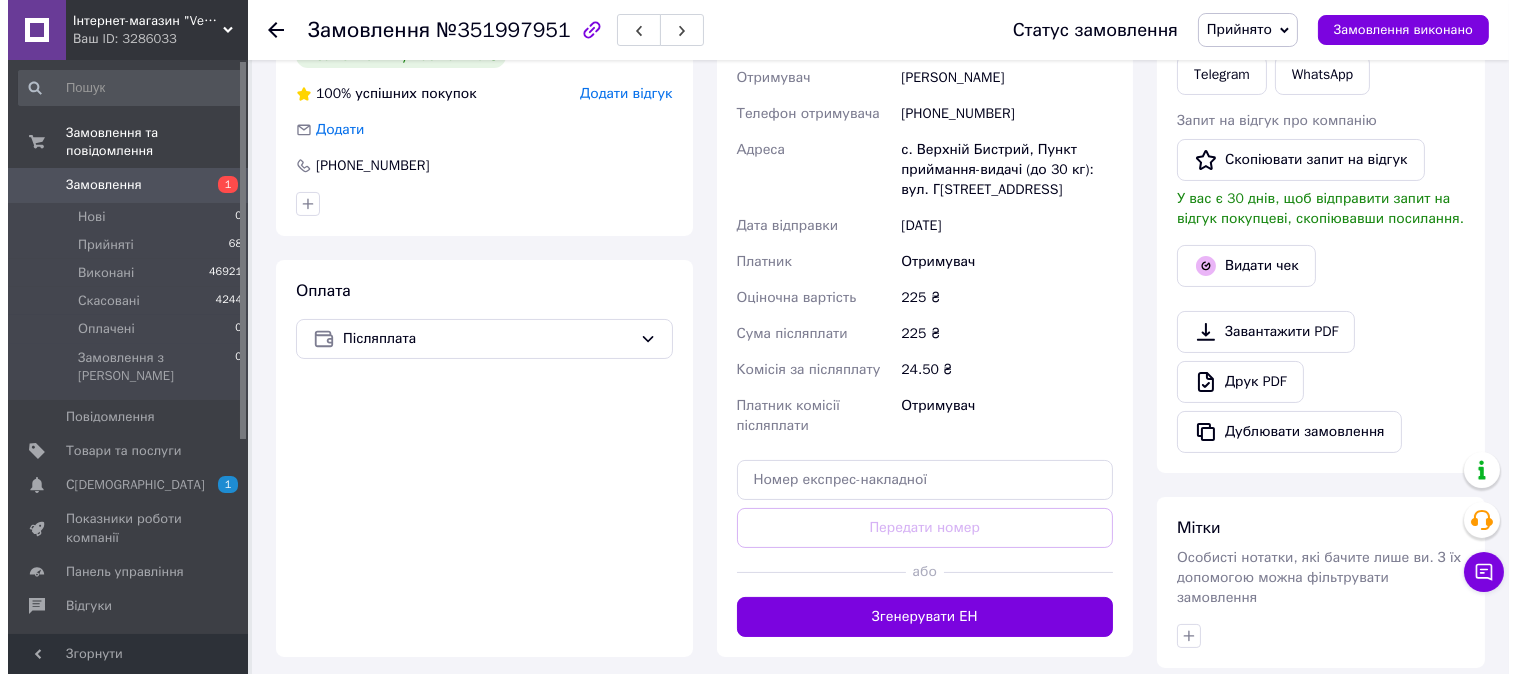 scroll, scrollTop: 444, scrollLeft: 0, axis: vertical 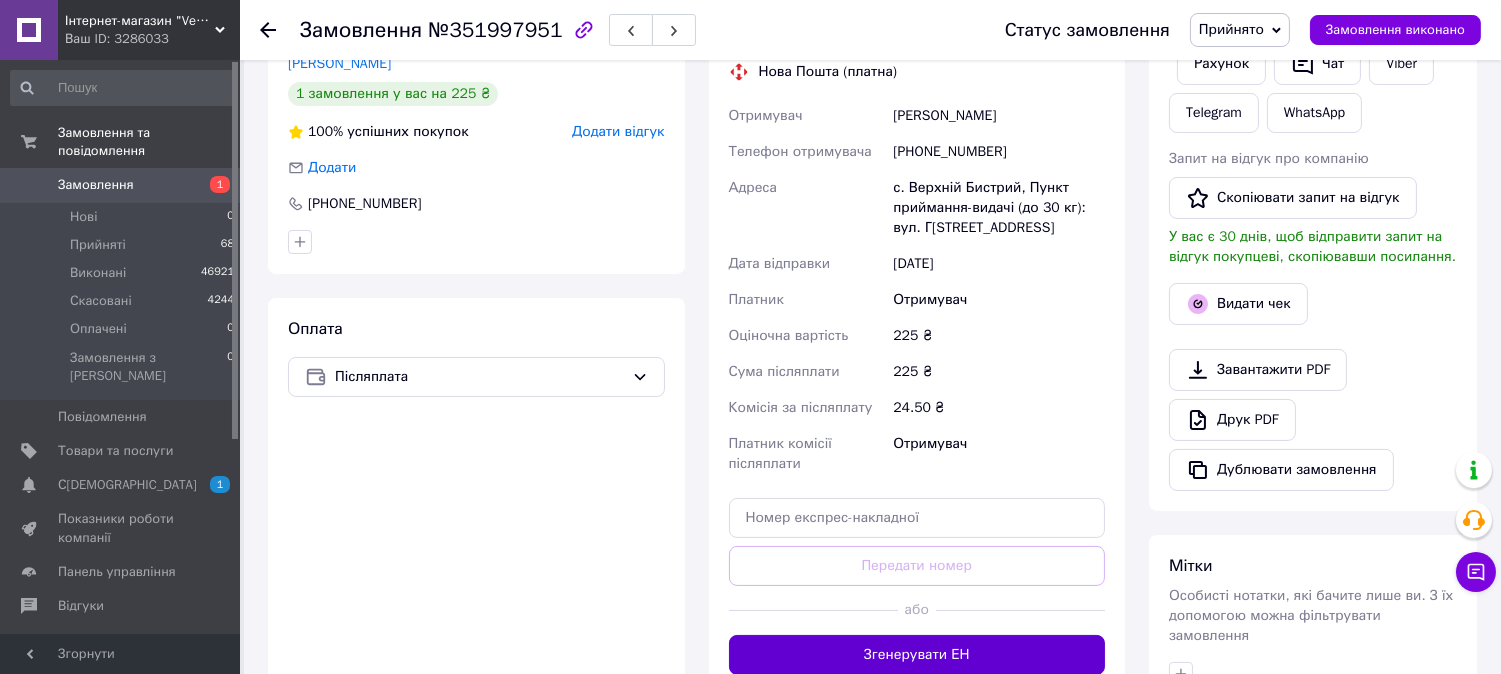 click on "Згенерувати ЕН" at bounding box center (917, 655) 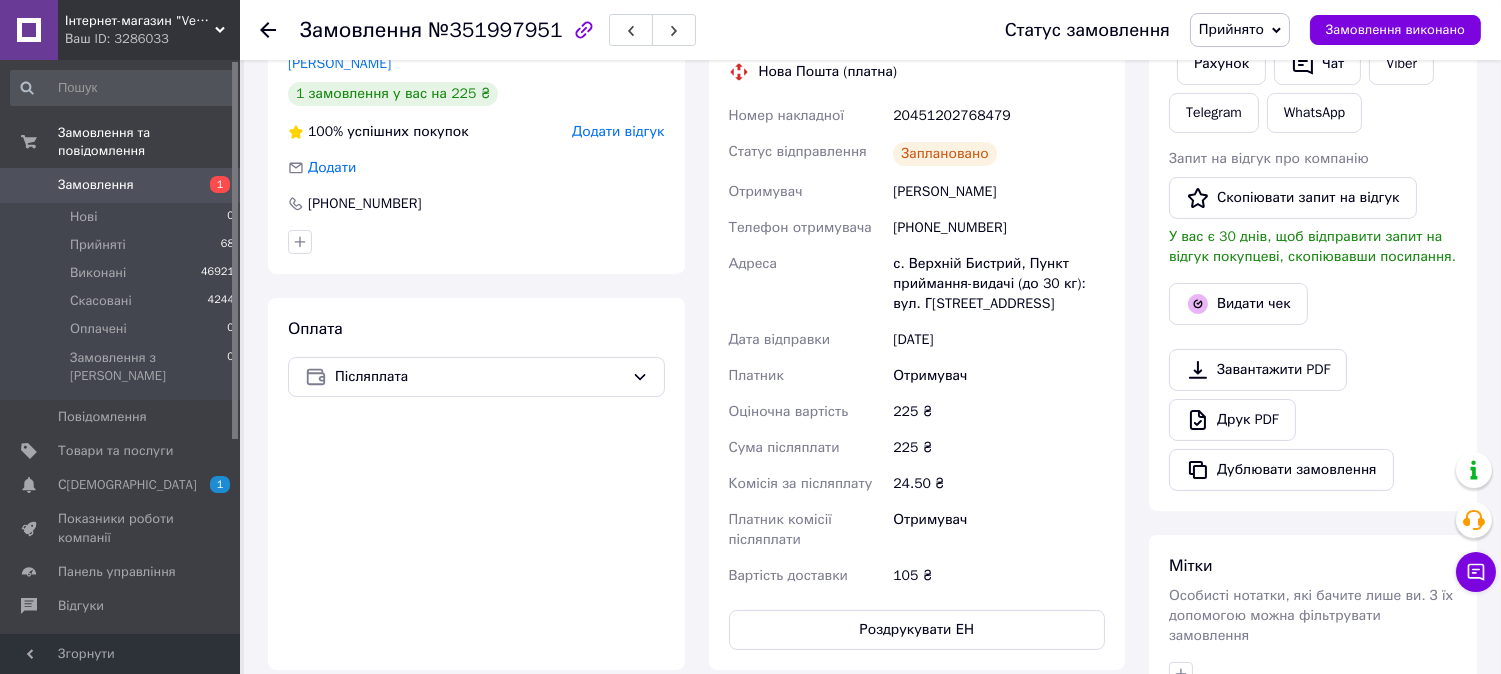 click on "№351997951" at bounding box center (495, 30) 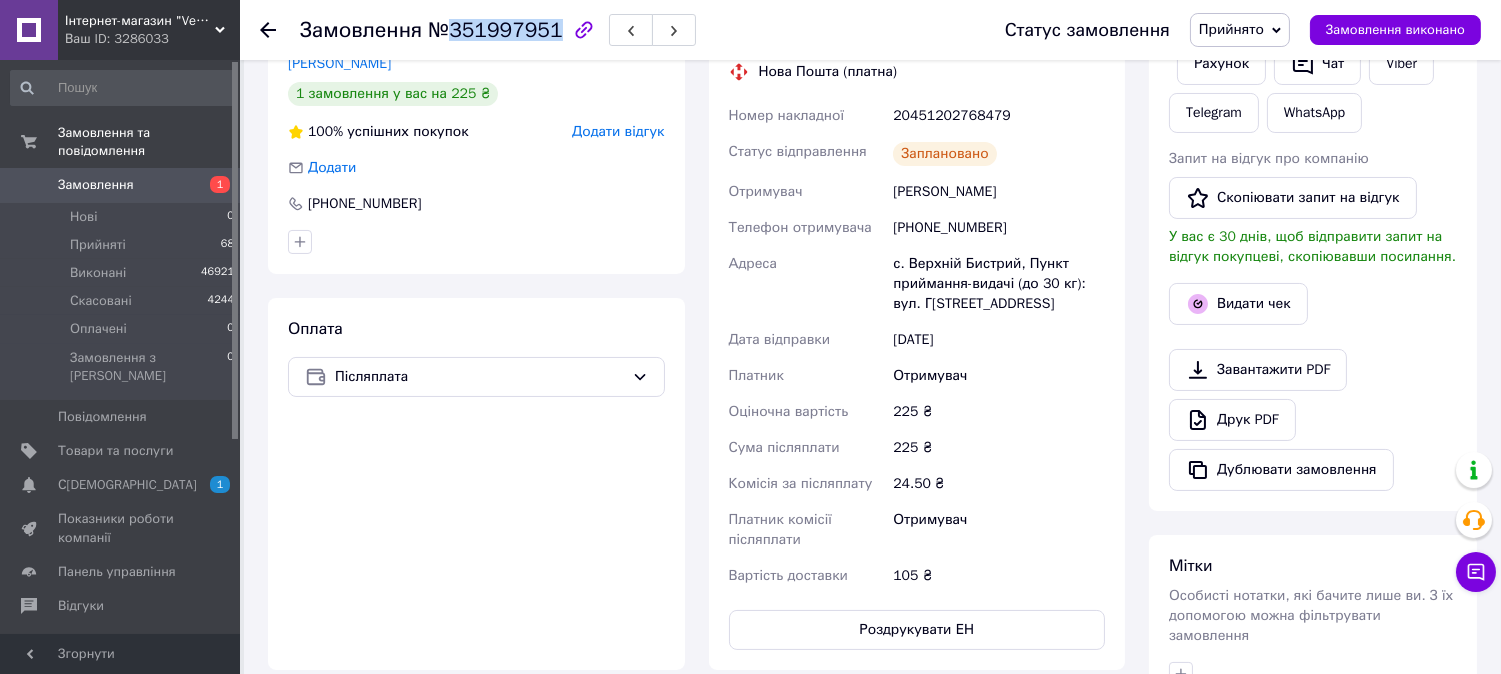 click on "№351997951" at bounding box center [495, 30] 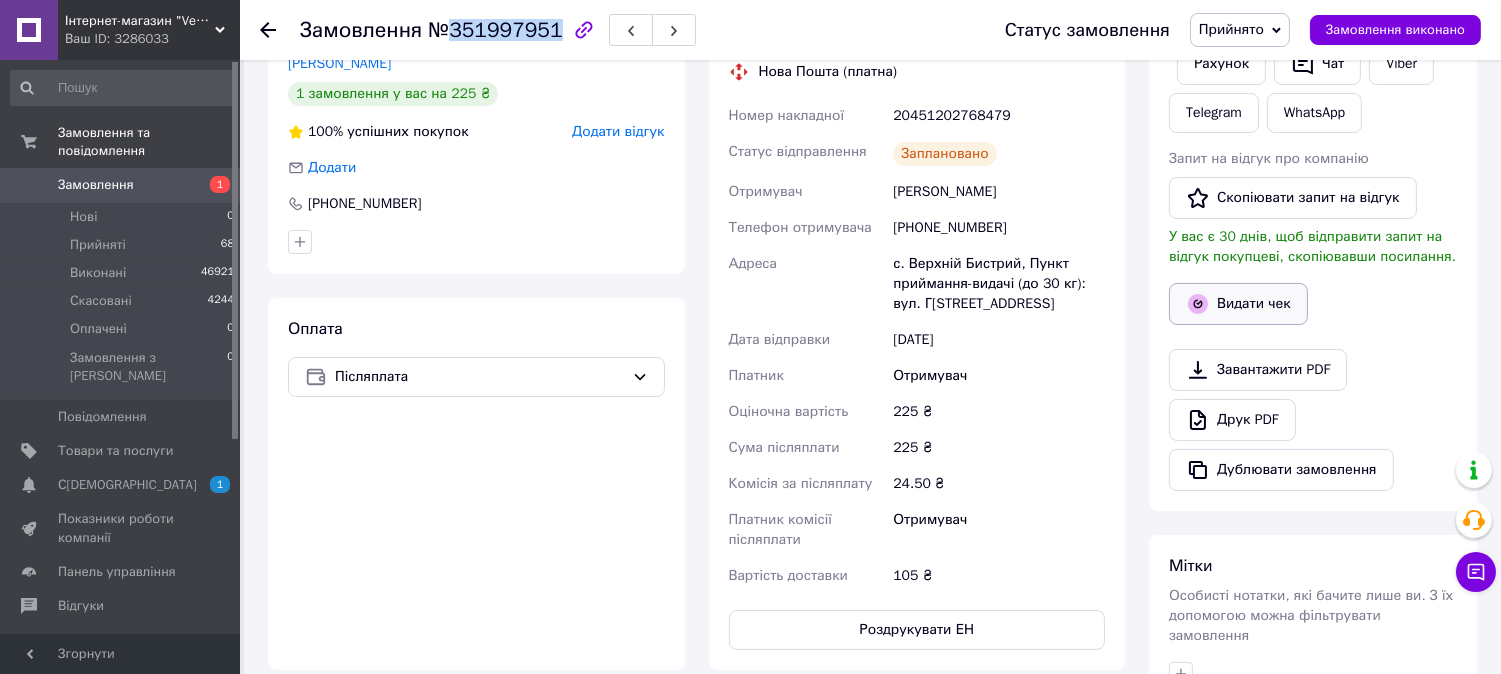 click on "Видати чек" at bounding box center (1238, 304) 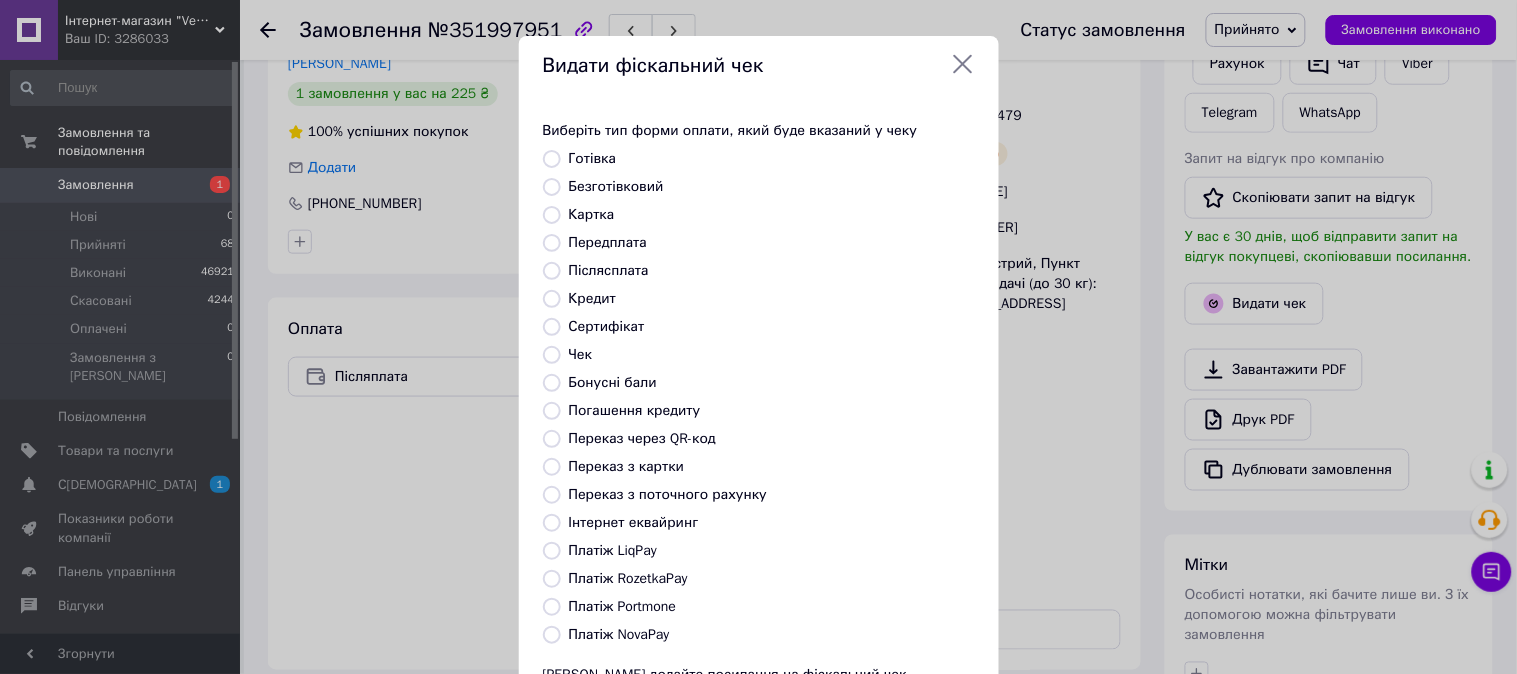 click on "Післясплата" at bounding box center (609, 270) 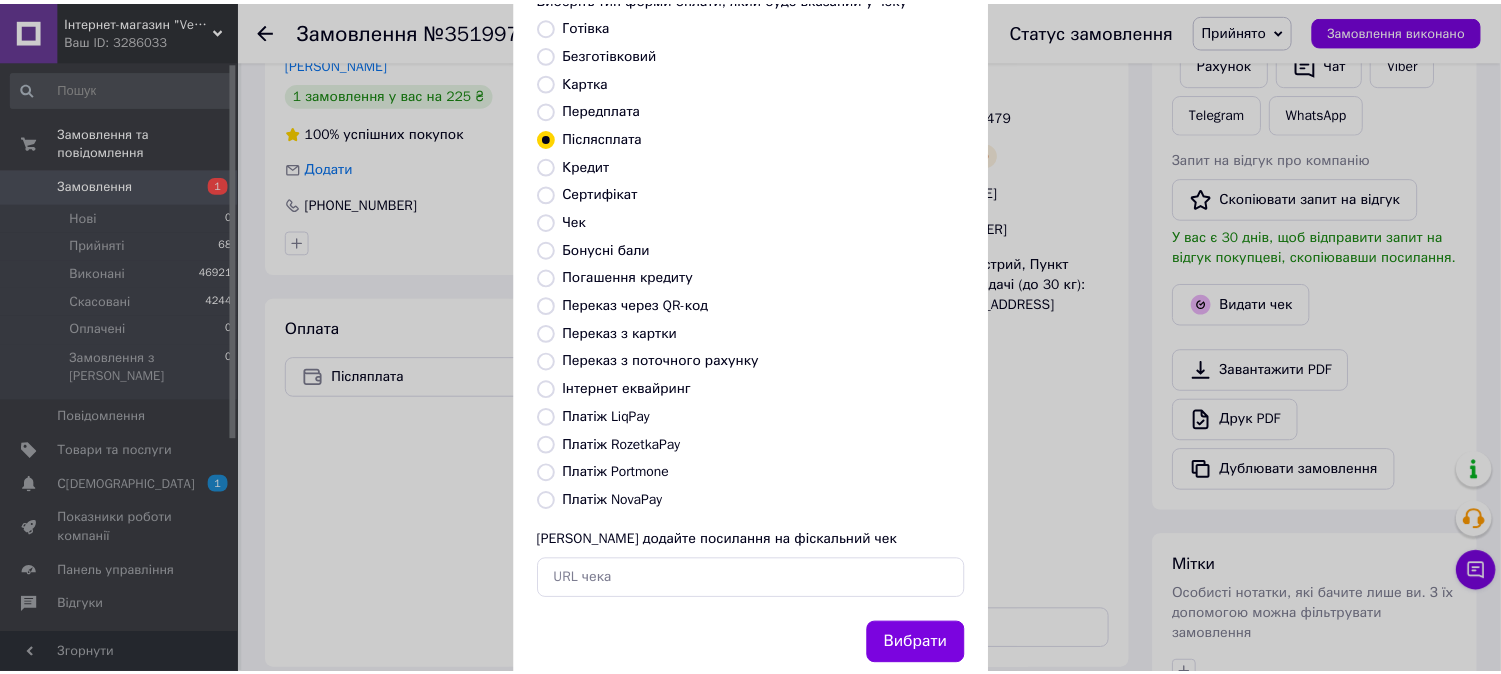 scroll, scrollTop: 185, scrollLeft: 0, axis: vertical 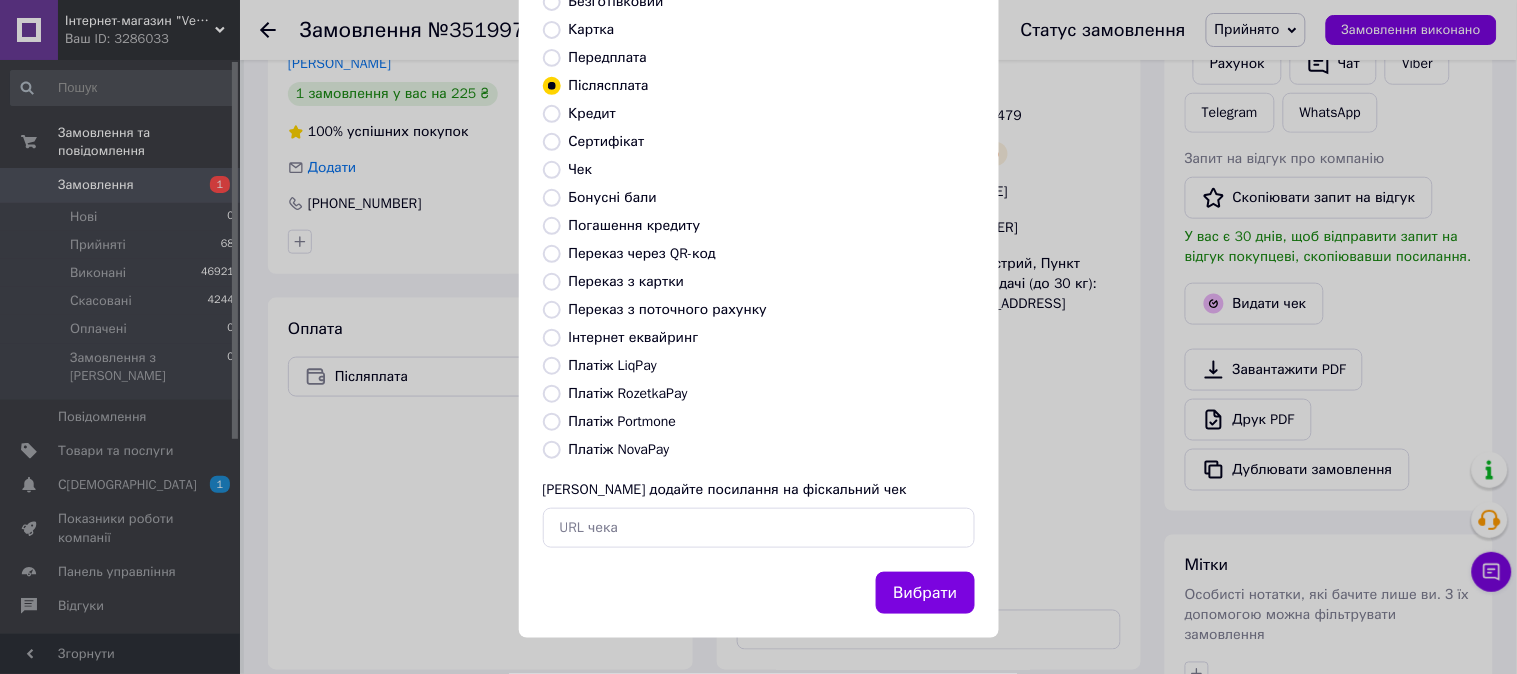click on "Вибрати" at bounding box center (925, 593) 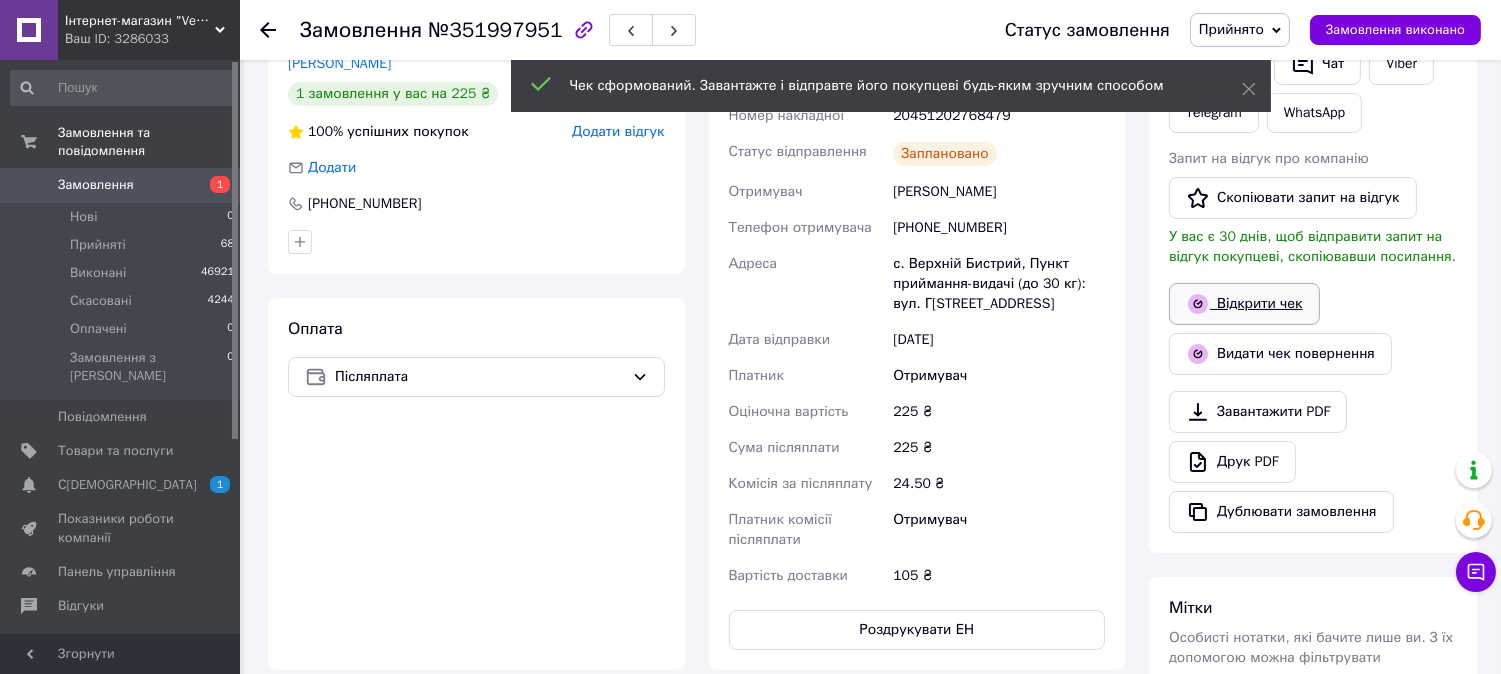 click on "Відкрити чек" at bounding box center [1244, 304] 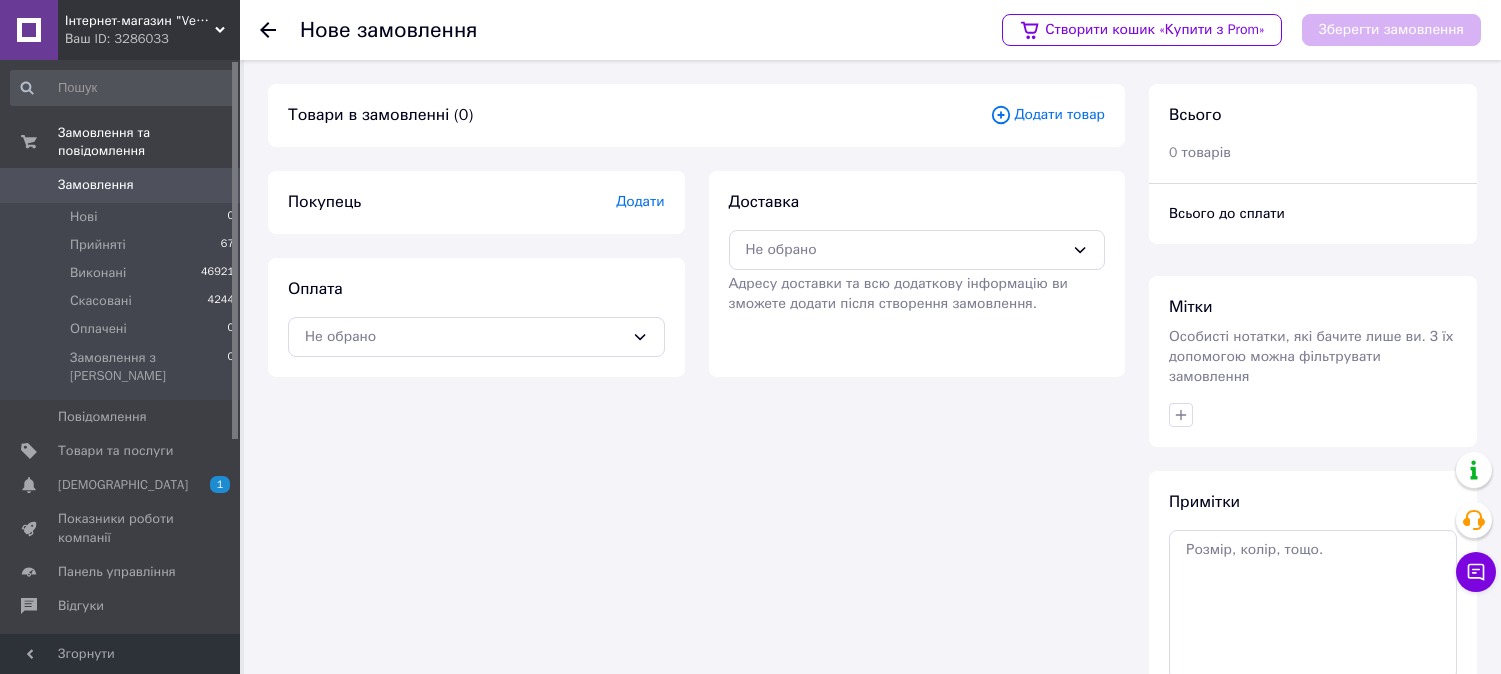 scroll, scrollTop: 0, scrollLeft: 0, axis: both 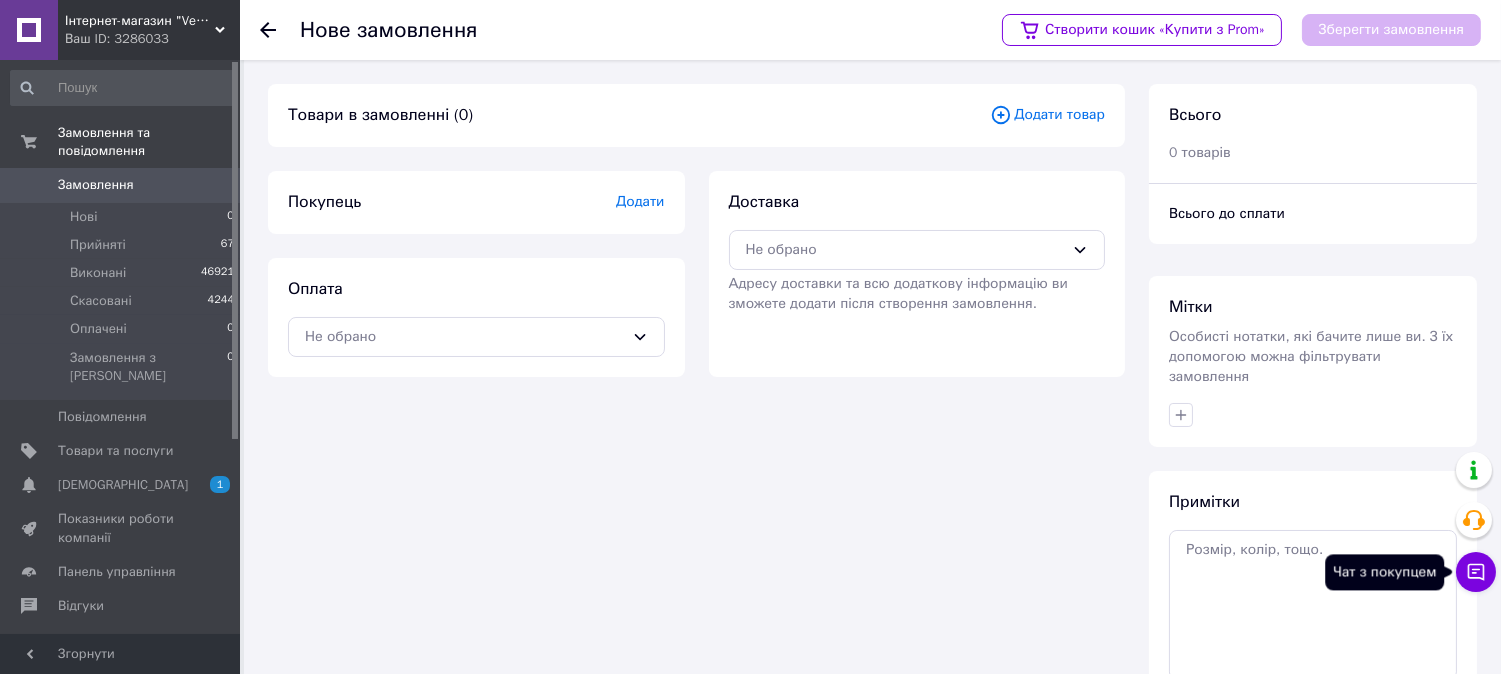 click on "Чат з покупцем" at bounding box center [1476, 572] 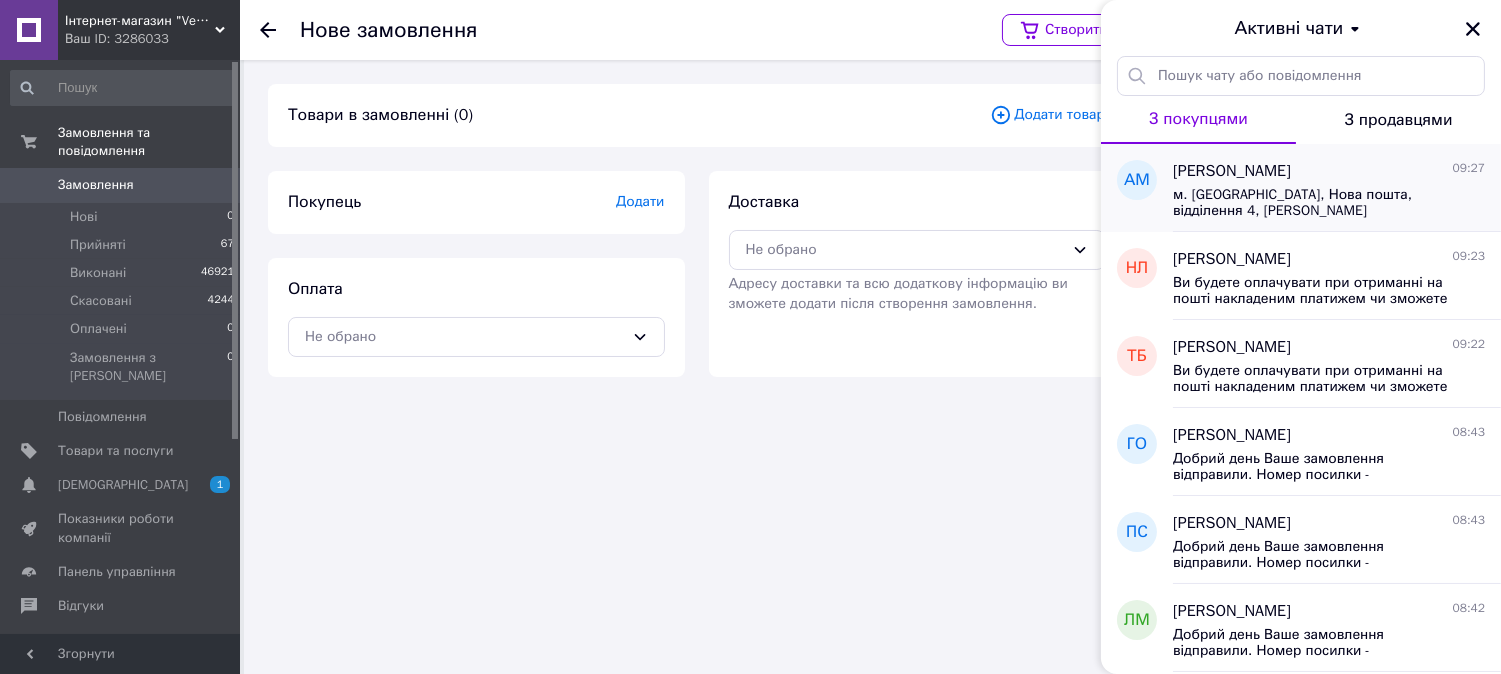 click on "м. [GEOGRAPHIC_DATA], Нова пошта, відділення 4, [PERSON_NAME][GEOGRAPHIC_DATA], [PHONE_NUMBER]" at bounding box center [1329, 201] 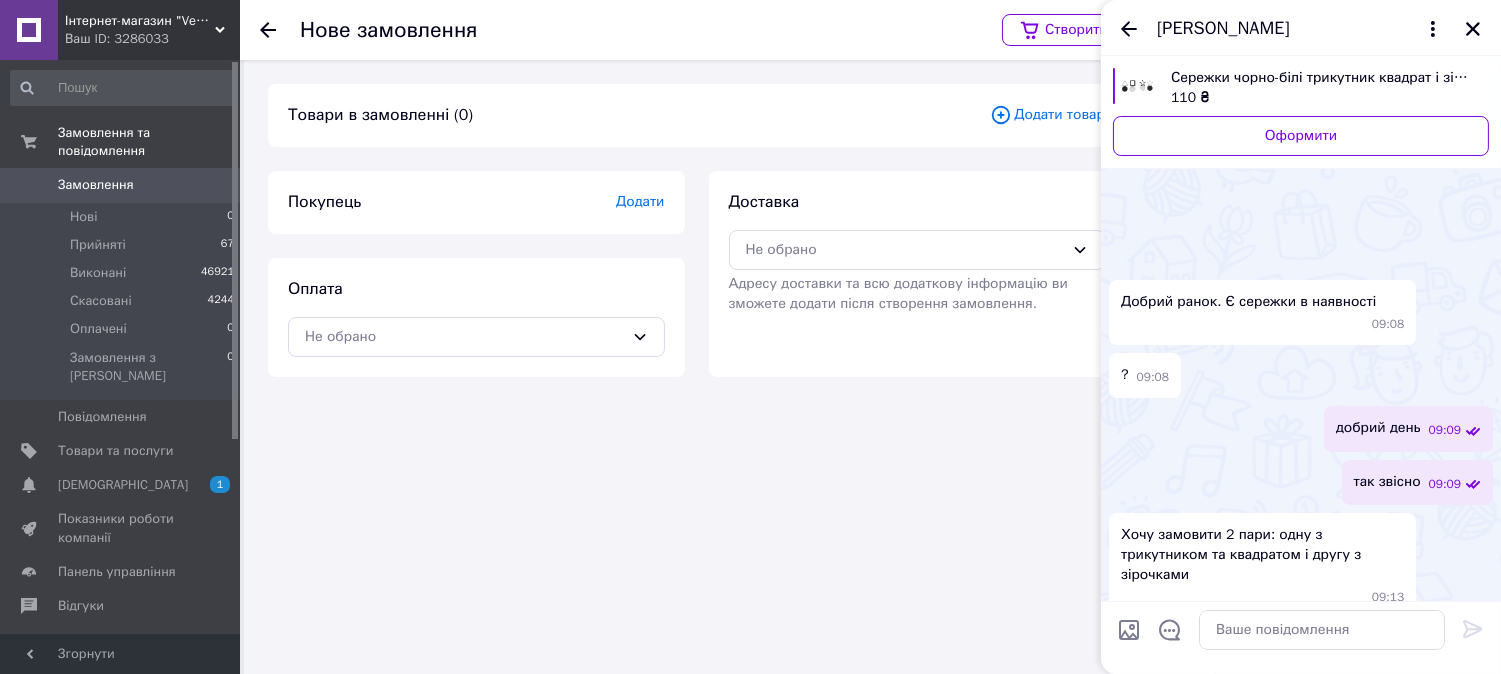 scroll, scrollTop: 422, scrollLeft: 0, axis: vertical 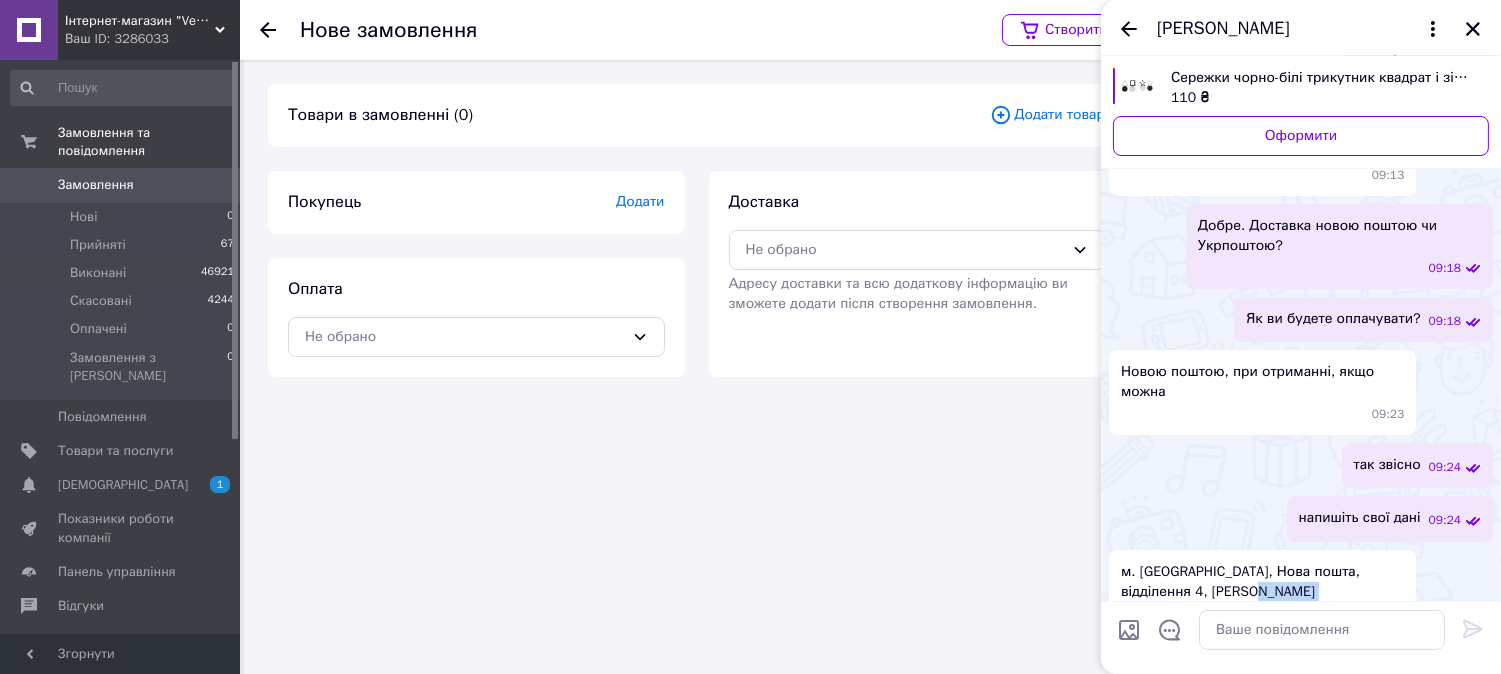 drag, startPoint x: 1328, startPoint y: 551, endPoint x: 1230, endPoint y: 554, distance: 98.045906 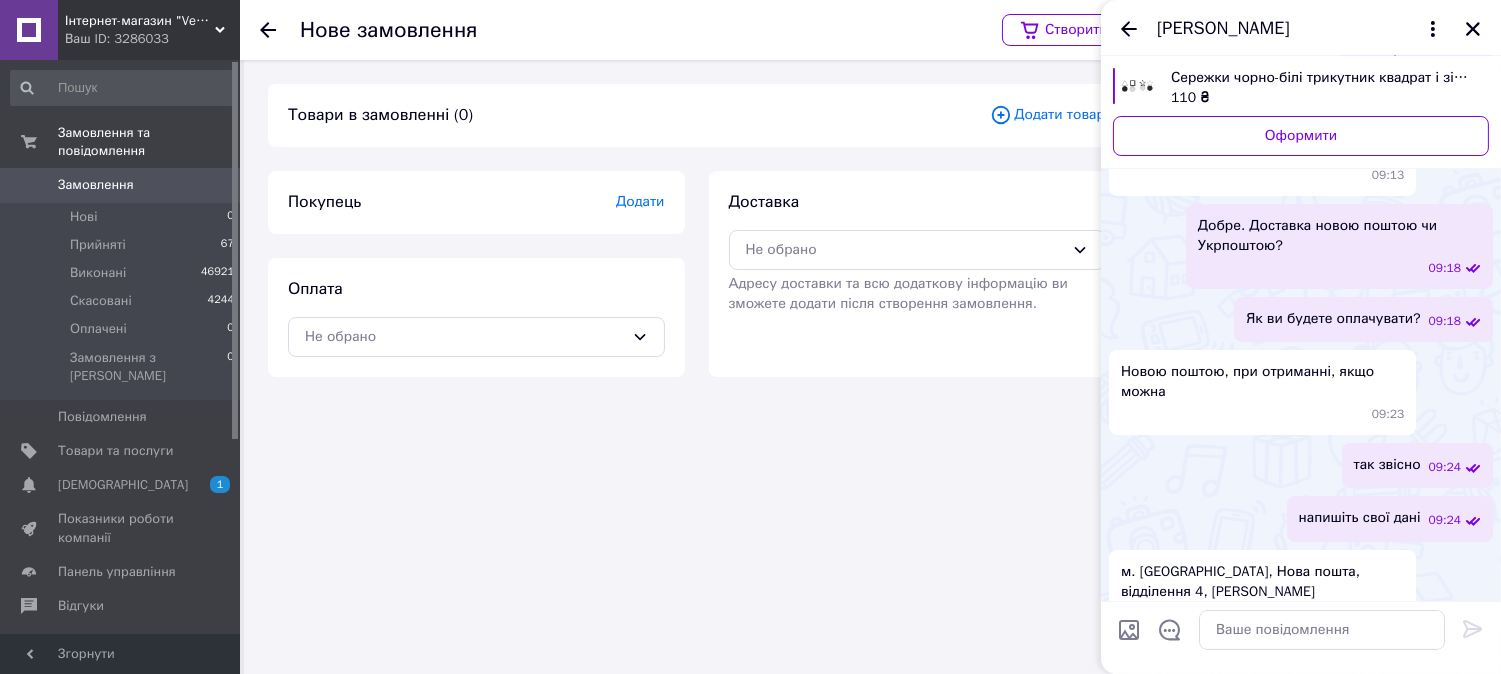 click on "м. [GEOGRAPHIC_DATA], Нова пошта, відділення 4, [PERSON_NAME][GEOGRAPHIC_DATA], [PHONE_NUMBER]" at bounding box center (1262, 592) 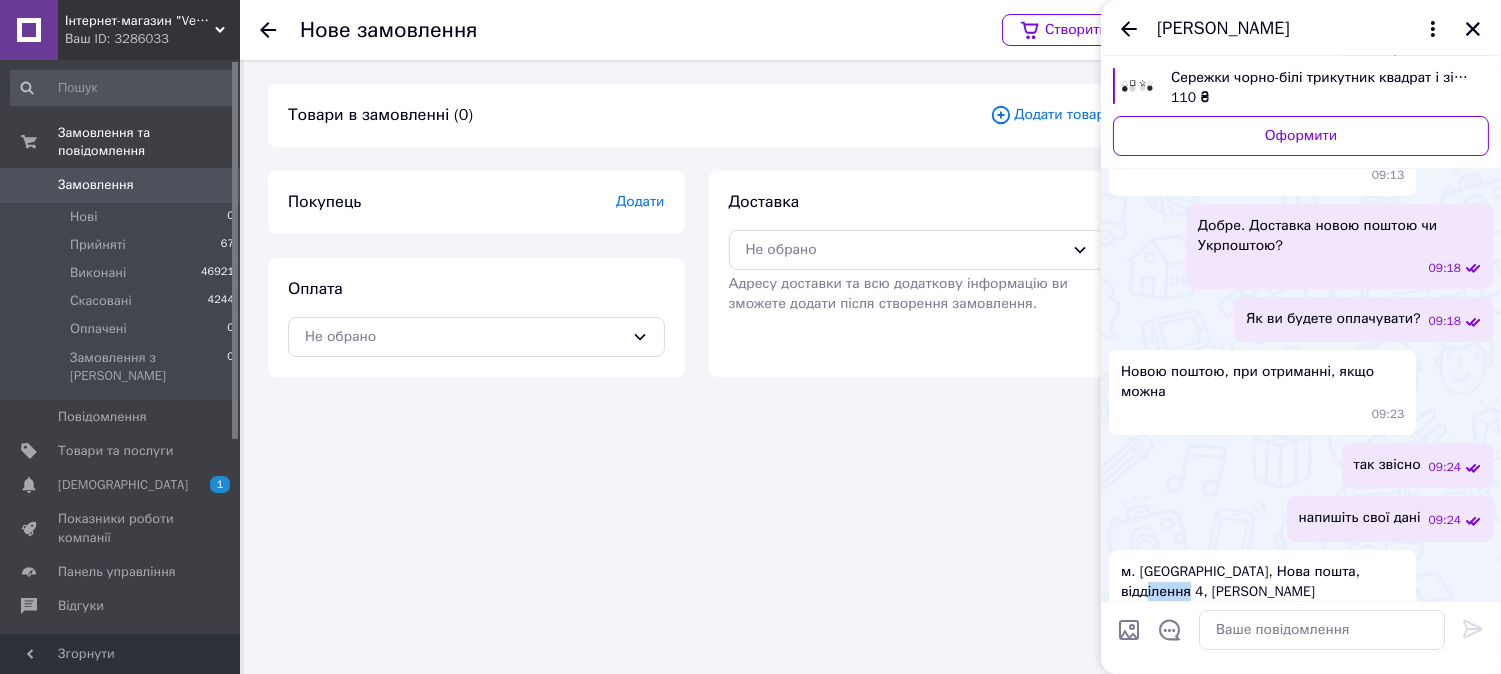 click on "м. [GEOGRAPHIC_DATA], Нова пошта, відділення 4, [PERSON_NAME][GEOGRAPHIC_DATA], [PHONE_NUMBER]" at bounding box center (1262, 592) 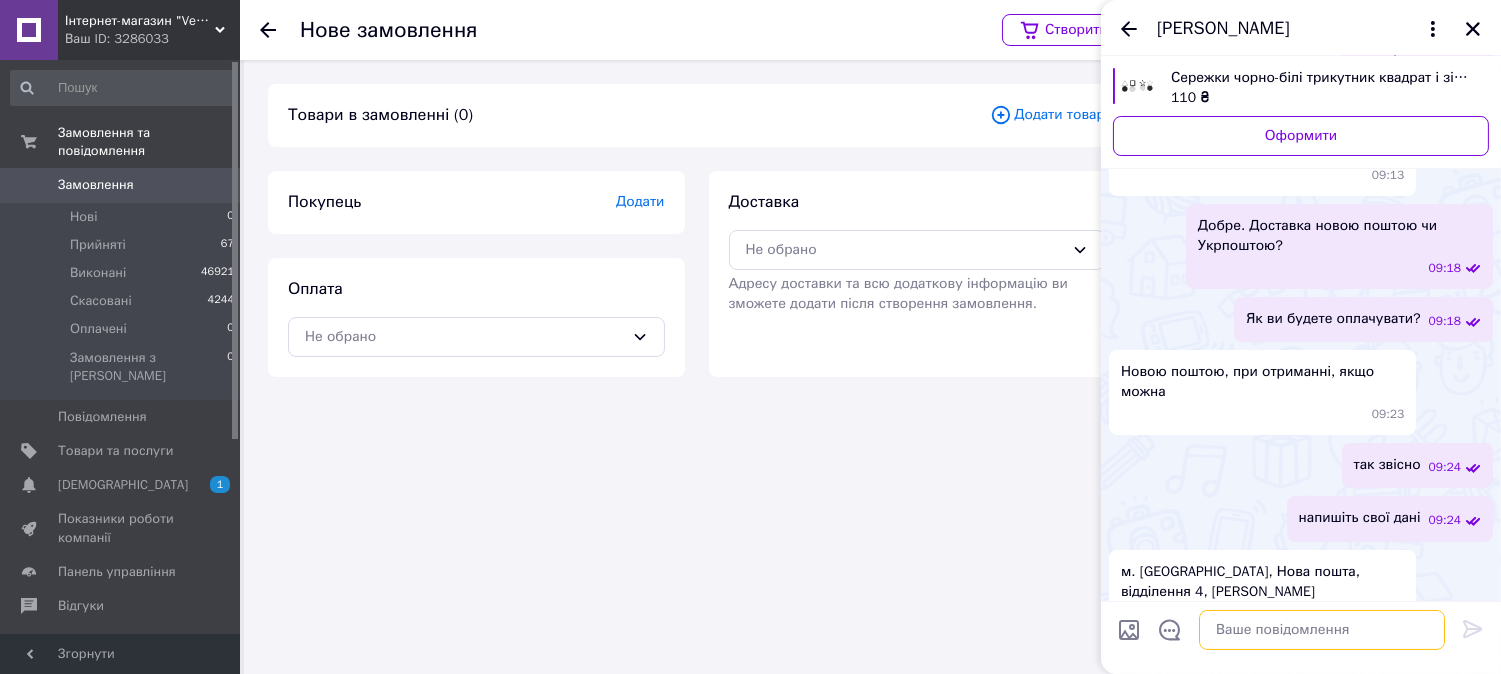 click at bounding box center [1322, 630] 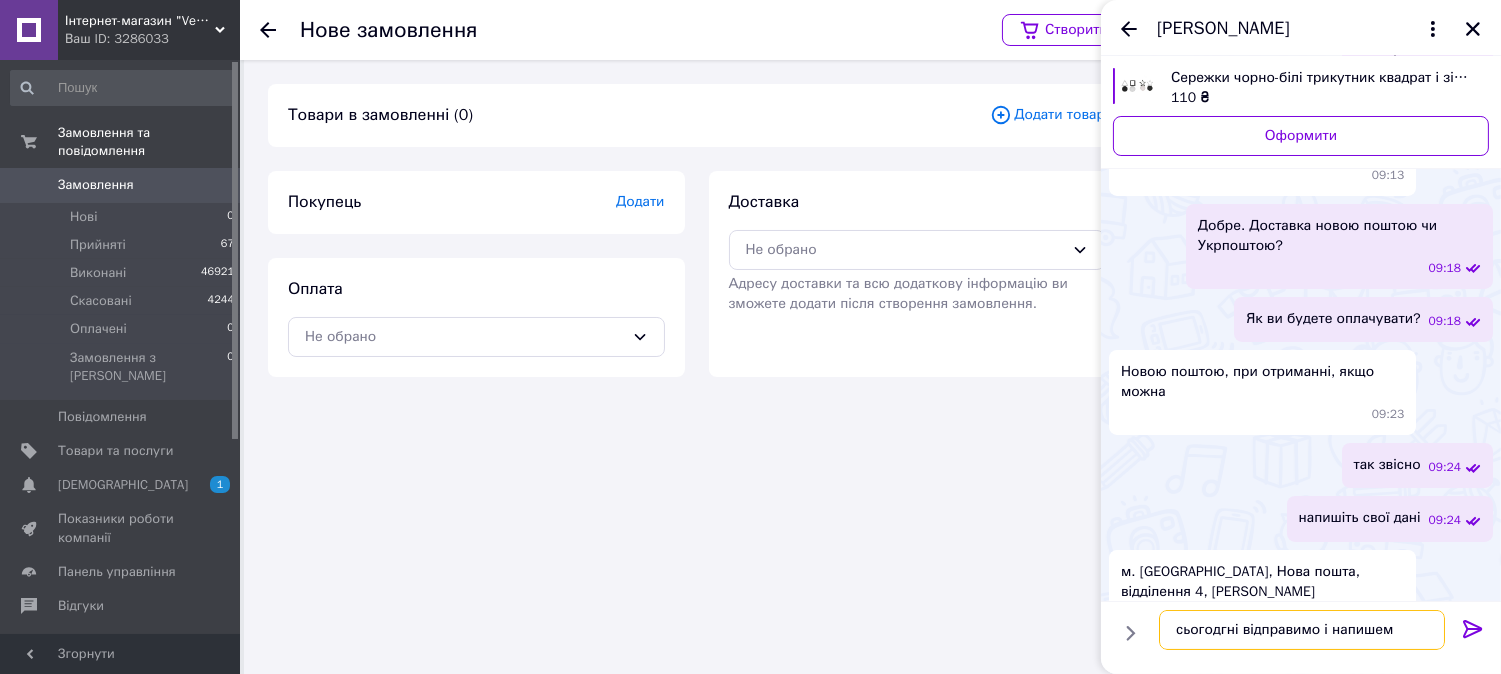 type on "сьогодгні відправимо і напишемо" 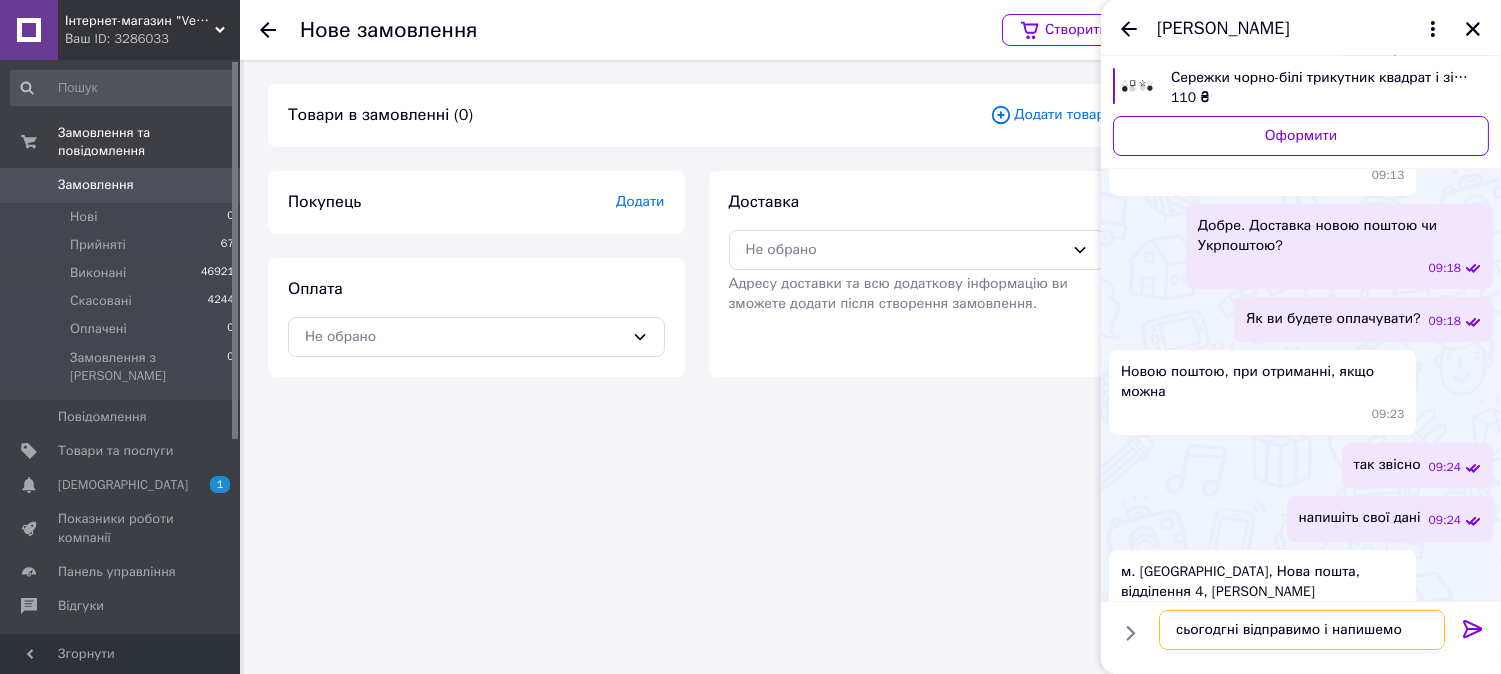 type 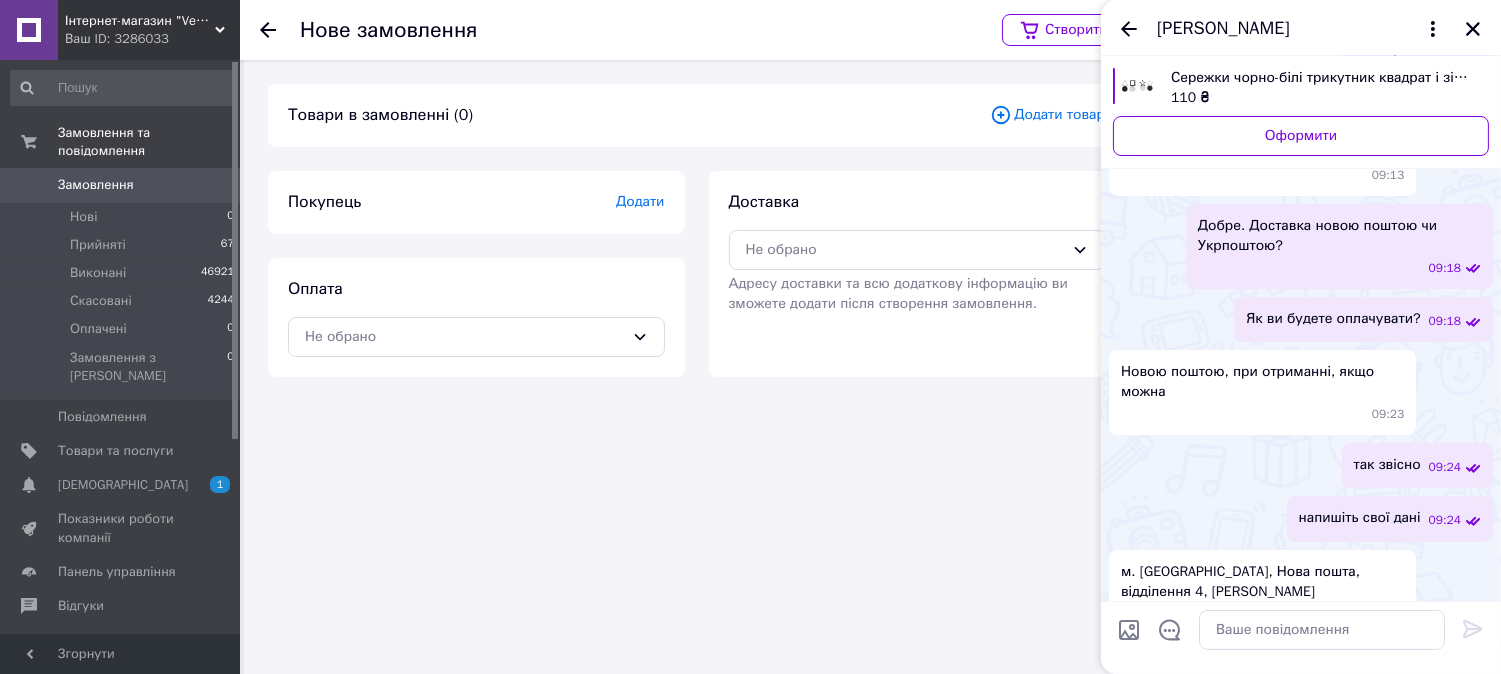 click on "м. [GEOGRAPHIC_DATA], Нова пошта, відділення 4, [PERSON_NAME][GEOGRAPHIC_DATA], [PHONE_NUMBER]" at bounding box center (1262, 592) 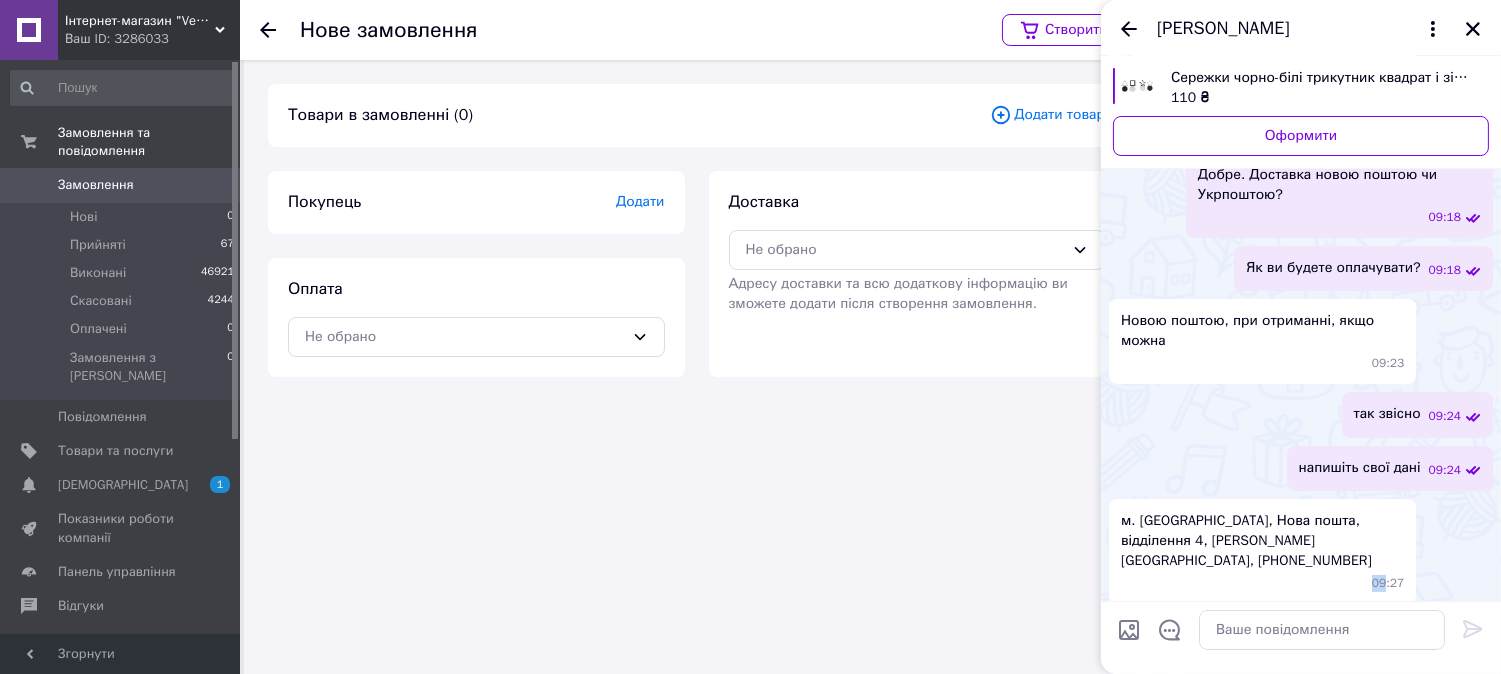 scroll, scrollTop: 424, scrollLeft: 0, axis: vertical 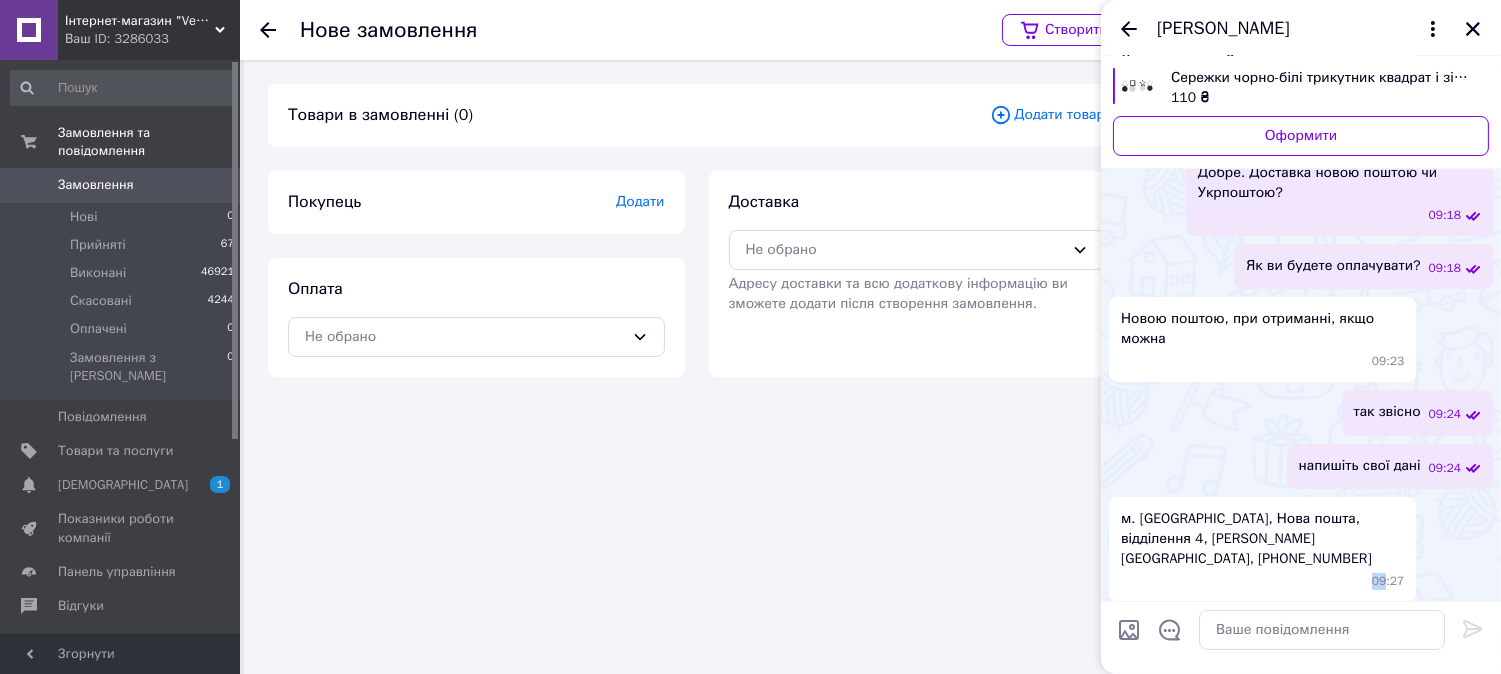 click on "м. Ужгород, Нова пошта, відділення 4, Муска Анжеліка, 050-907-20-48 09:27" at bounding box center [1262, 549] 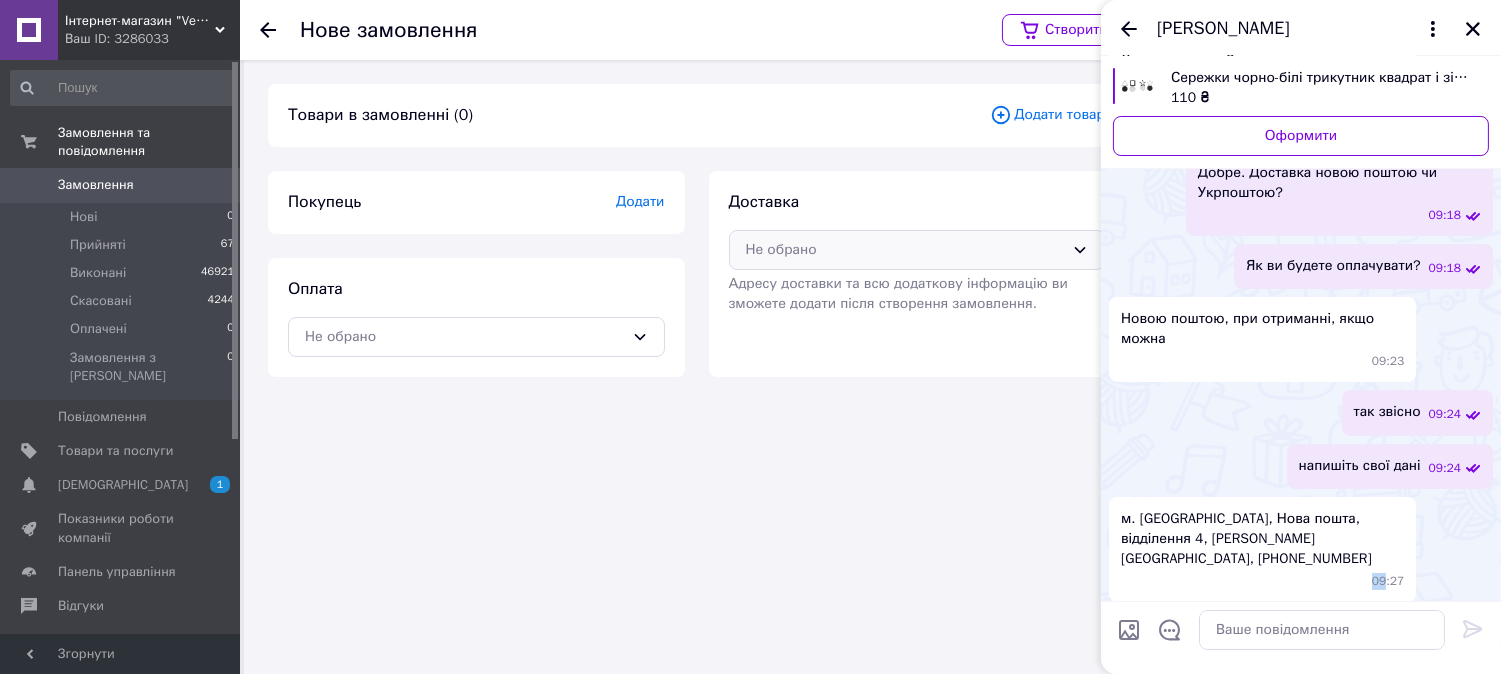 copy on "09" 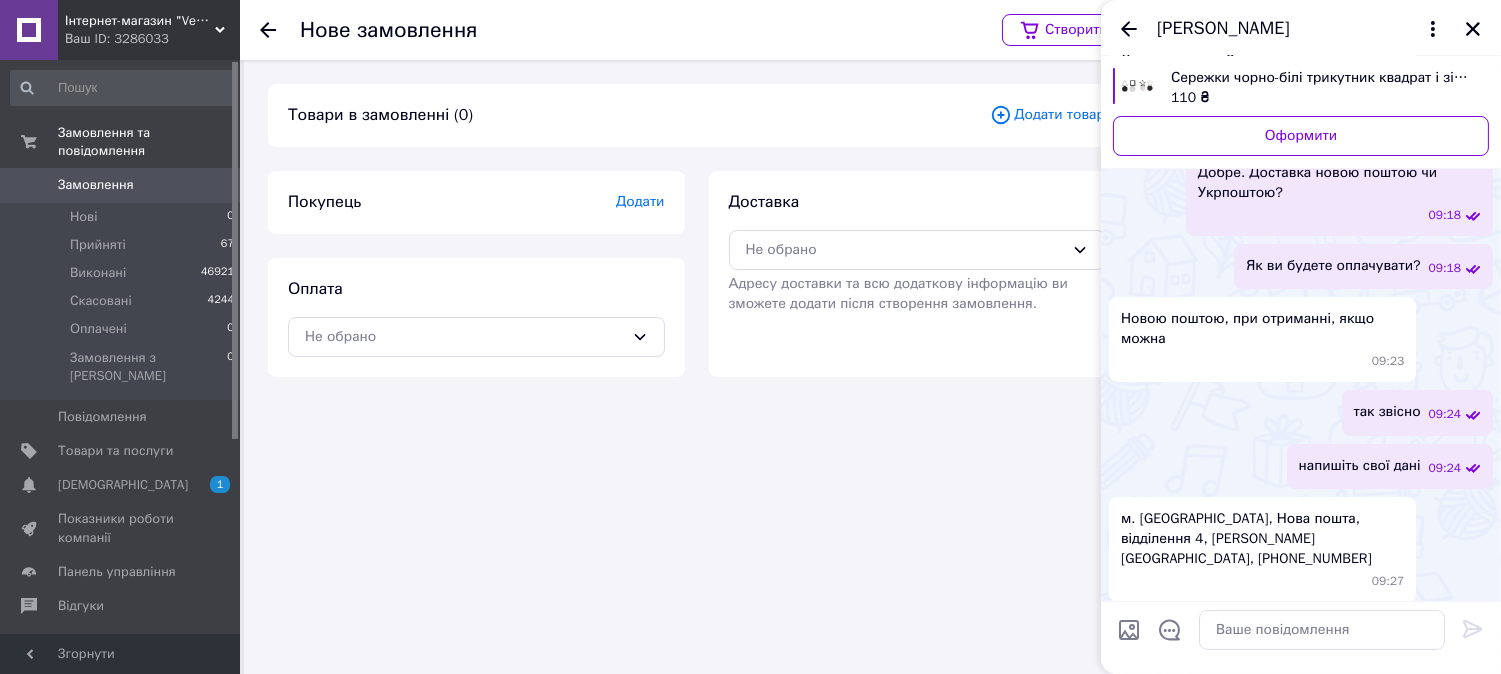 click on "м. [GEOGRAPHIC_DATA], Нова пошта, відділення 4, [PERSON_NAME][GEOGRAPHIC_DATA], [PHONE_NUMBER]" at bounding box center [1262, 539] 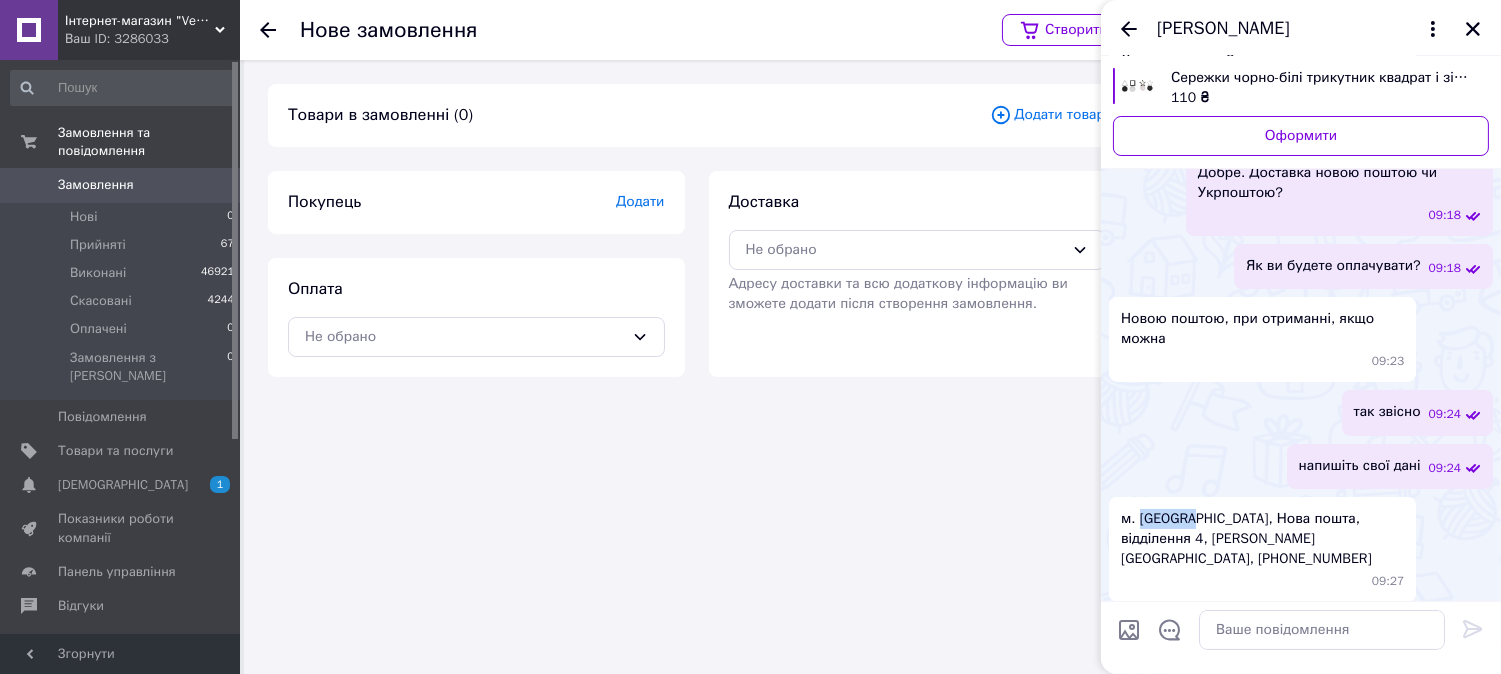 click on "м. [GEOGRAPHIC_DATA], Нова пошта, відділення 4, [PERSON_NAME][GEOGRAPHIC_DATA], [PHONE_NUMBER]" at bounding box center [1262, 539] 